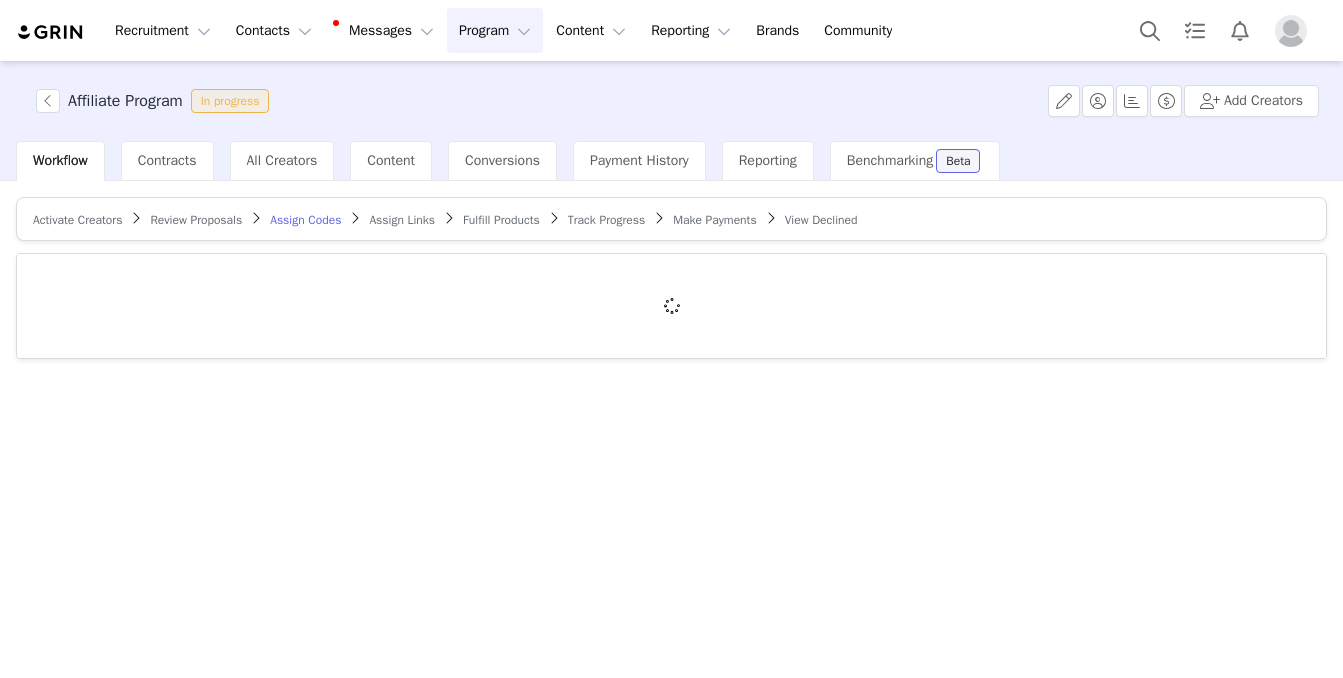 scroll, scrollTop: 0, scrollLeft: 0, axis: both 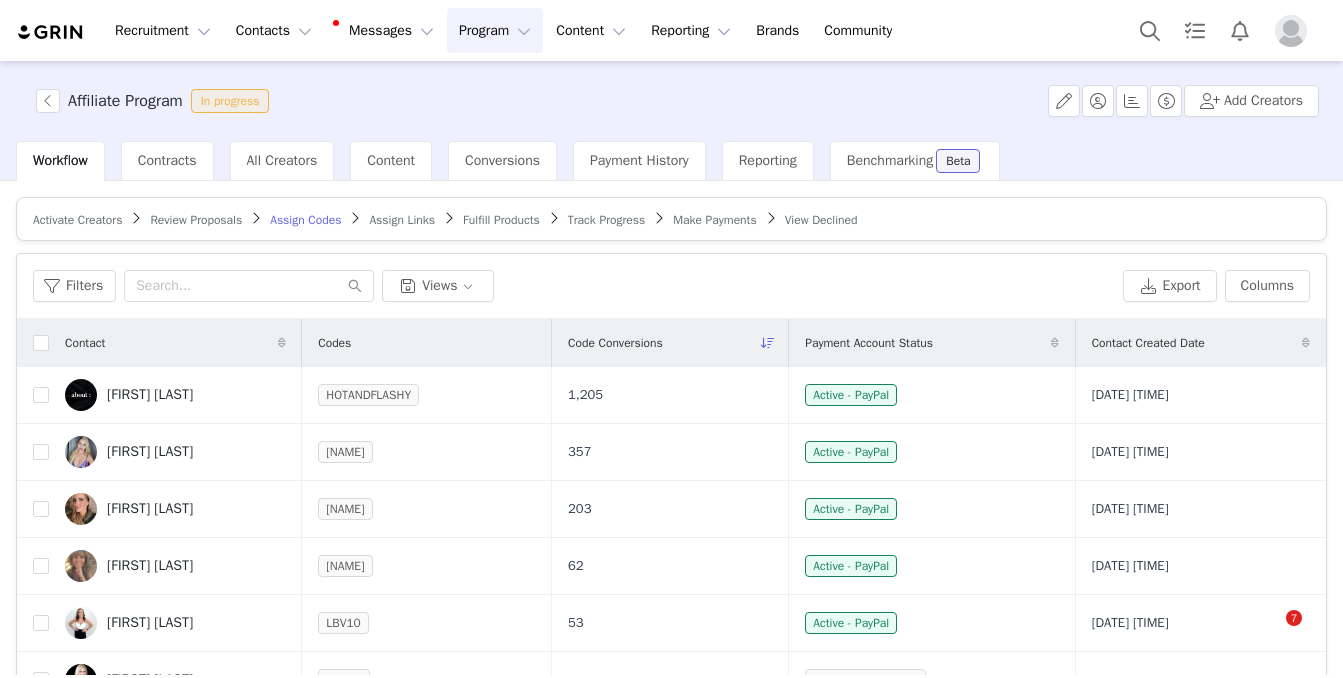 click on "Program Program" at bounding box center (495, 30) 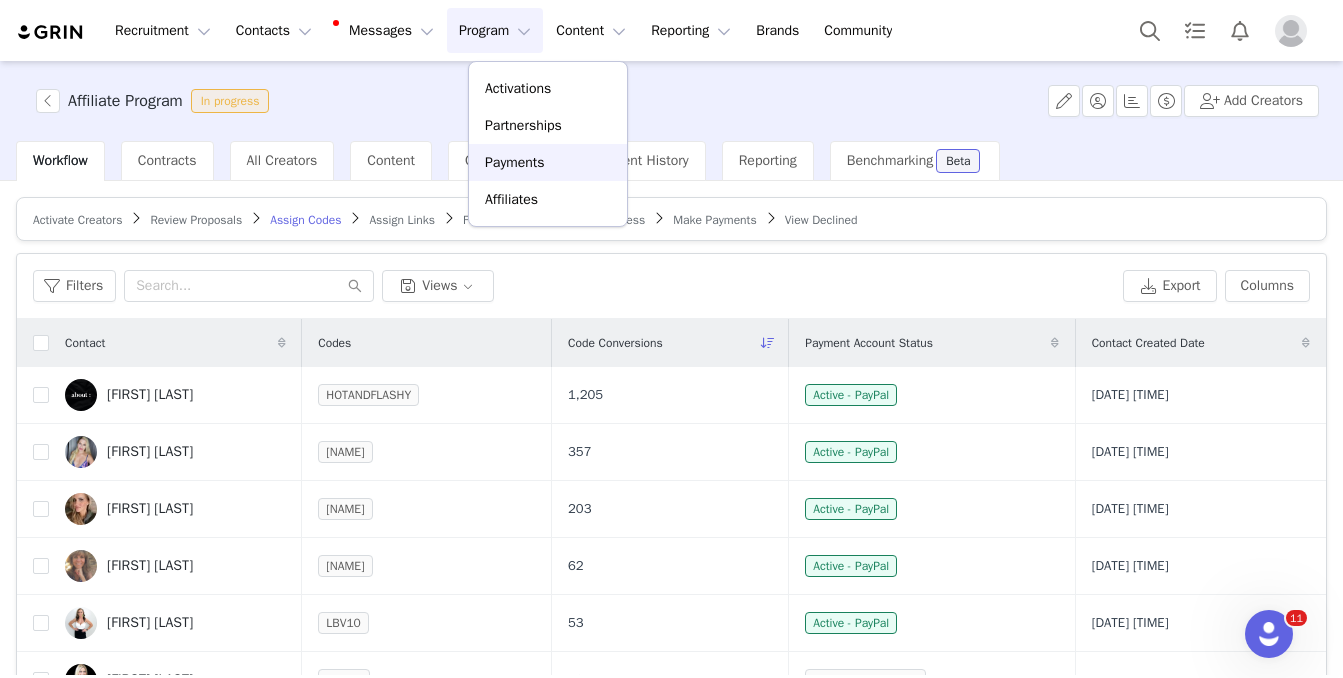 scroll, scrollTop: 0, scrollLeft: 0, axis: both 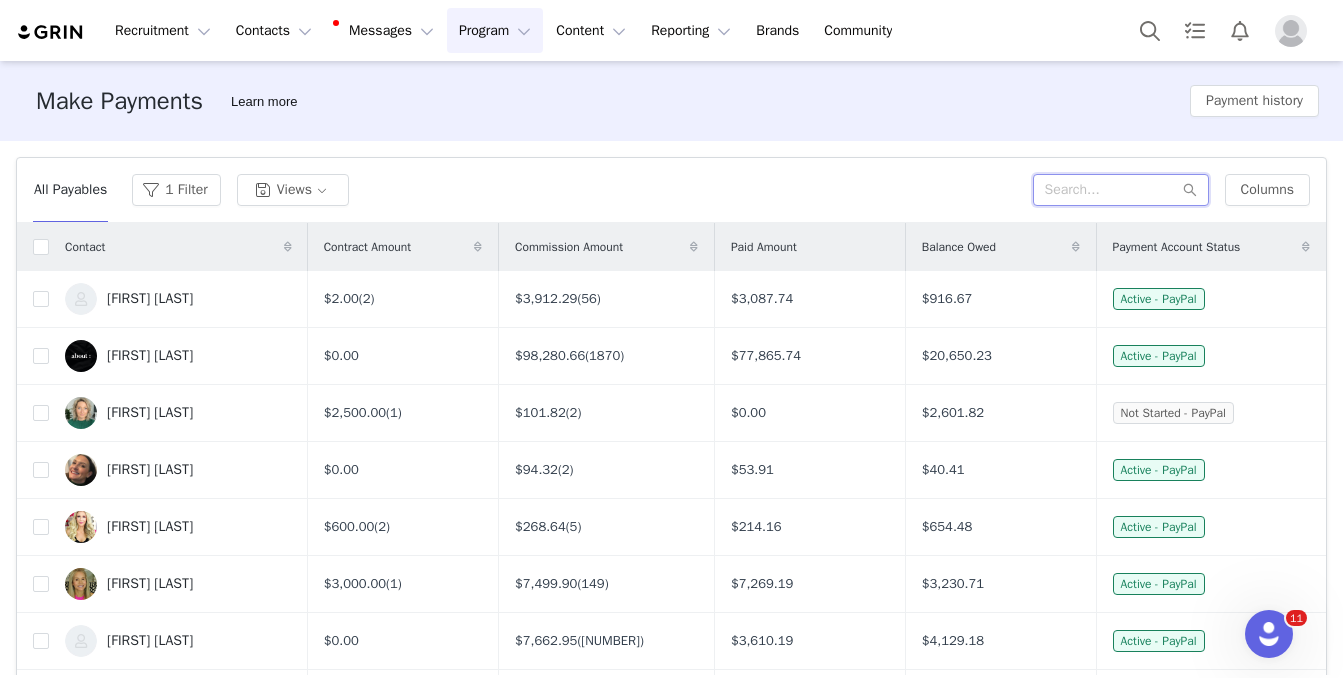 click at bounding box center (1121, 190) 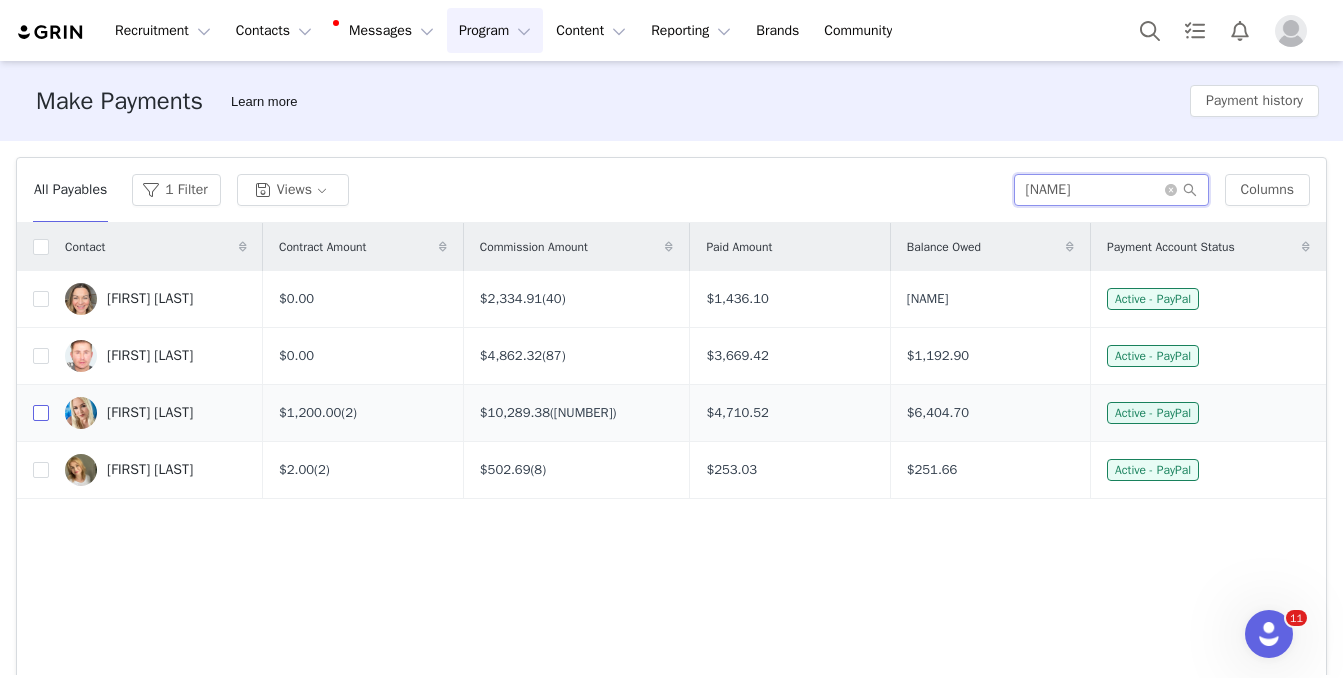type on "[NAME]" 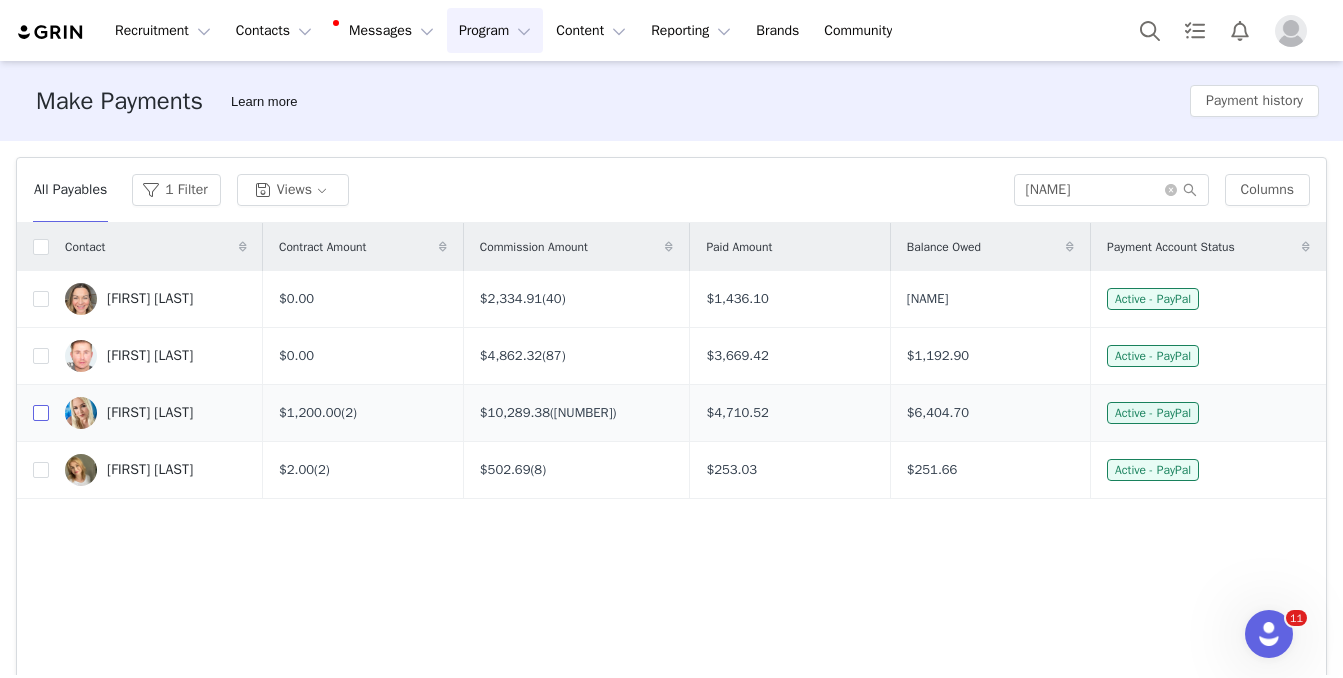 click at bounding box center [41, 413] 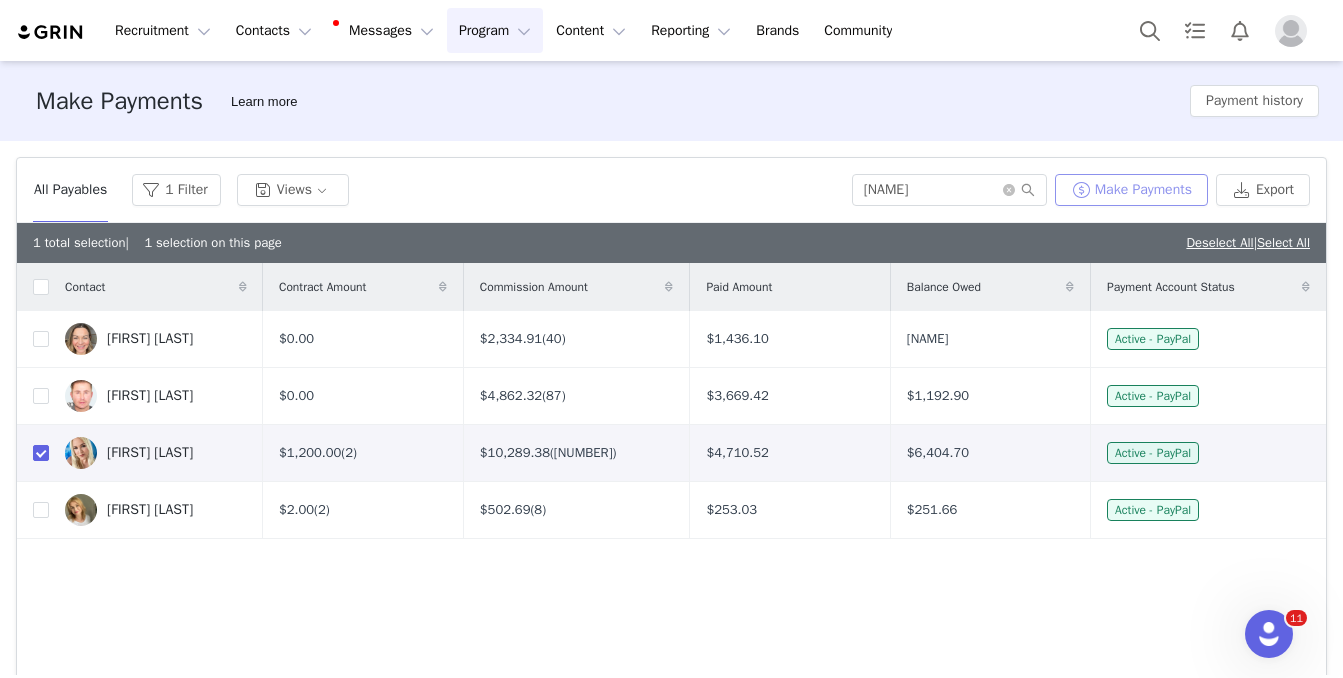 click on "Make Payments" at bounding box center (1131, 190) 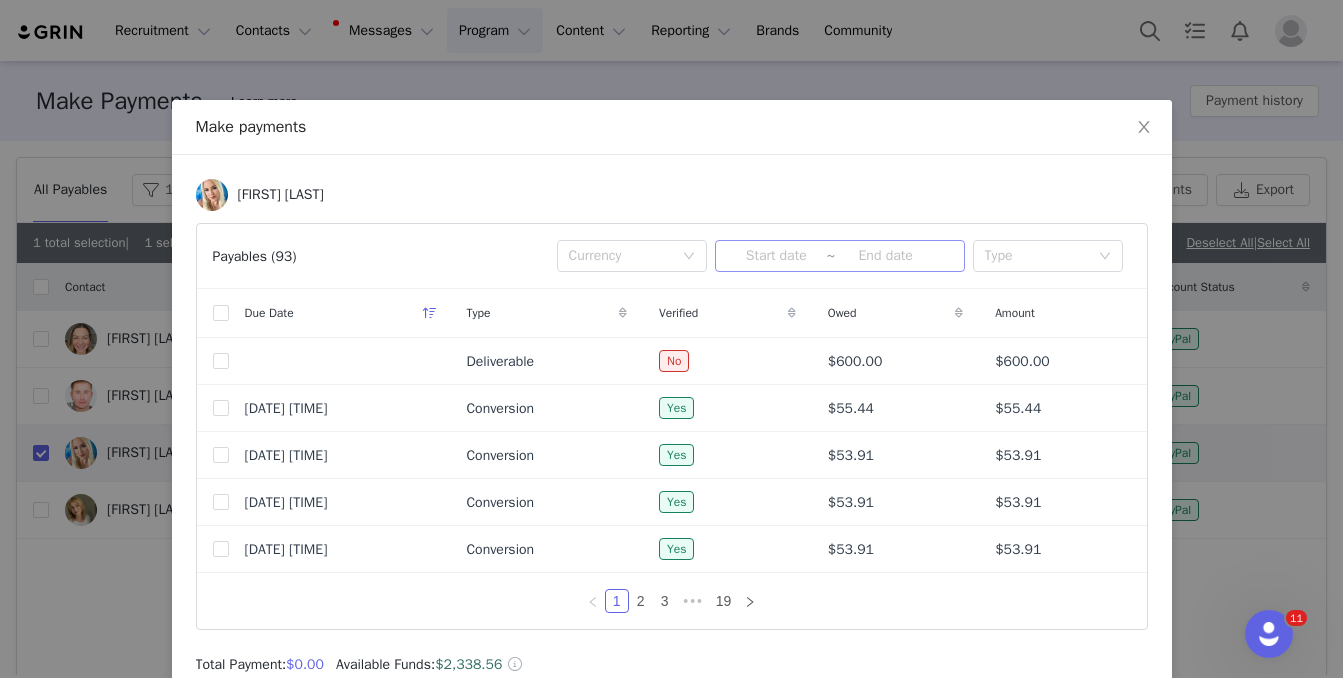 click at bounding box center [776, 256] 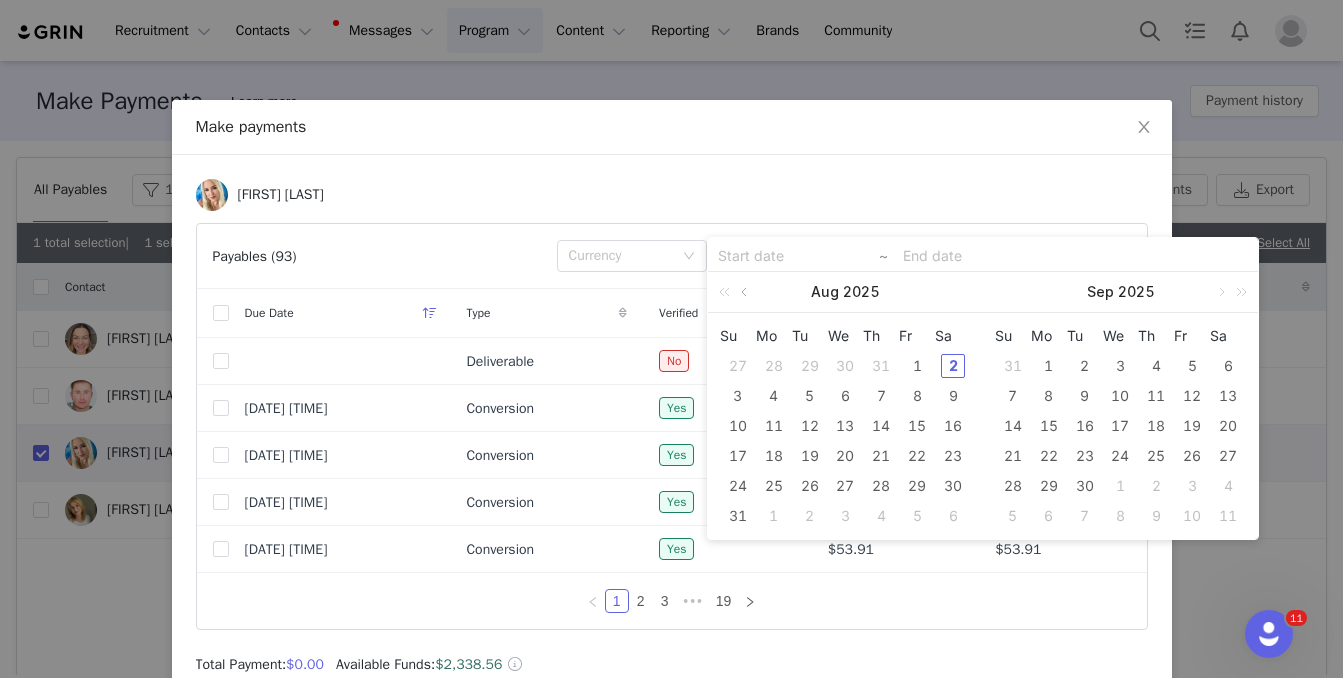 click at bounding box center [746, 292] 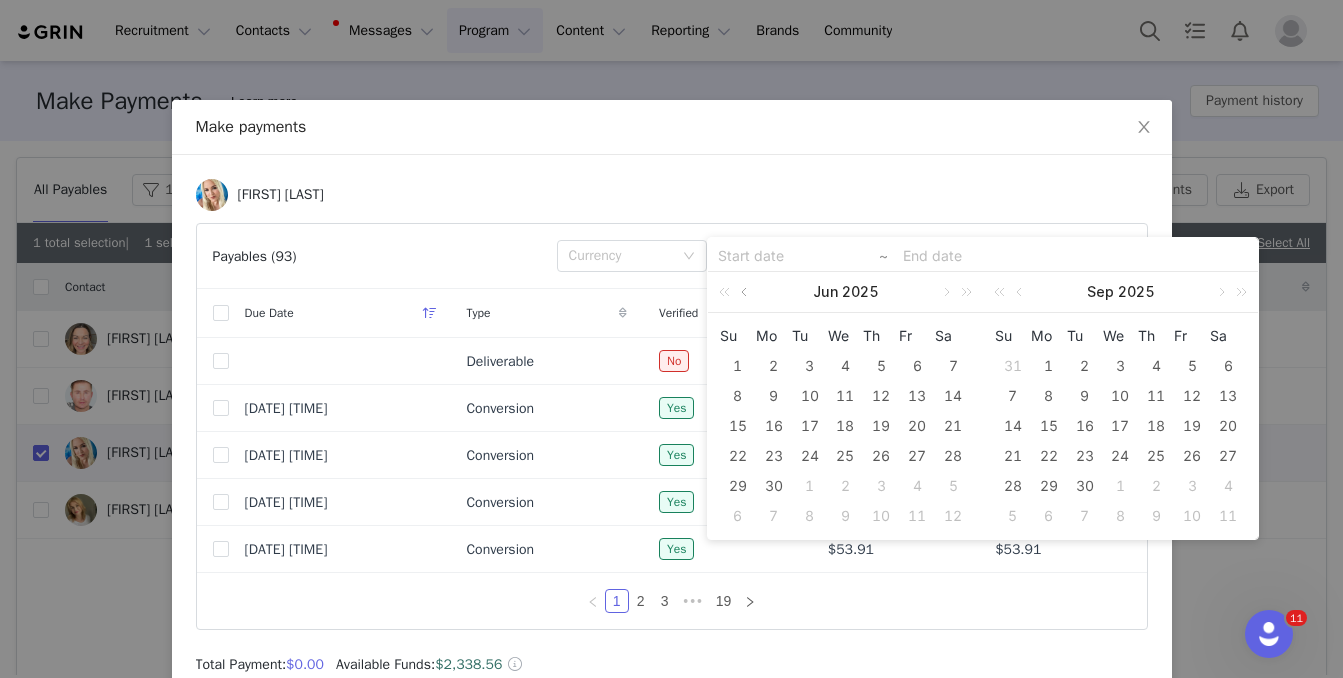 click at bounding box center [746, 292] 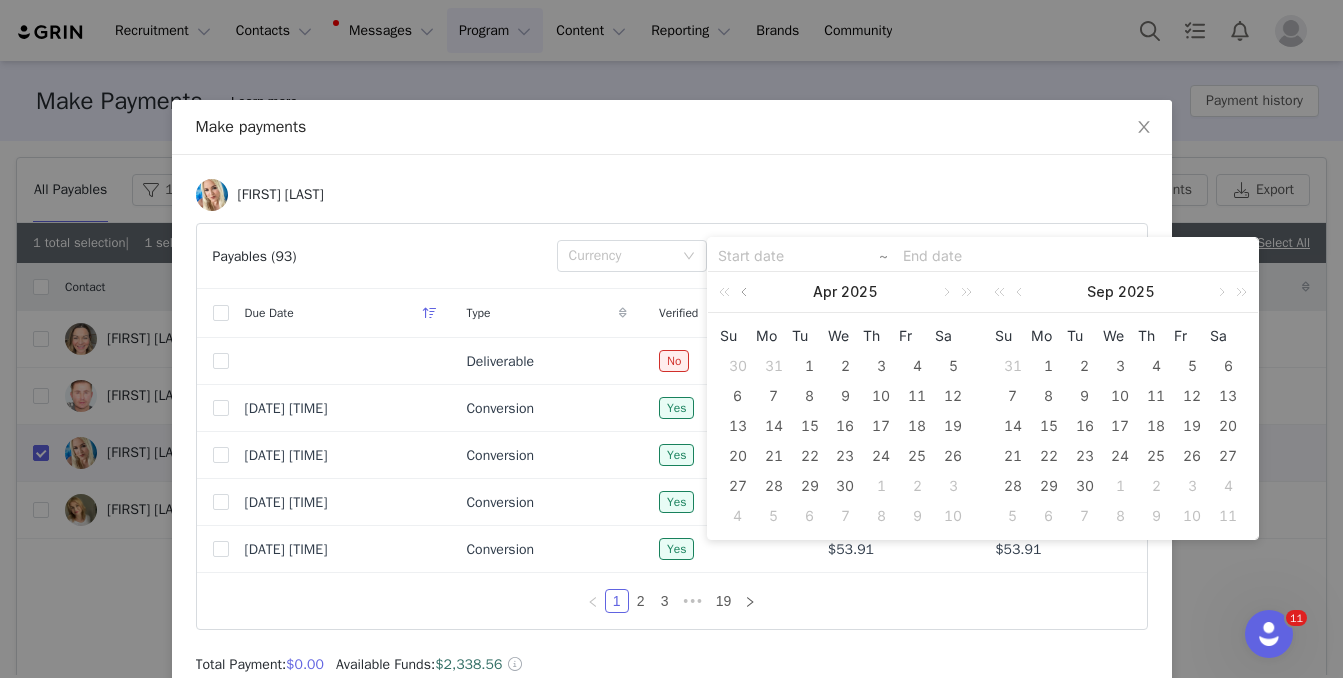 click at bounding box center (746, 292) 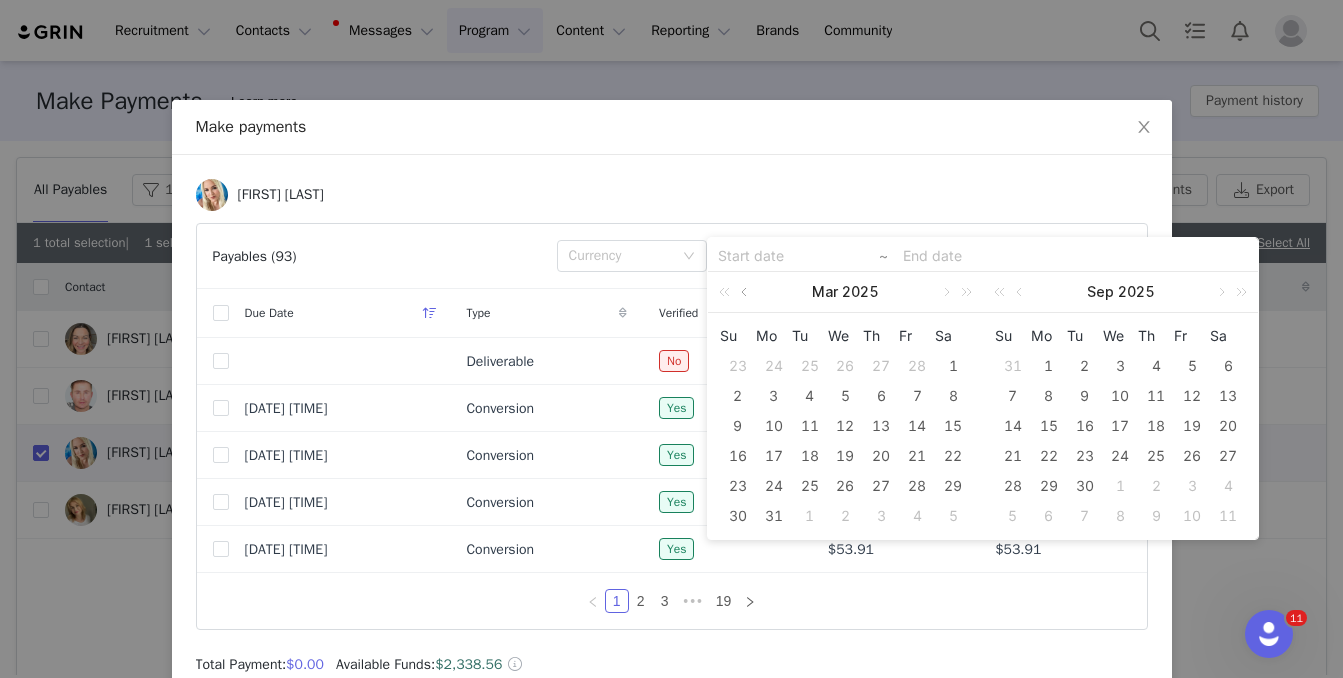 click at bounding box center (746, 292) 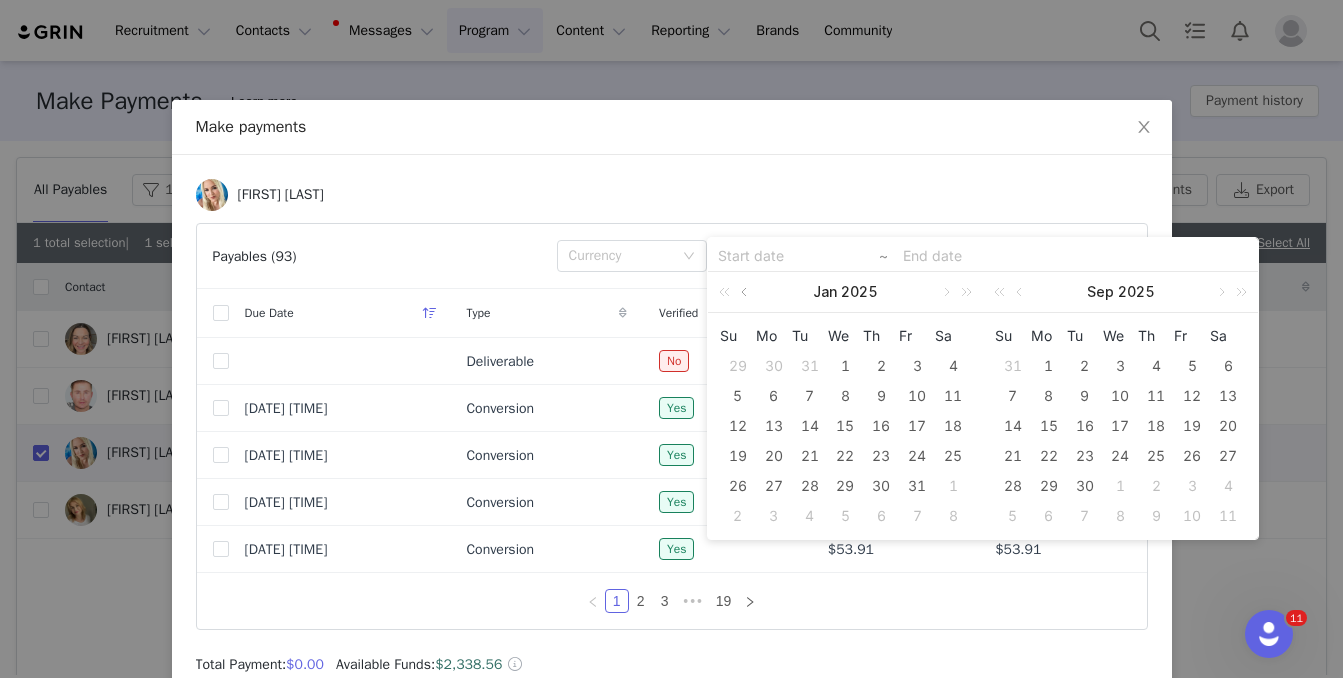 click at bounding box center [746, 292] 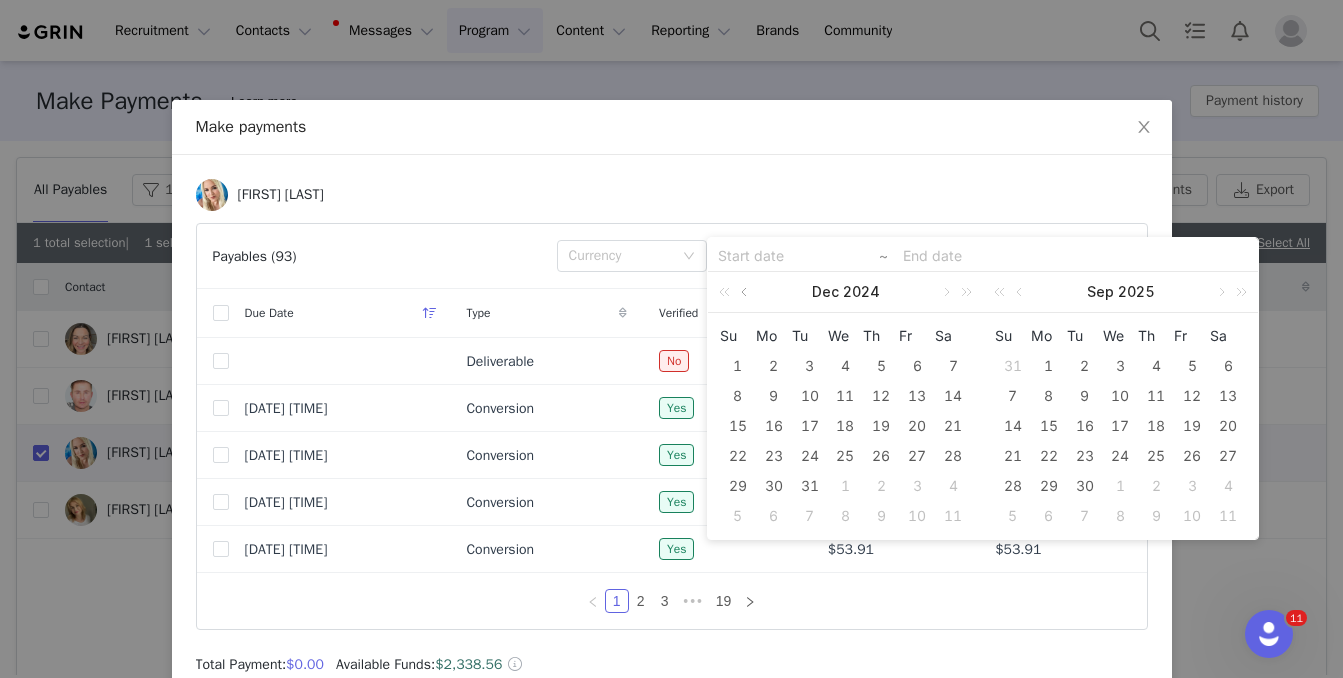 click at bounding box center (746, 292) 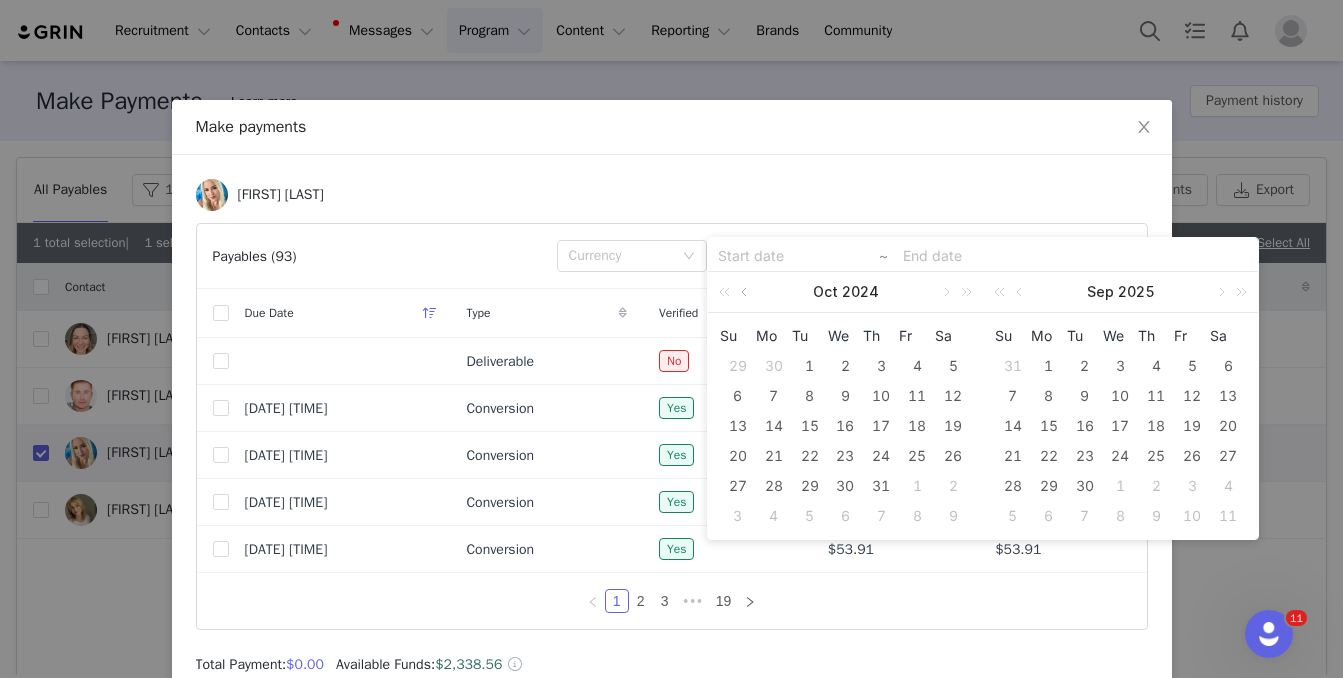 click at bounding box center [746, 292] 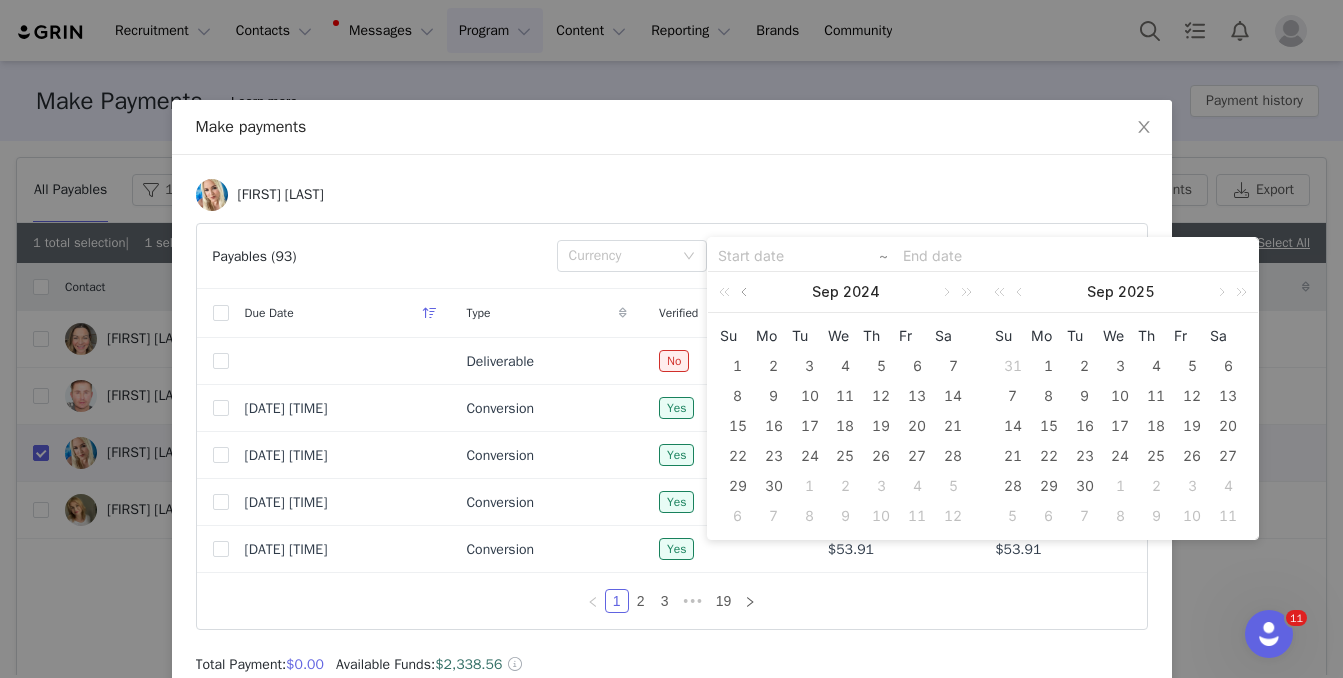 click at bounding box center [746, 292] 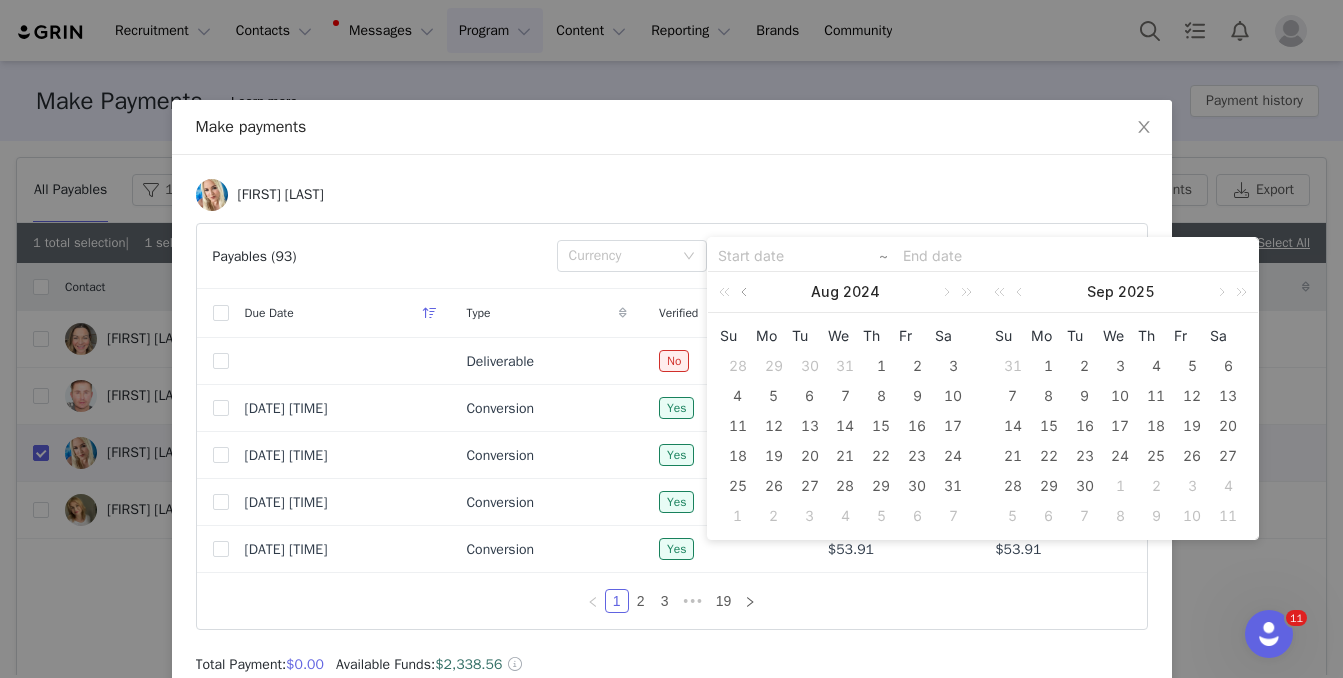 click at bounding box center (746, 292) 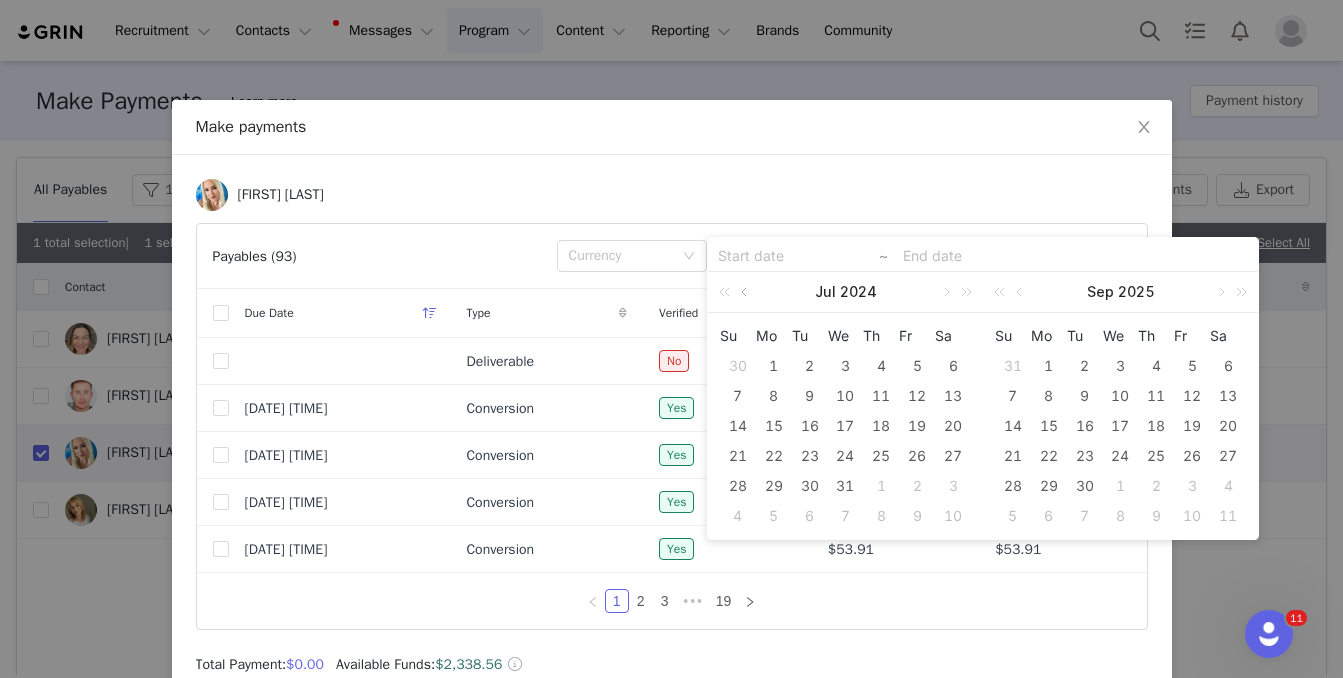 click at bounding box center [746, 292] 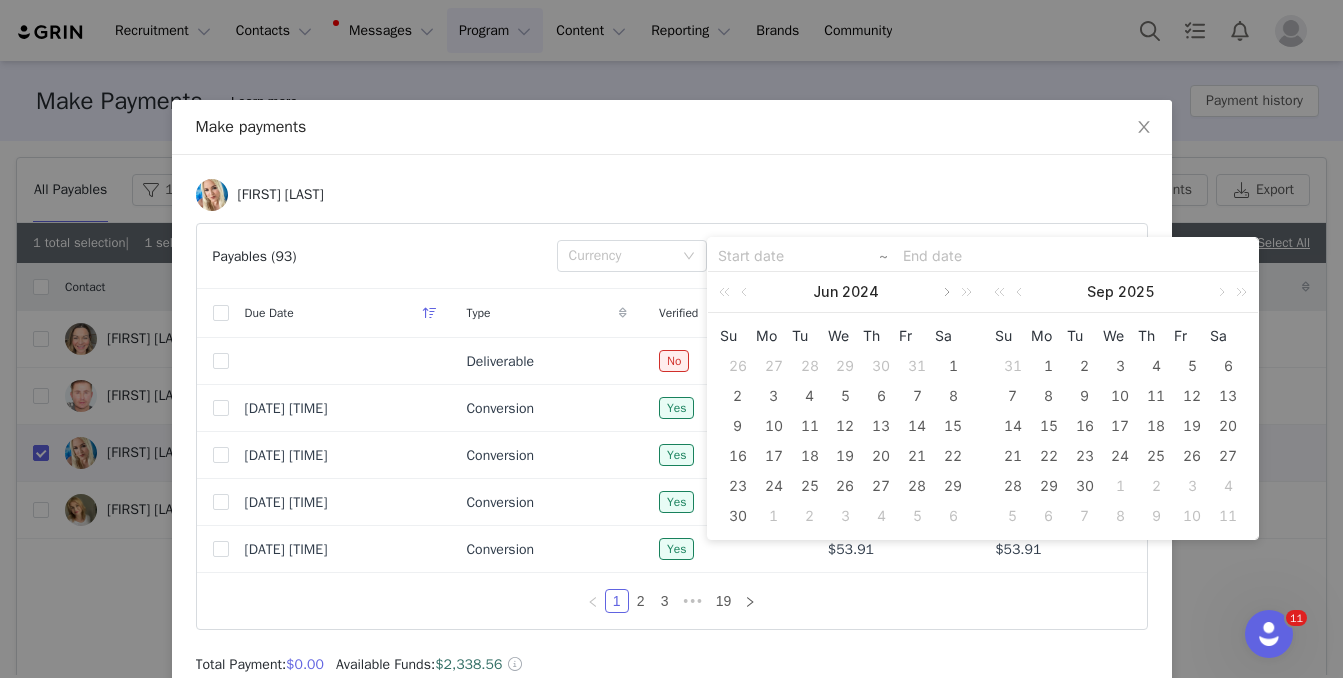 click at bounding box center [945, 292] 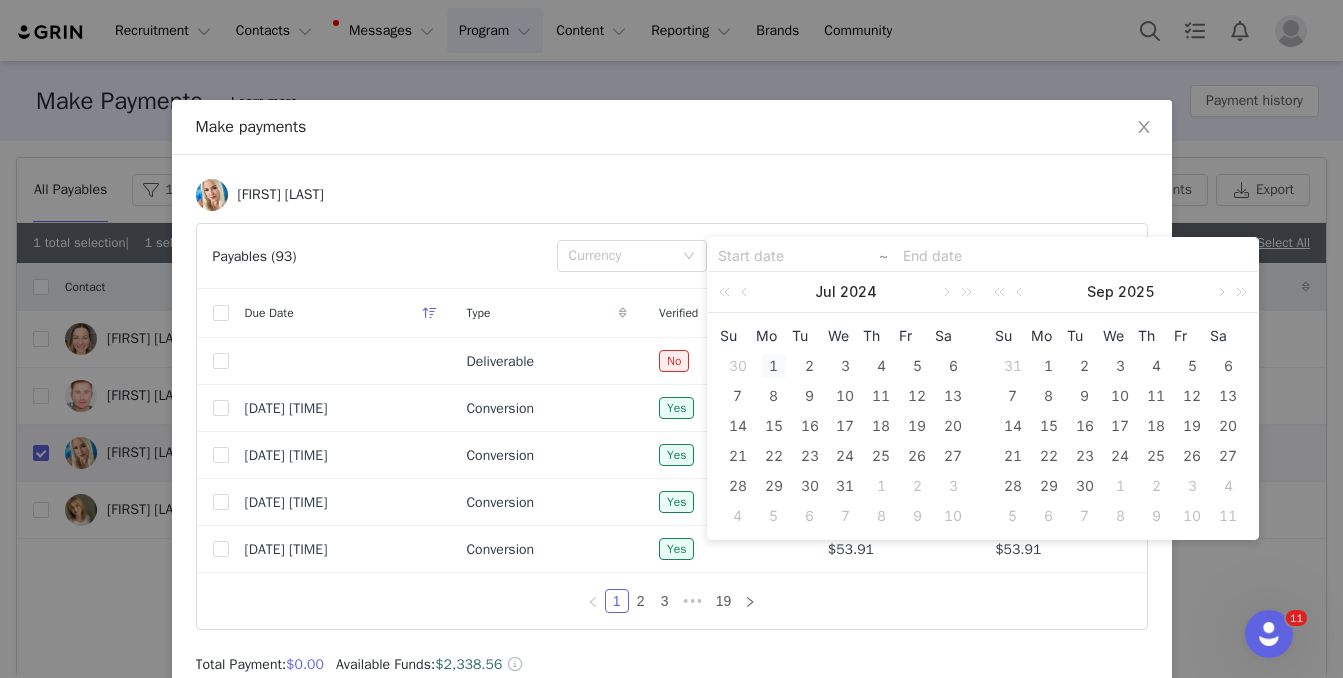 click on "1" at bounding box center (774, 366) 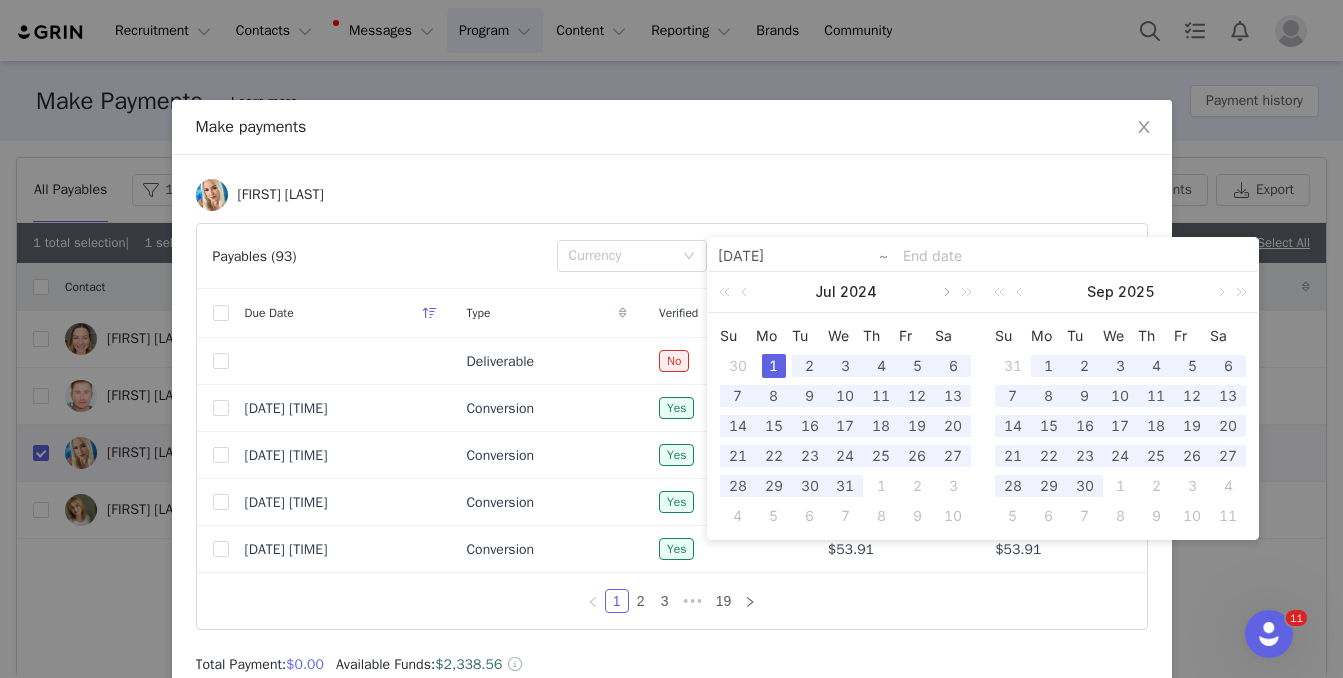 click at bounding box center [945, 292] 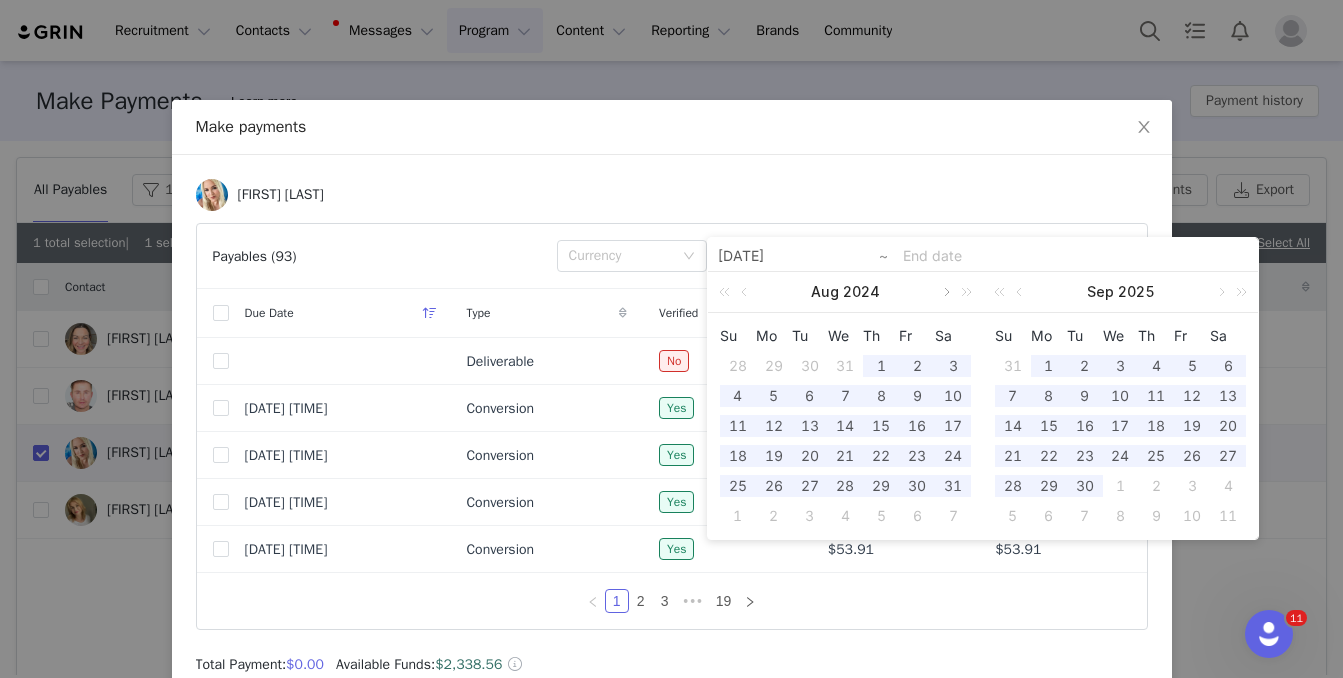 click at bounding box center [945, 292] 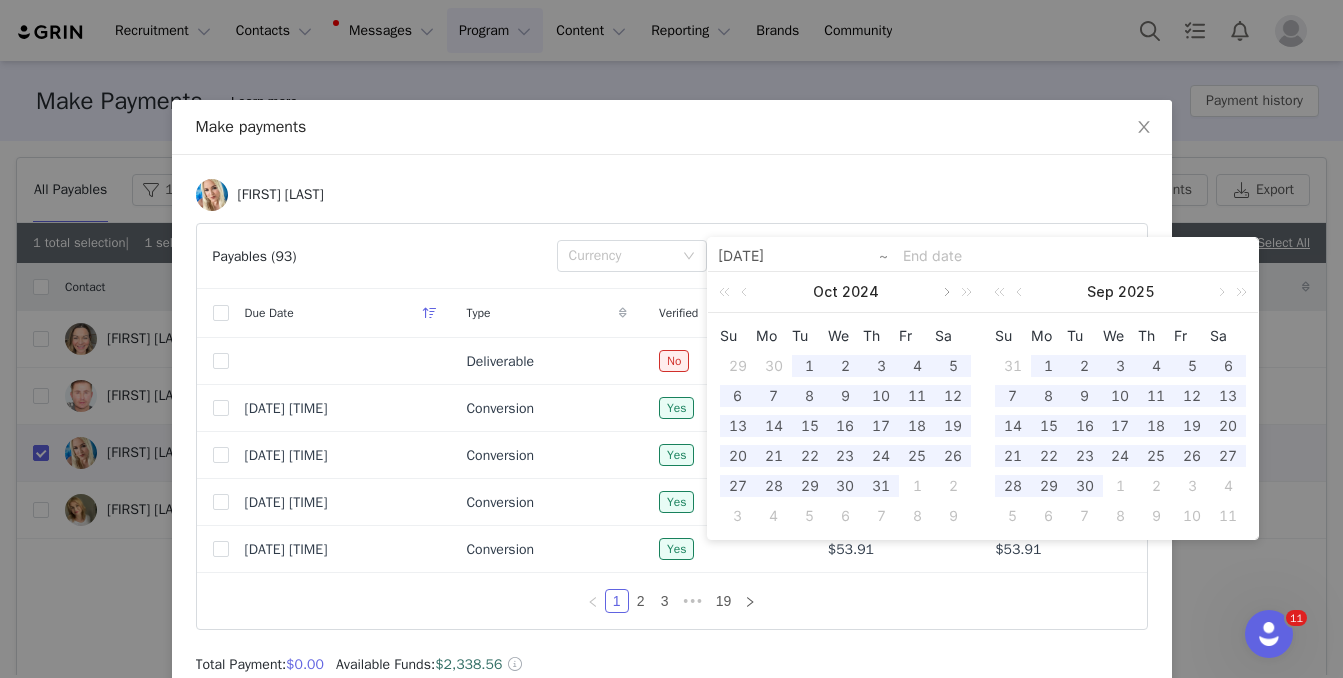 click at bounding box center (945, 292) 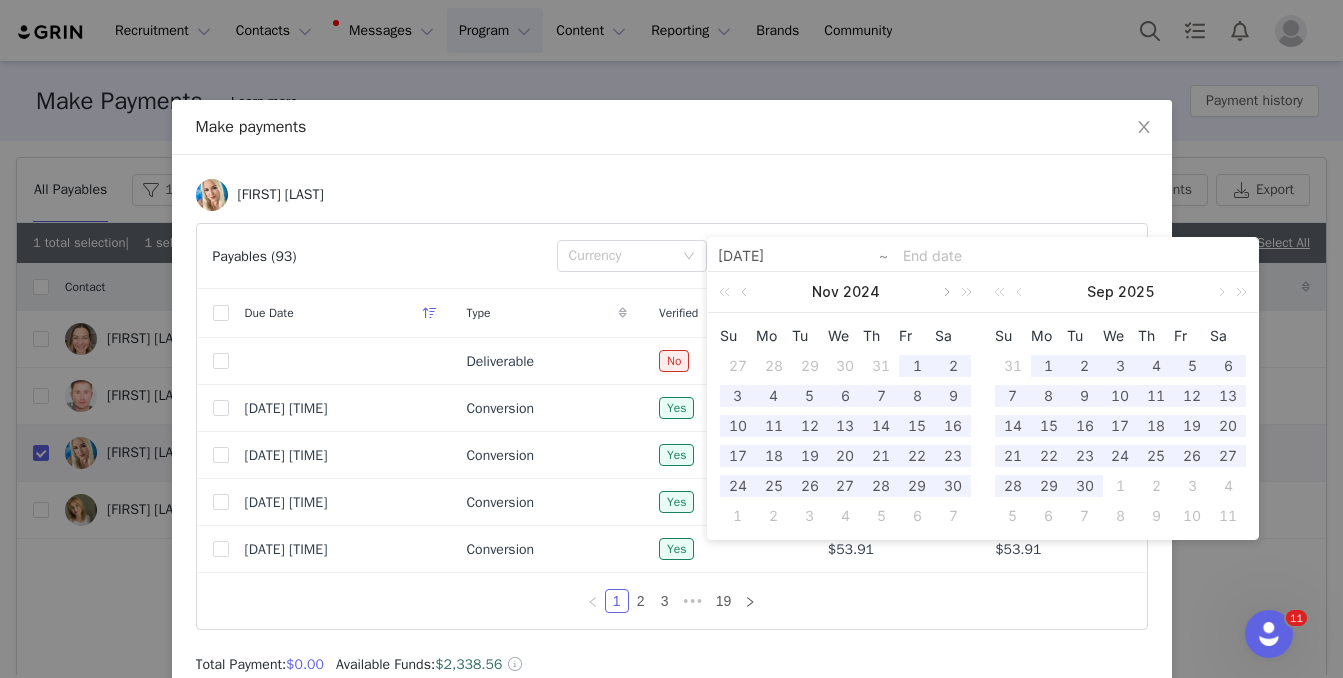 click at bounding box center (945, 292) 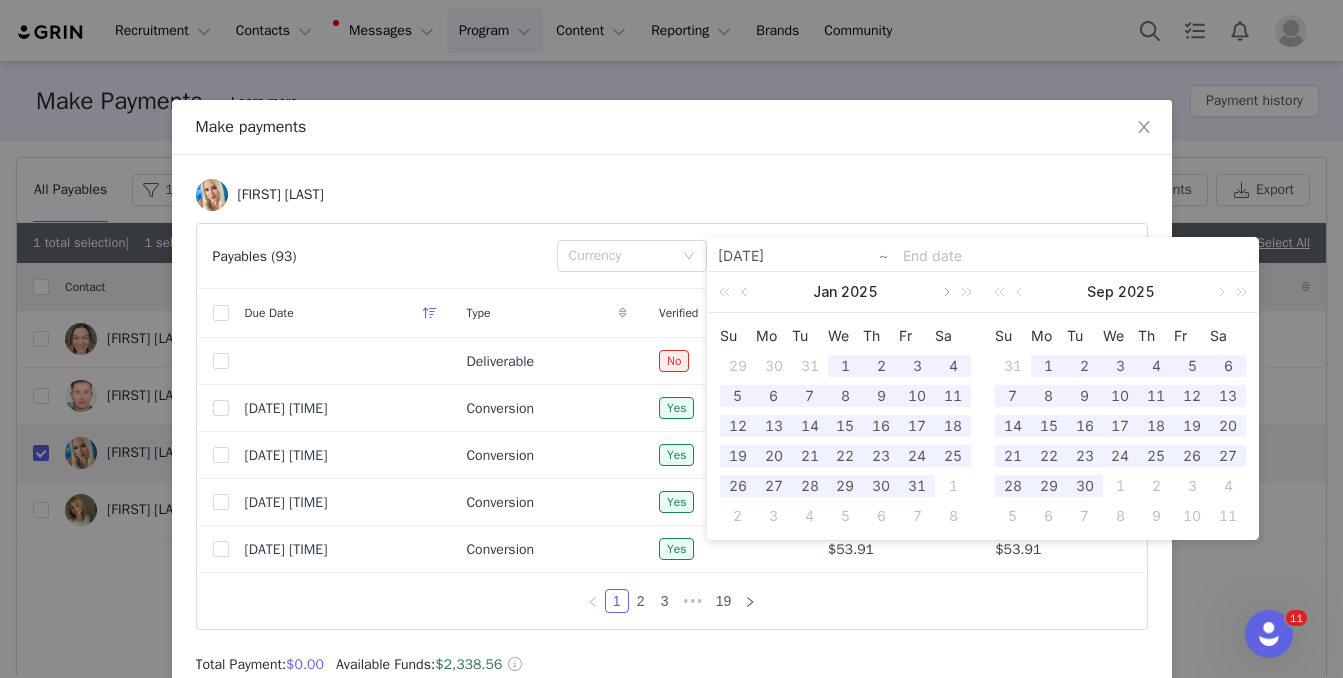 click at bounding box center [945, 292] 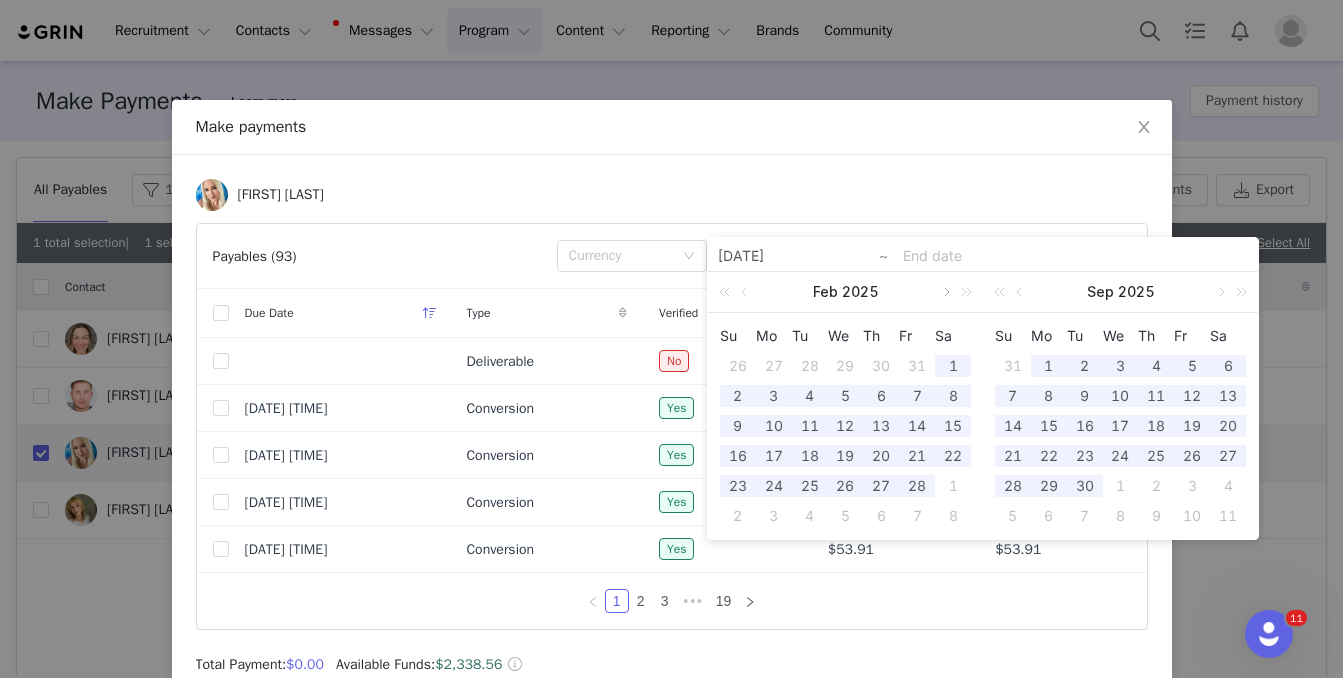 click at bounding box center [945, 292] 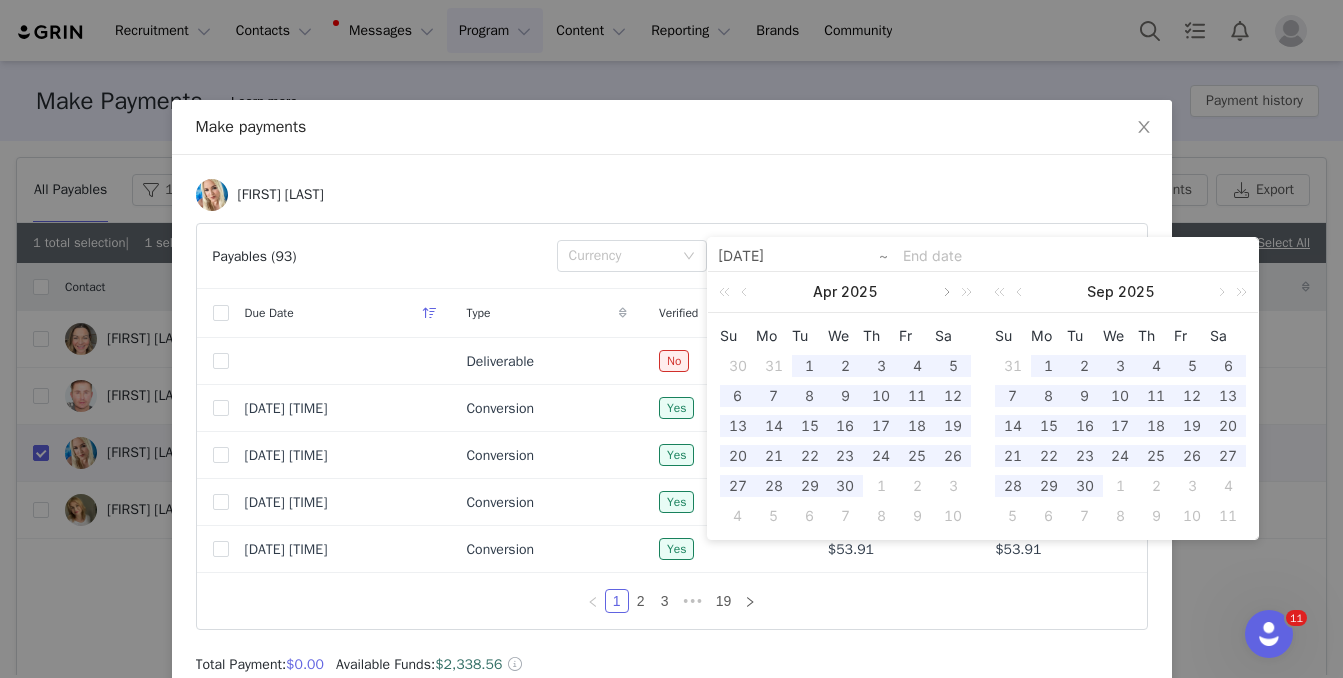 click at bounding box center [945, 292] 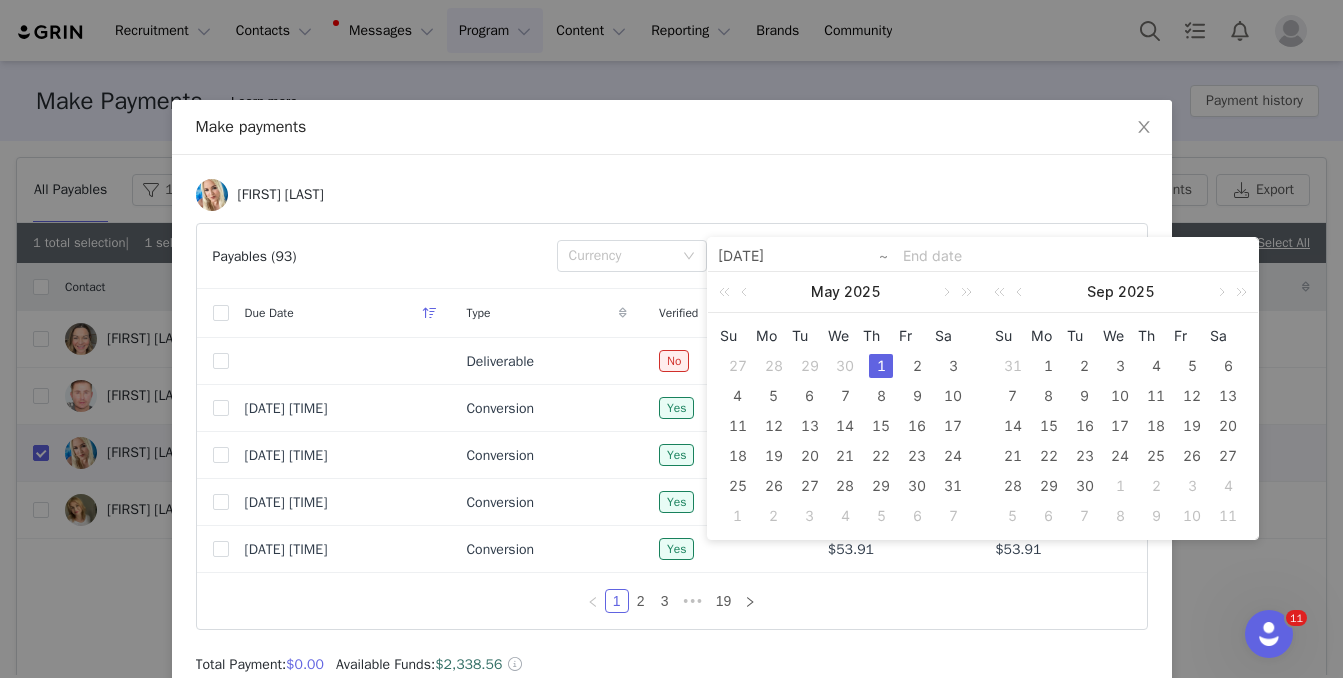click on "1" at bounding box center (881, 366) 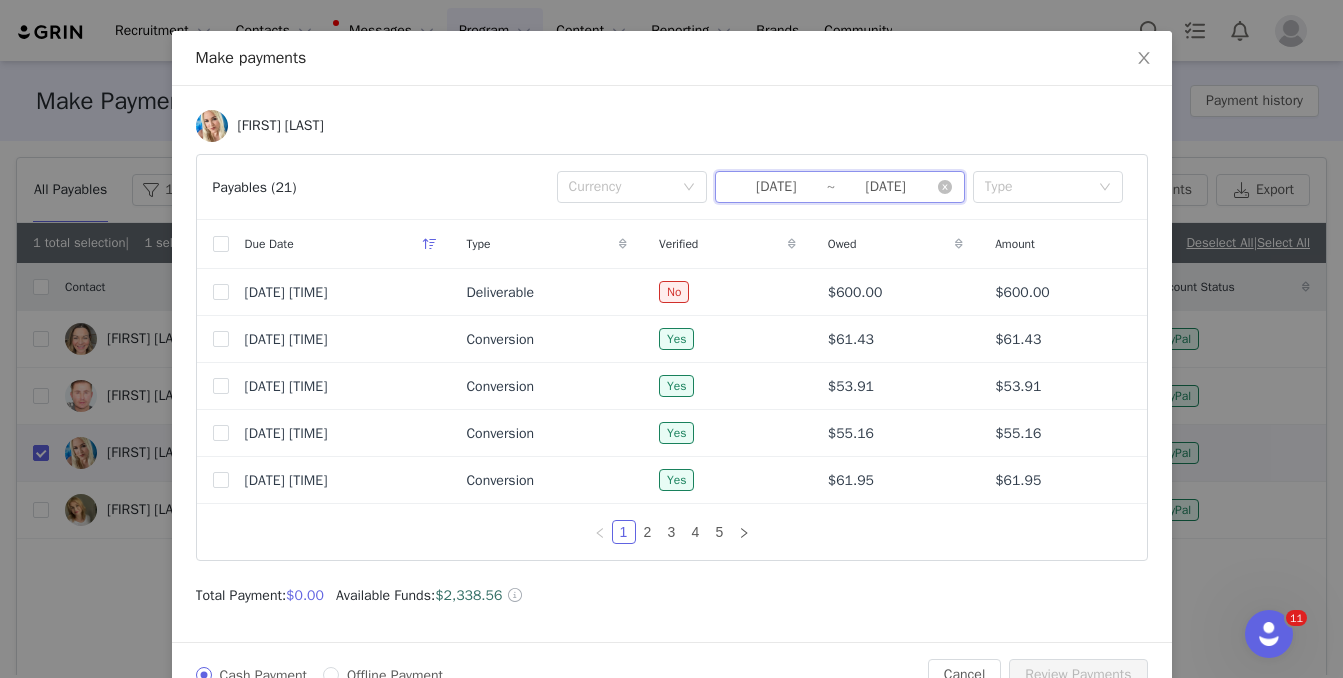 scroll, scrollTop: 73, scrollLeft: 0, axis: vertical 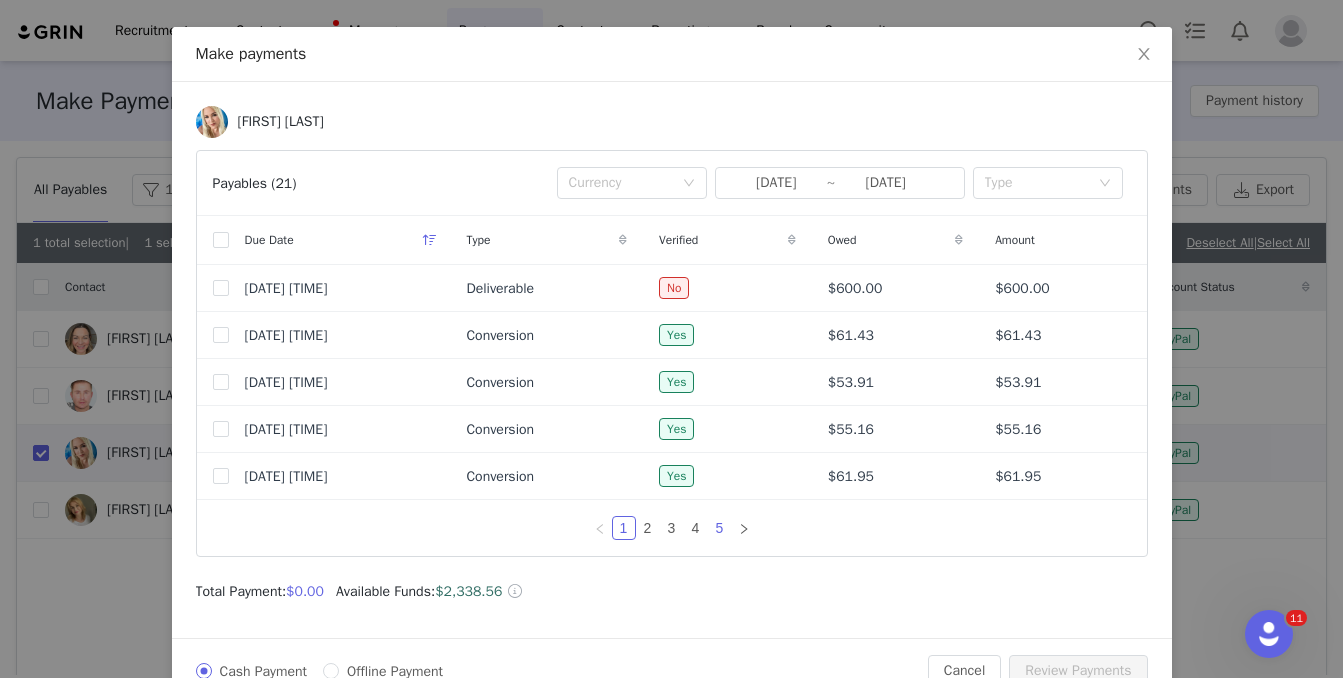 click on "5" at bounding box center [720, 528] 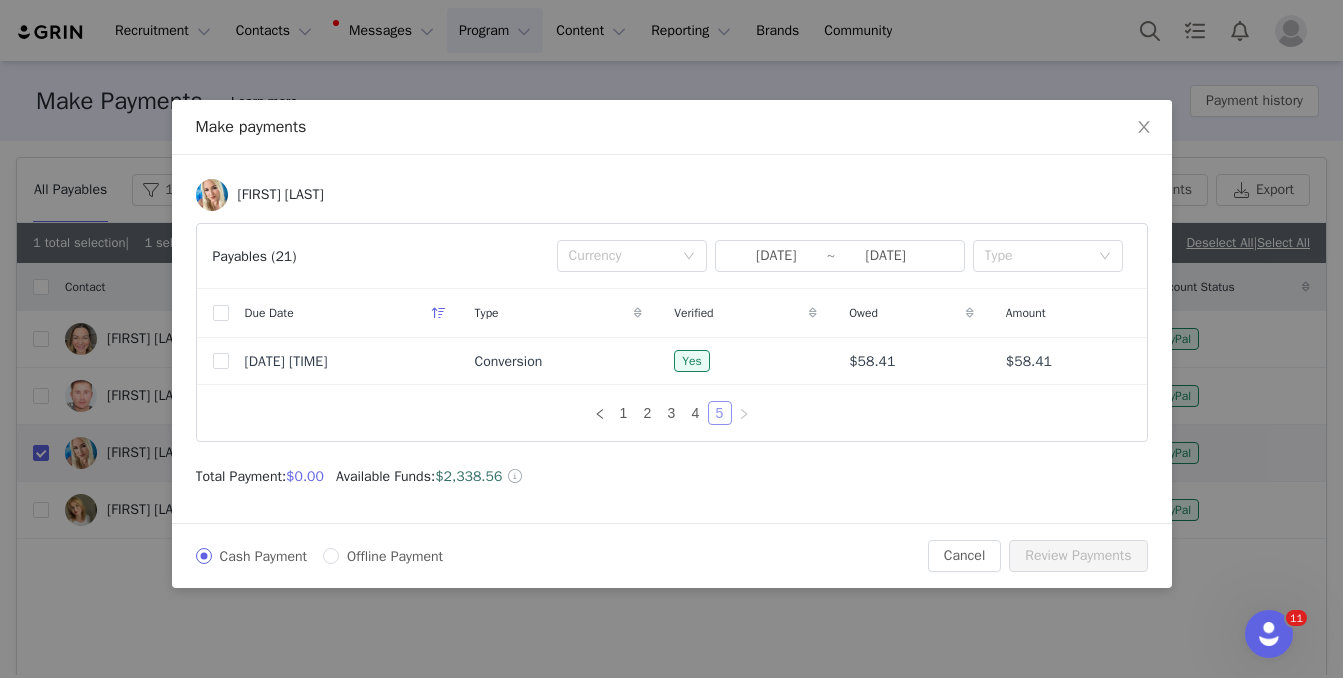 scroll, scrollTop: 0, scrollLeft: 0, axis: both 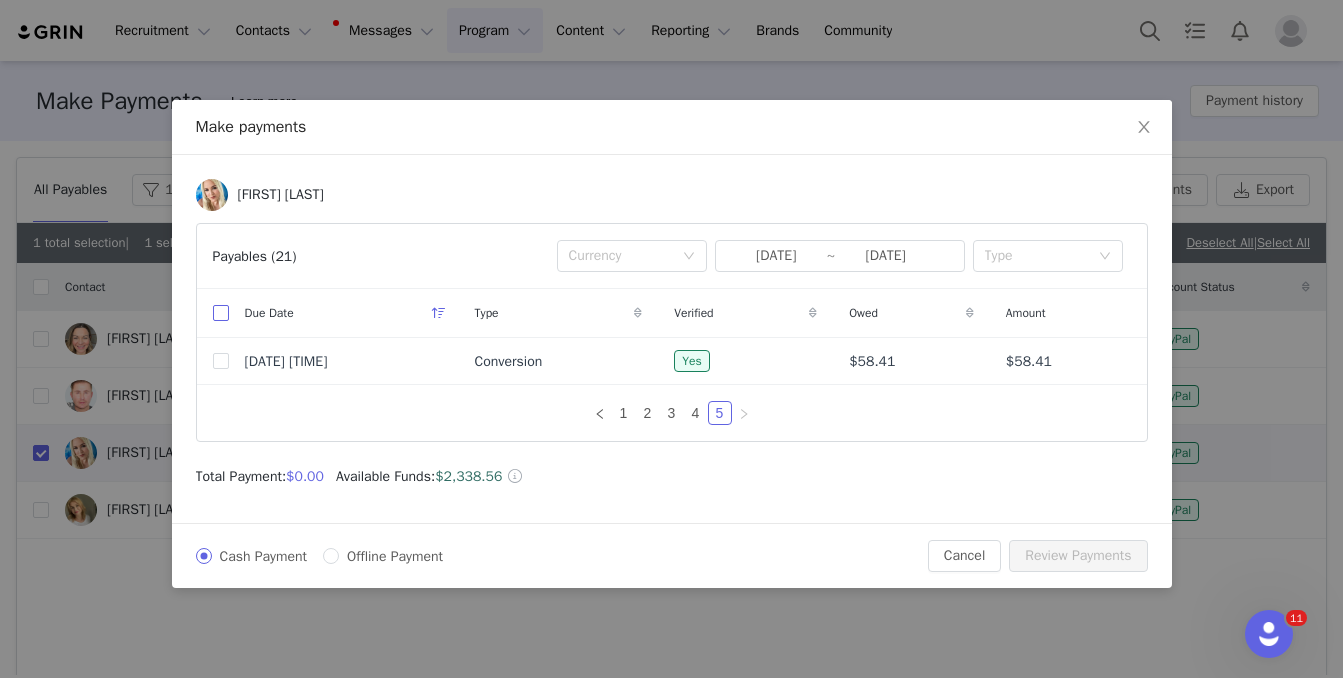 click at bounding box center (221, 313) 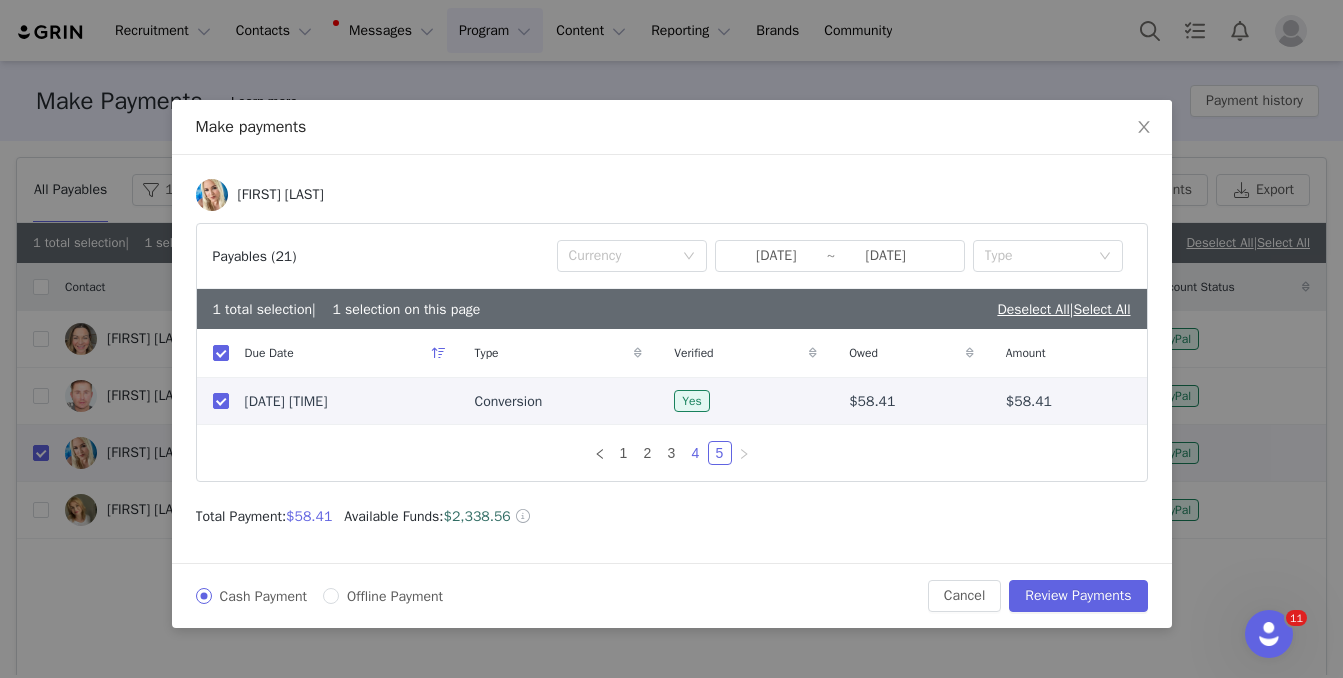 click on "4" at bounding box center [696, 453] 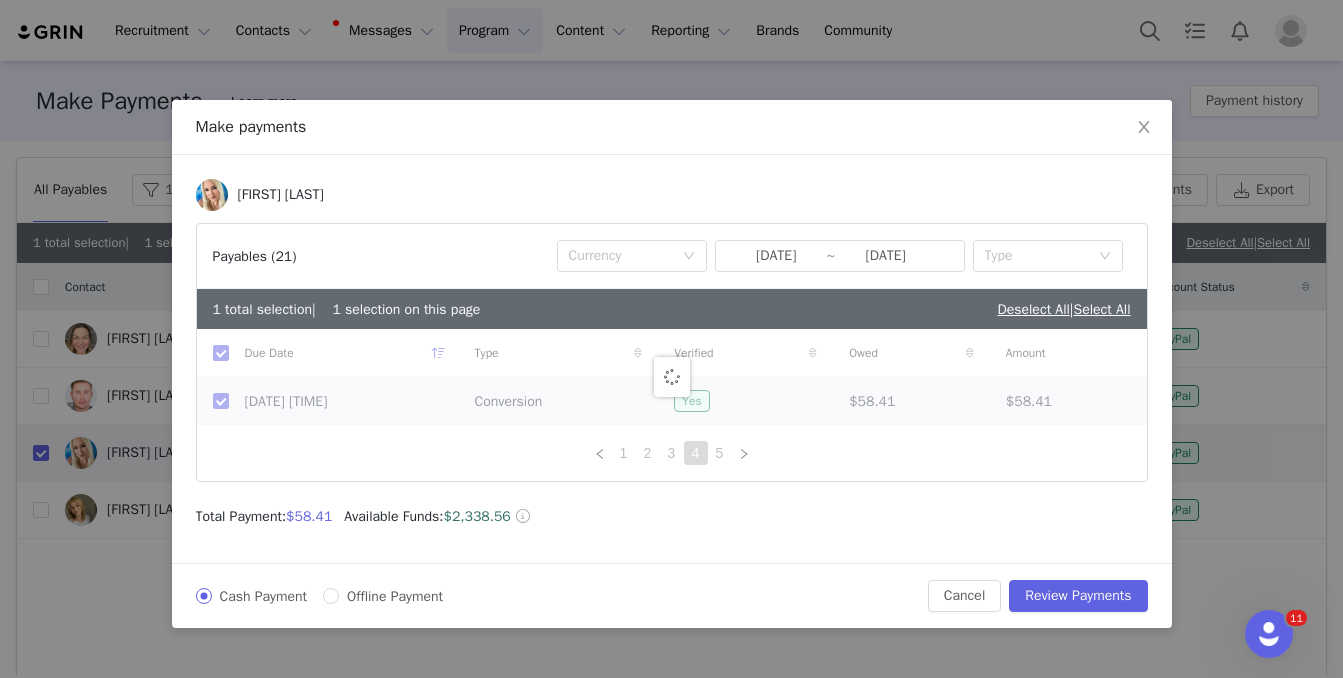 checkbox on "false" 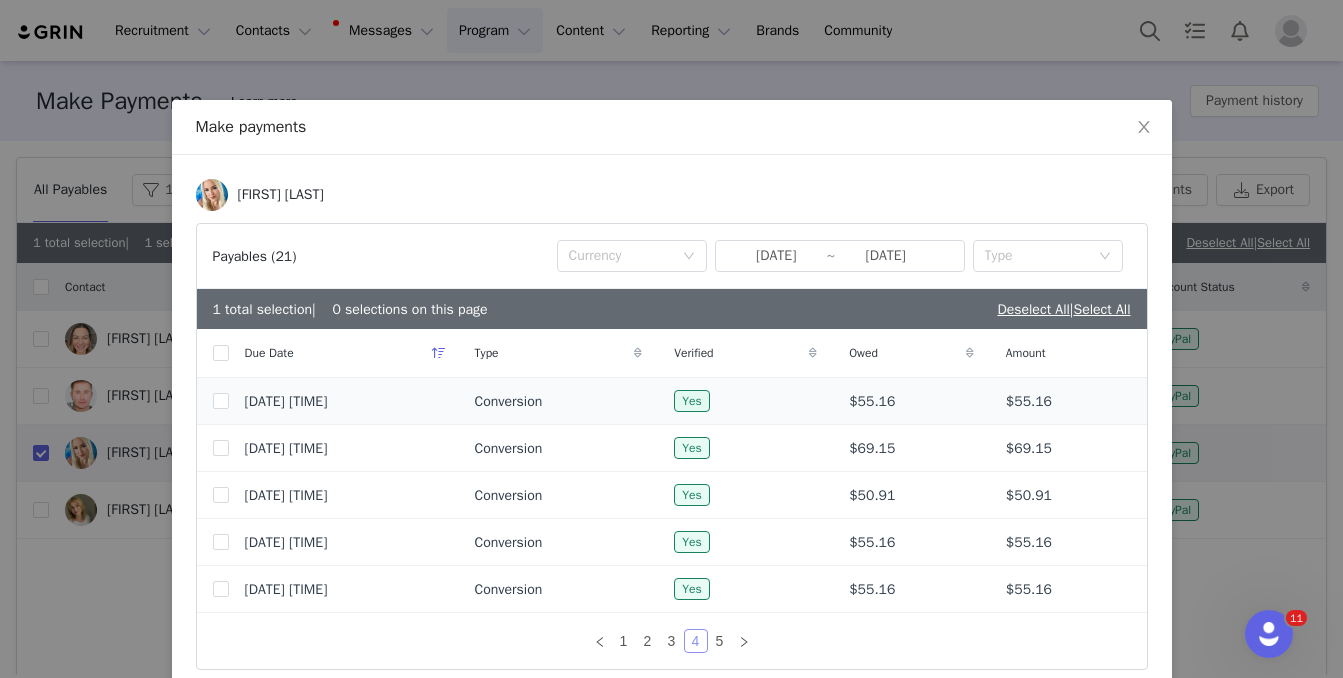 scroll, scrollTop: 53, scrollLeft: 0, axis: vertical 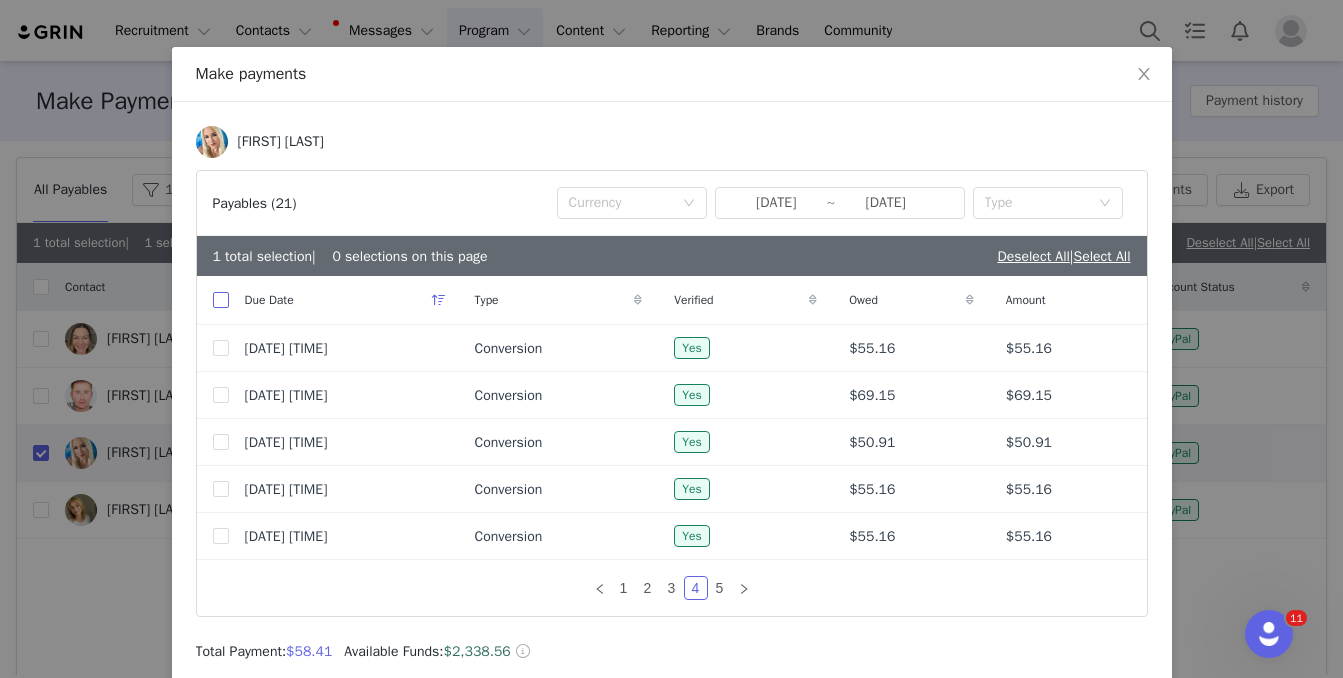 click at bounding box center (221, 300) 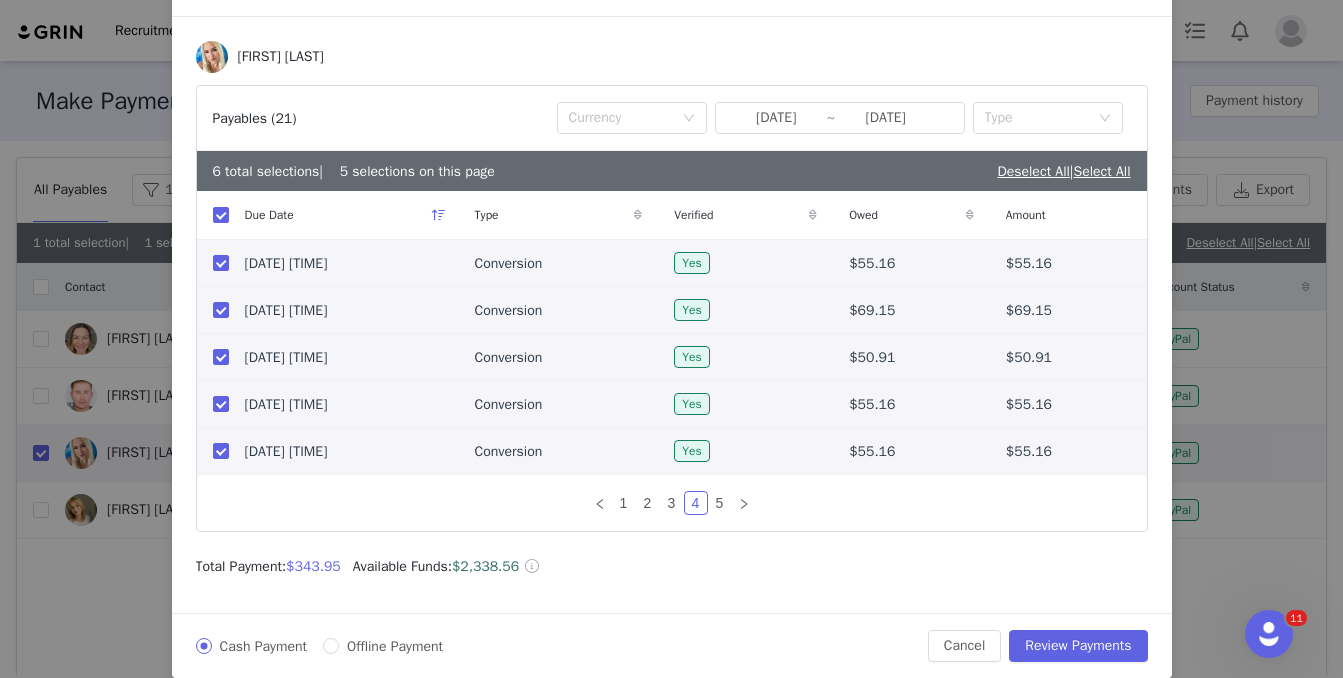 scroll, scrollTop: 139, scrollLeft: 0, axis: vertical 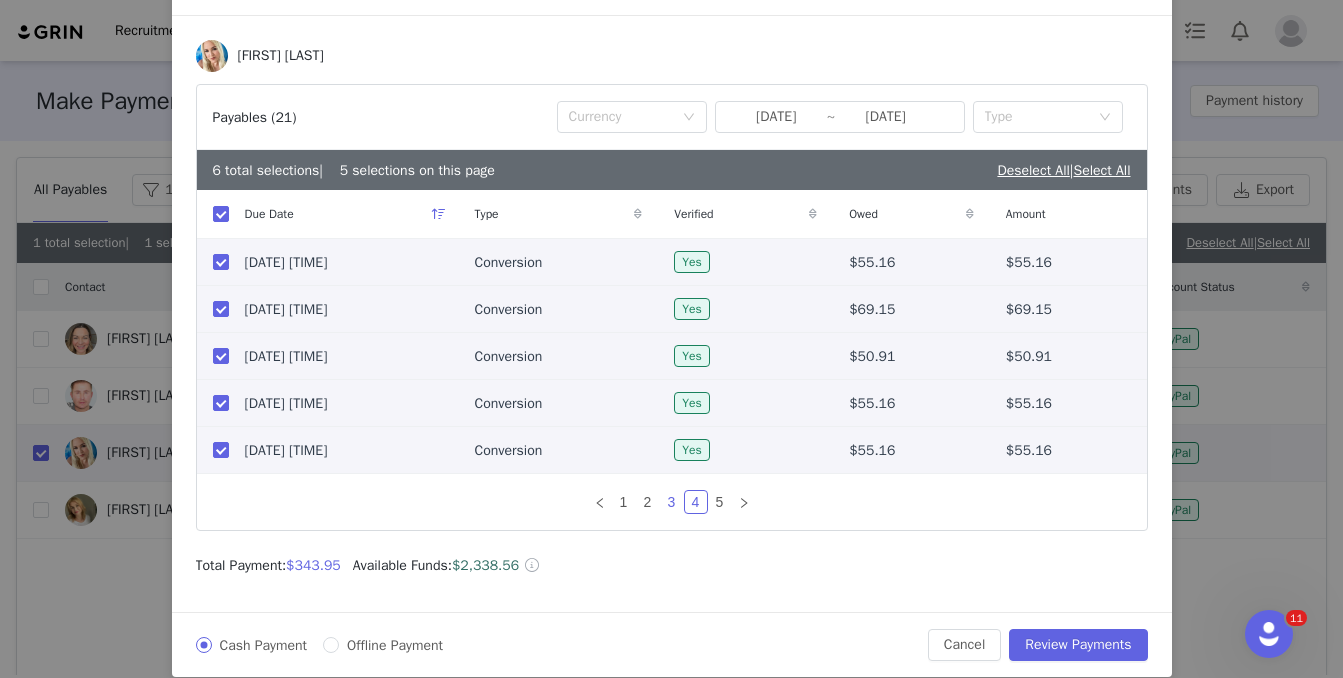click on "3" at bounding box center (672, 502) 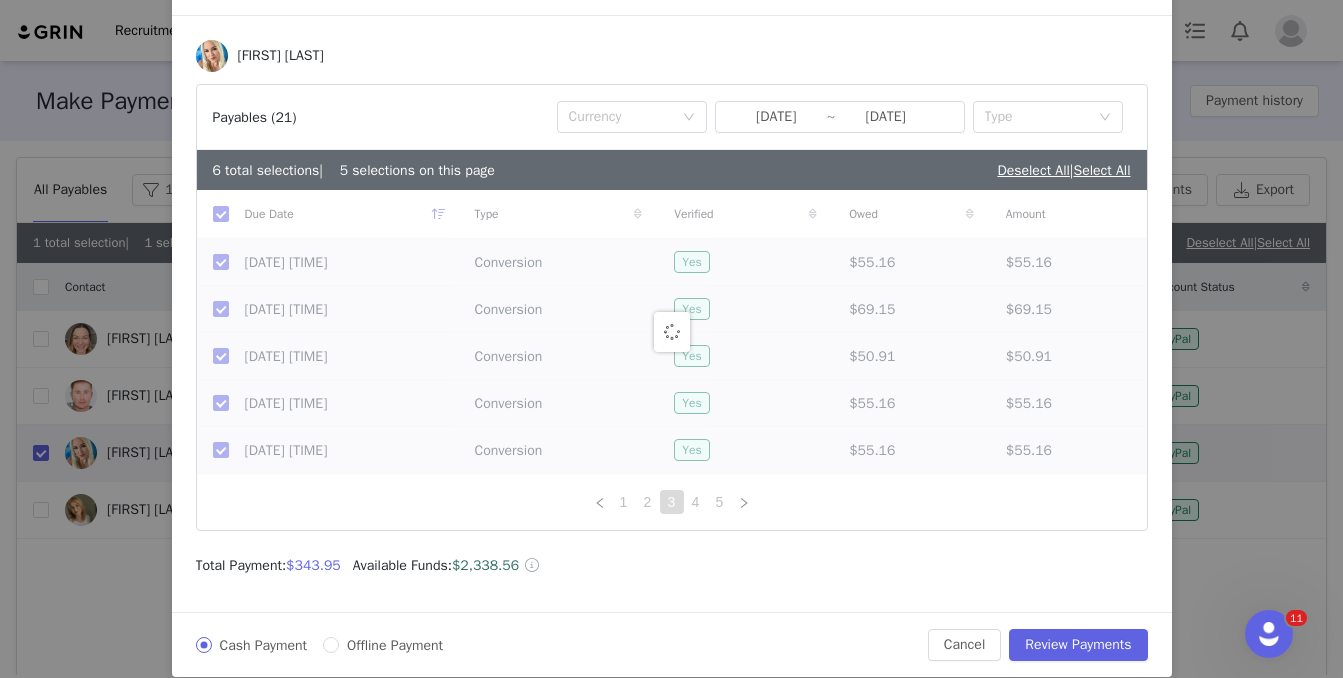 checkbox on "false" 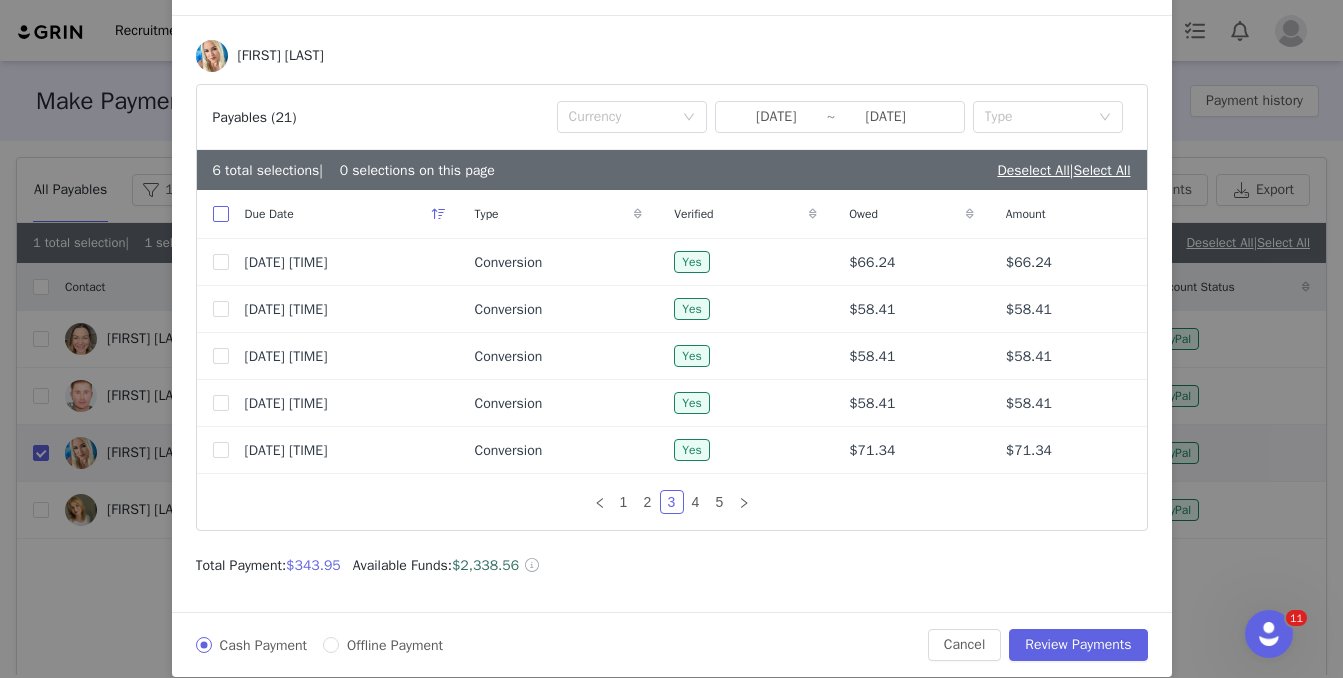 click at bounding box center [221, 214] 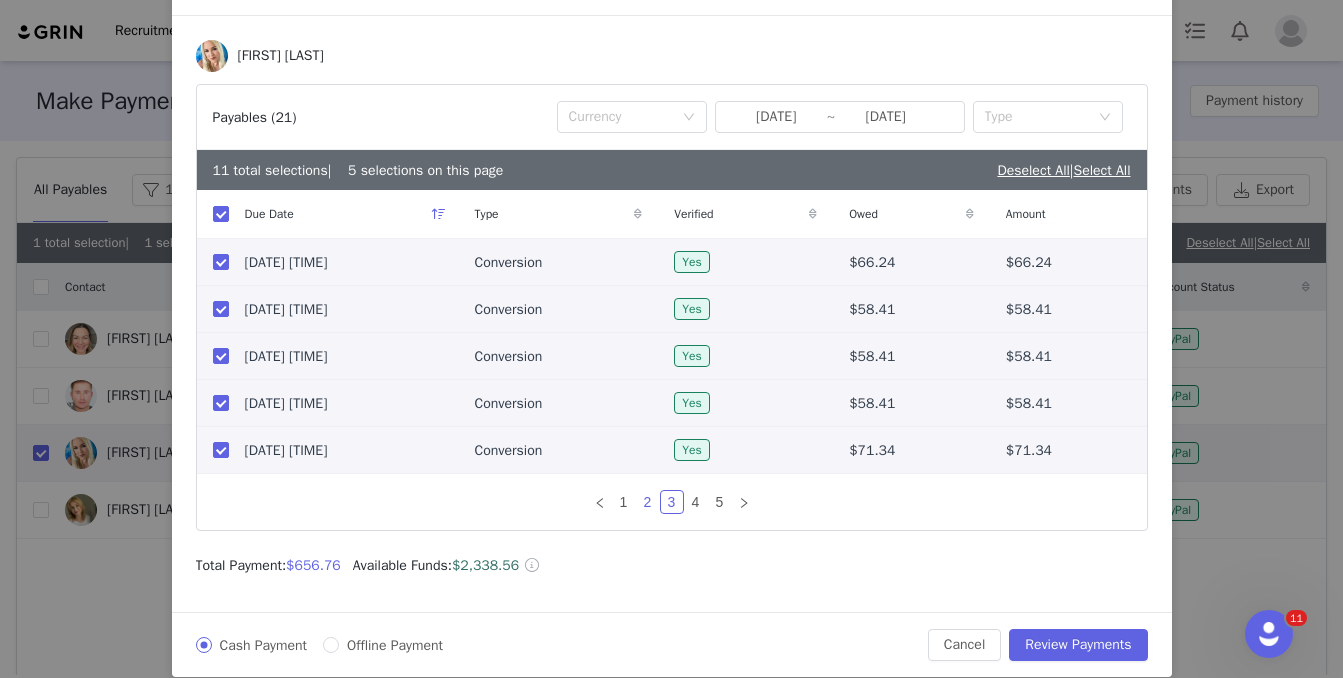 click on "2" at bounding box center (648, 502) 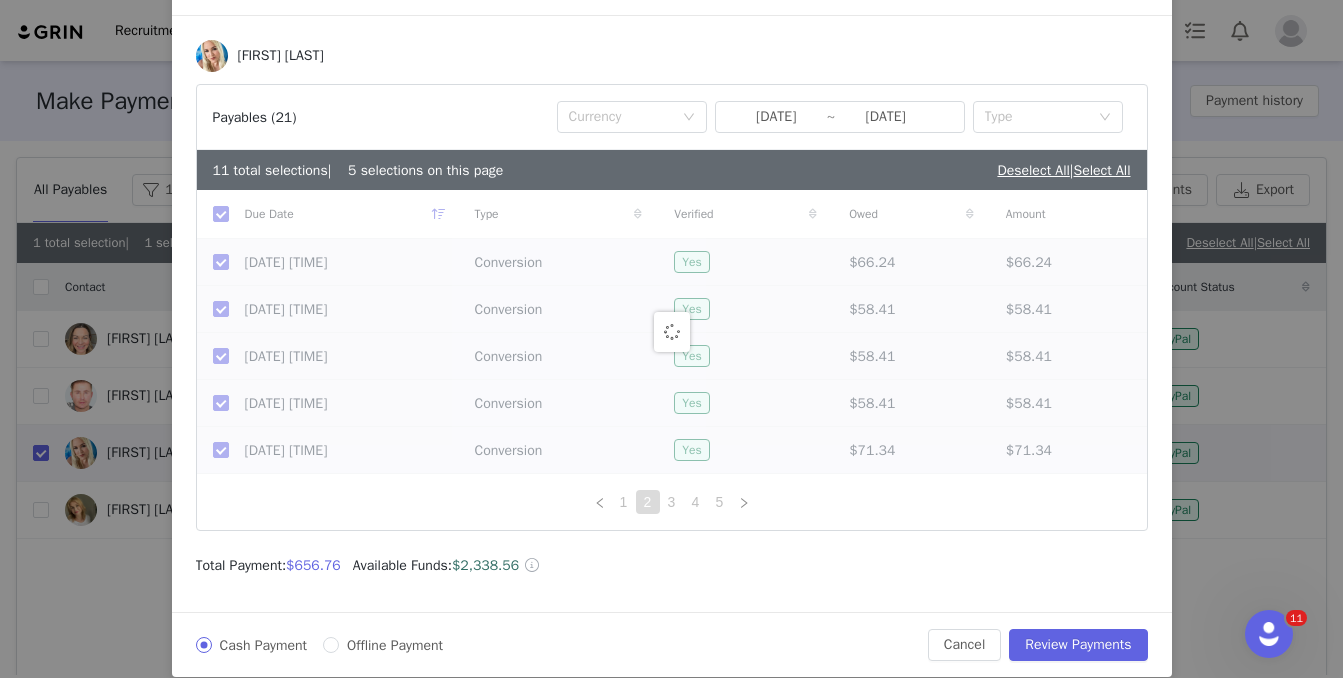 checkbox on "false" 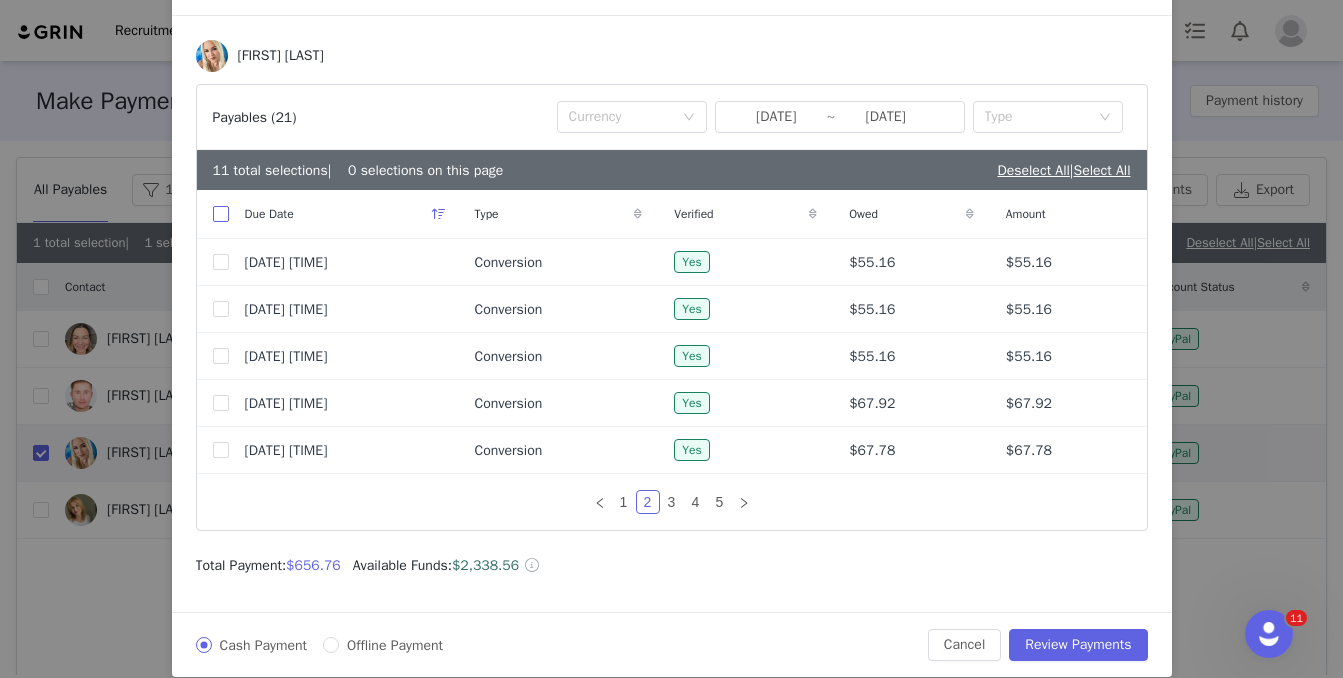click at bounding box center [221, 214] 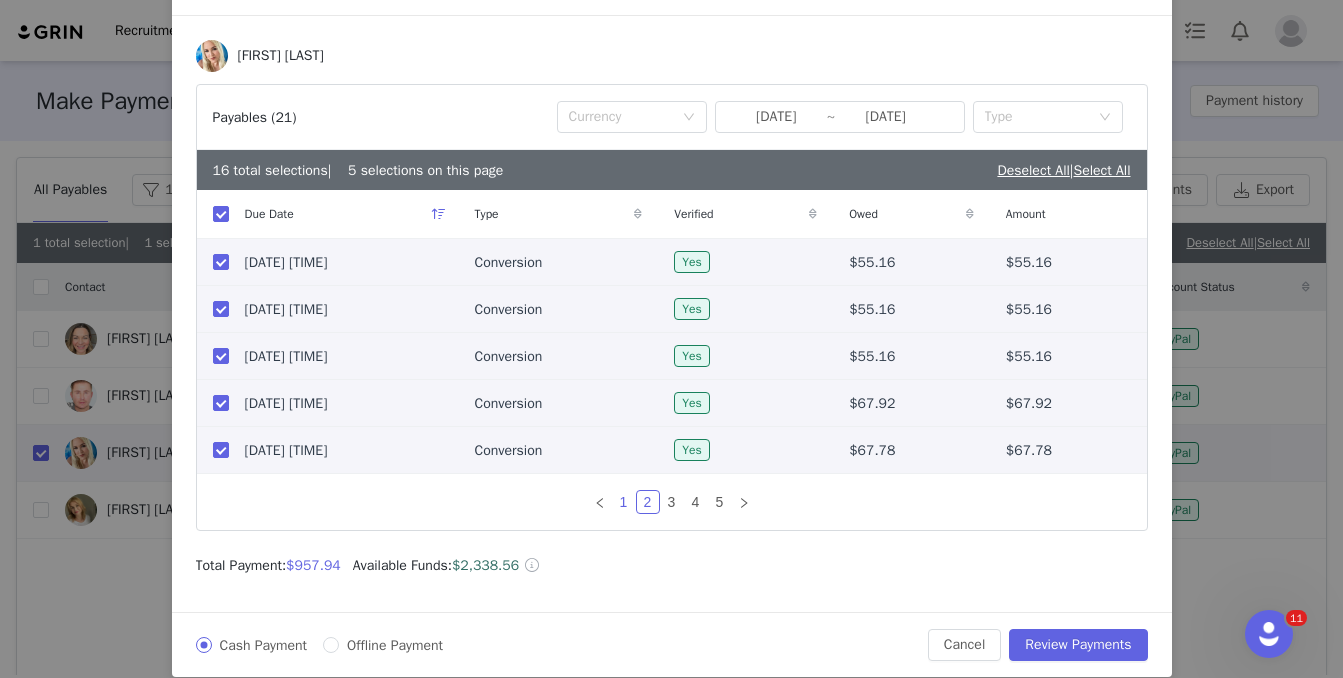 click on "1" at bounding box center [624, 502] 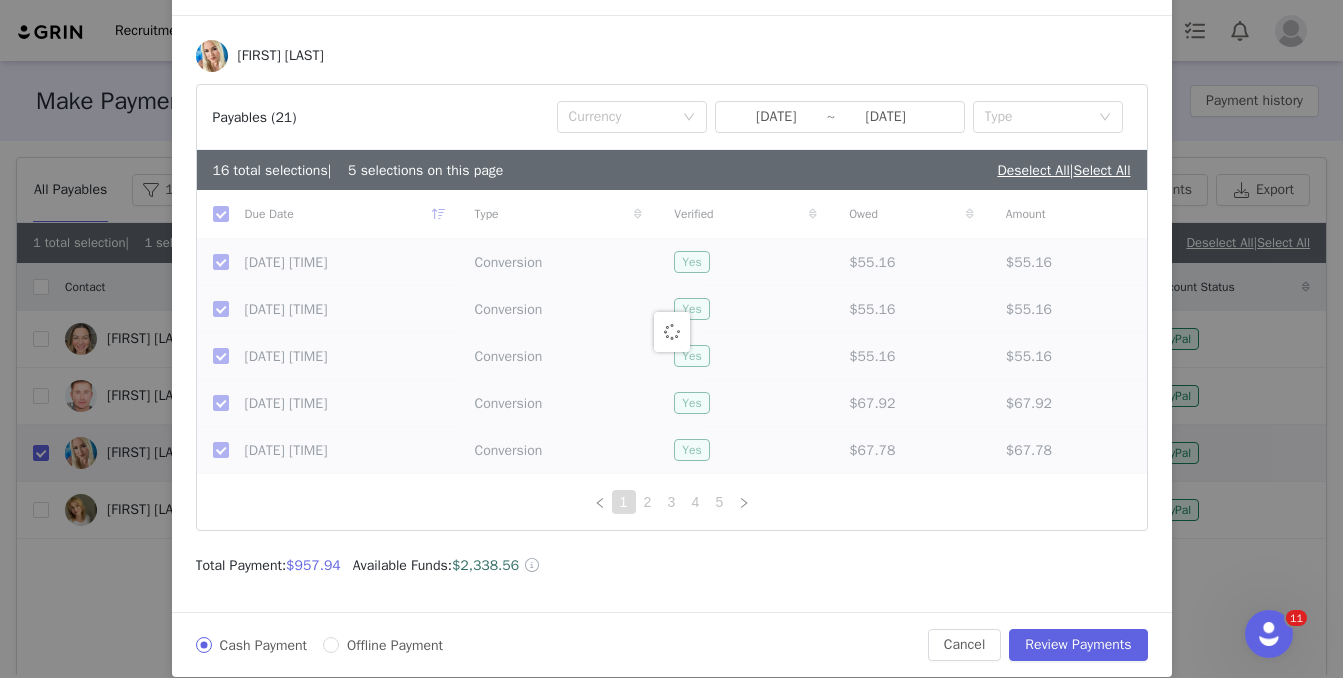 checkbox on "false" 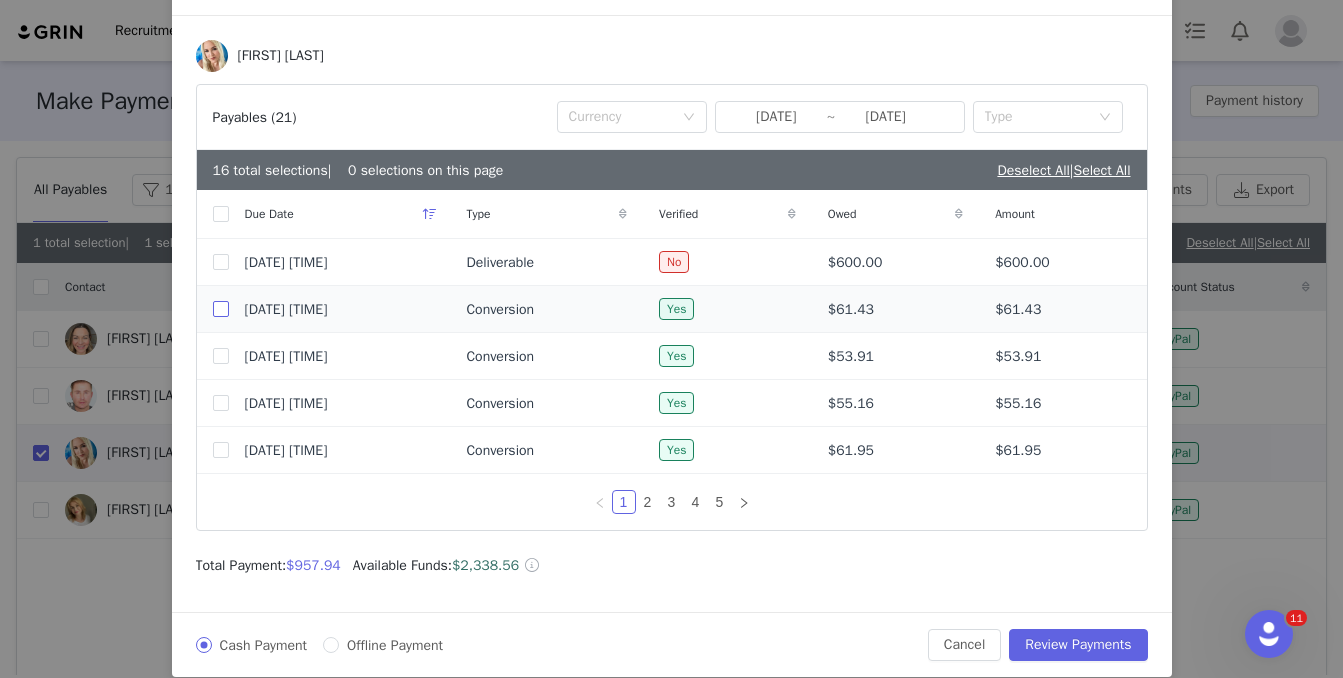 click at bounding box center [221, 309] 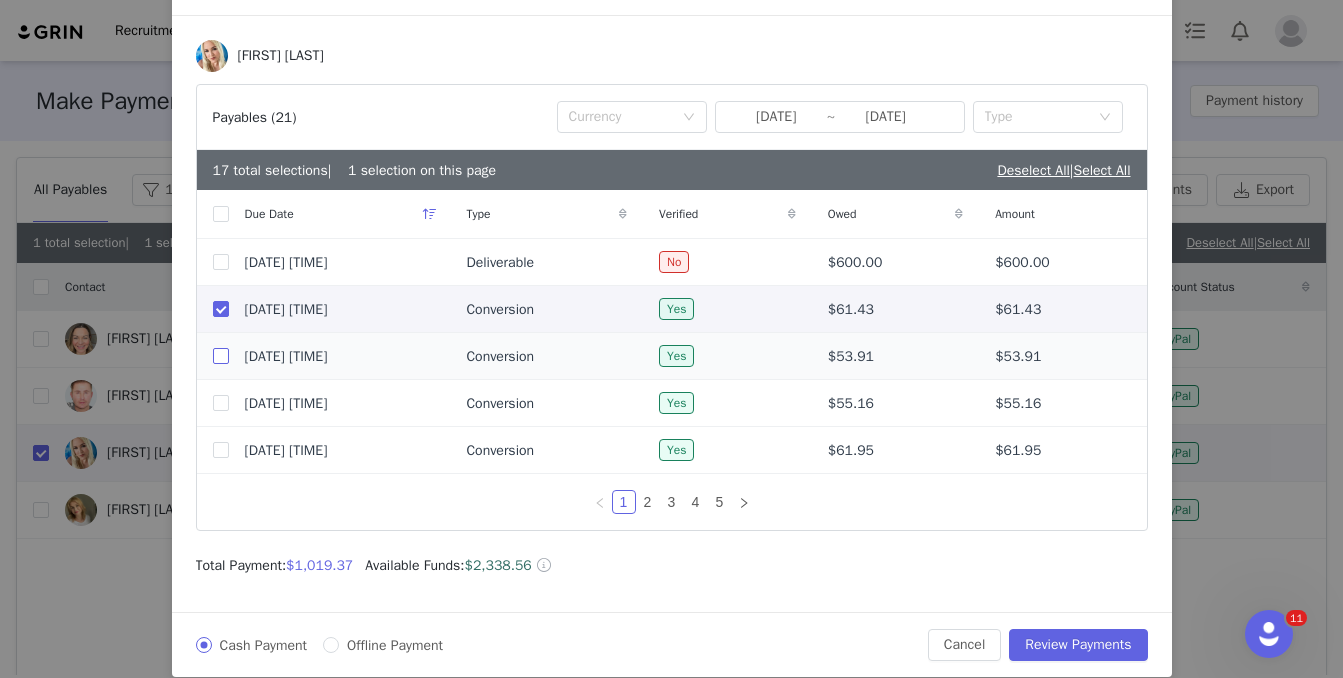 click at bounding box center (221, 356) 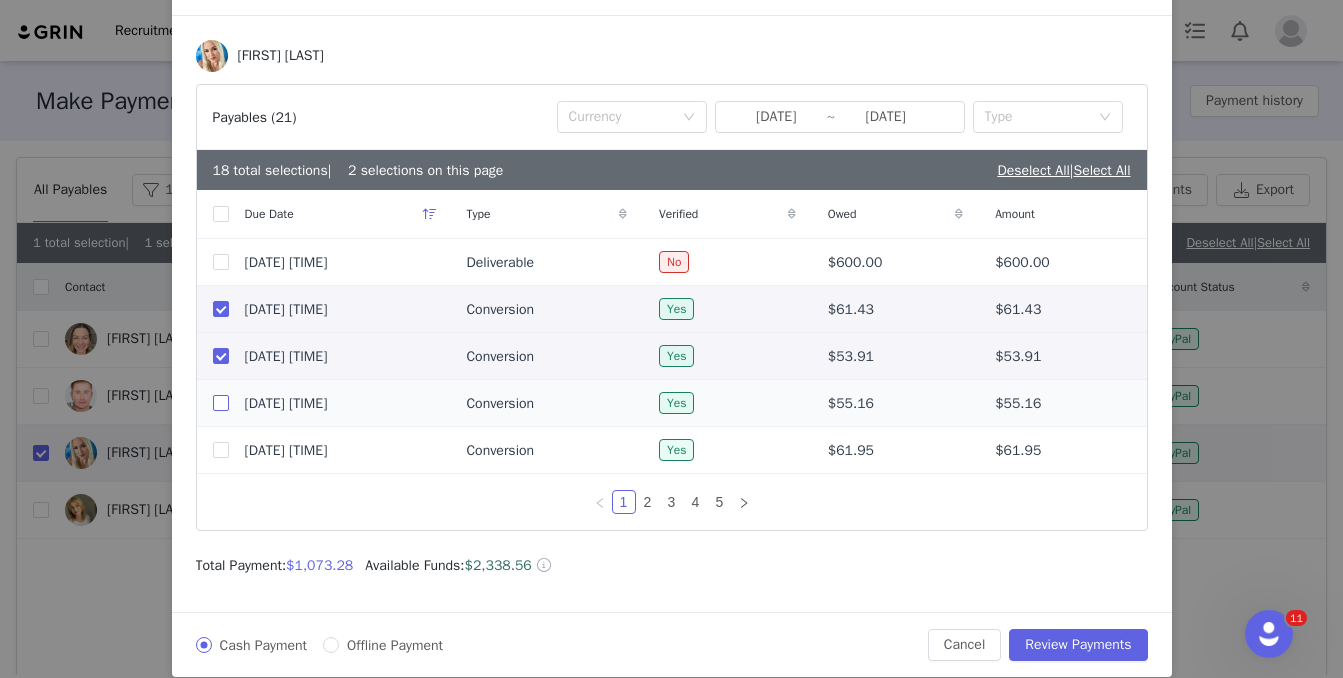 click at bounding box center (221, 403) 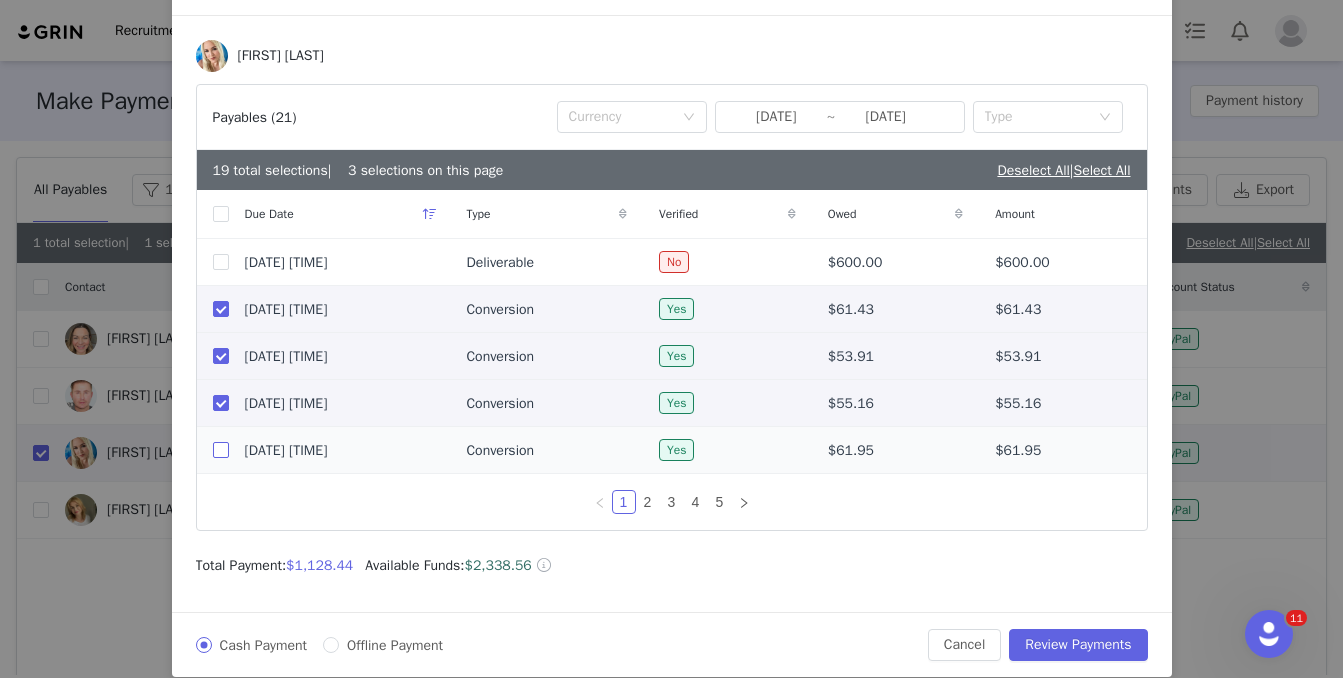 click at bounding box center [221, 450] 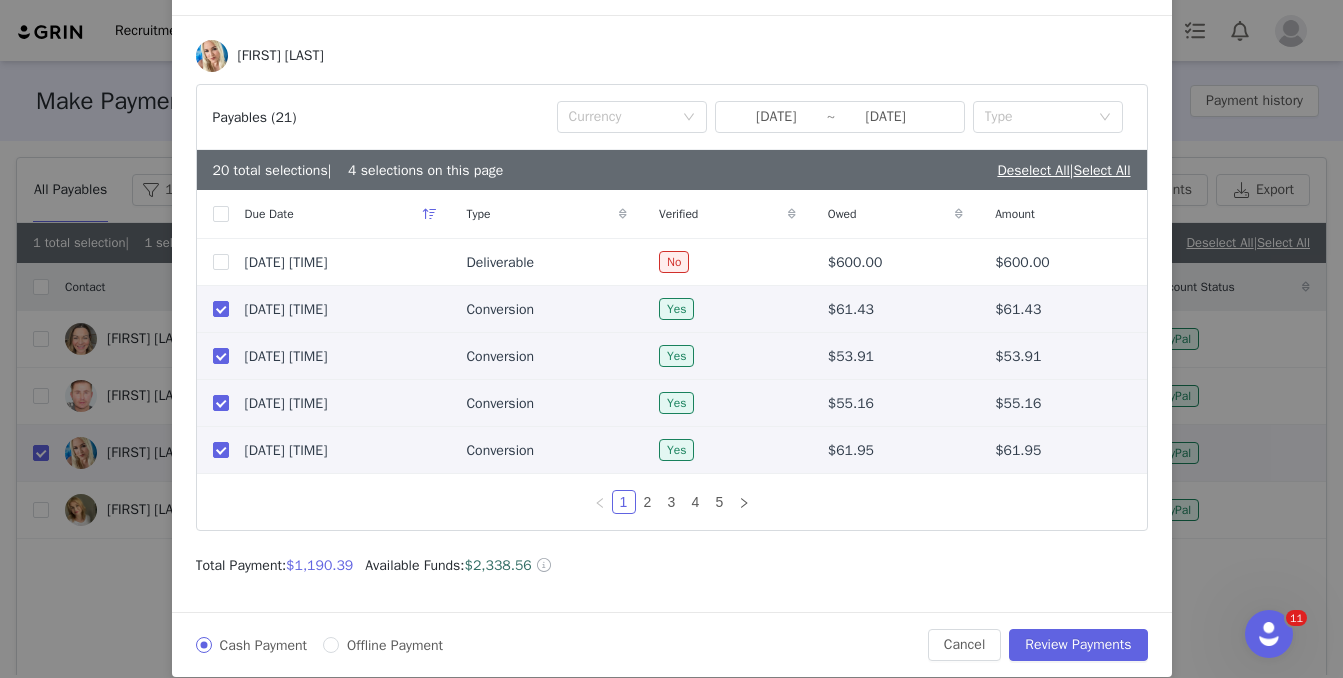 scroll, scrollTop: 167, scrollLeft: 0, axis: vertical 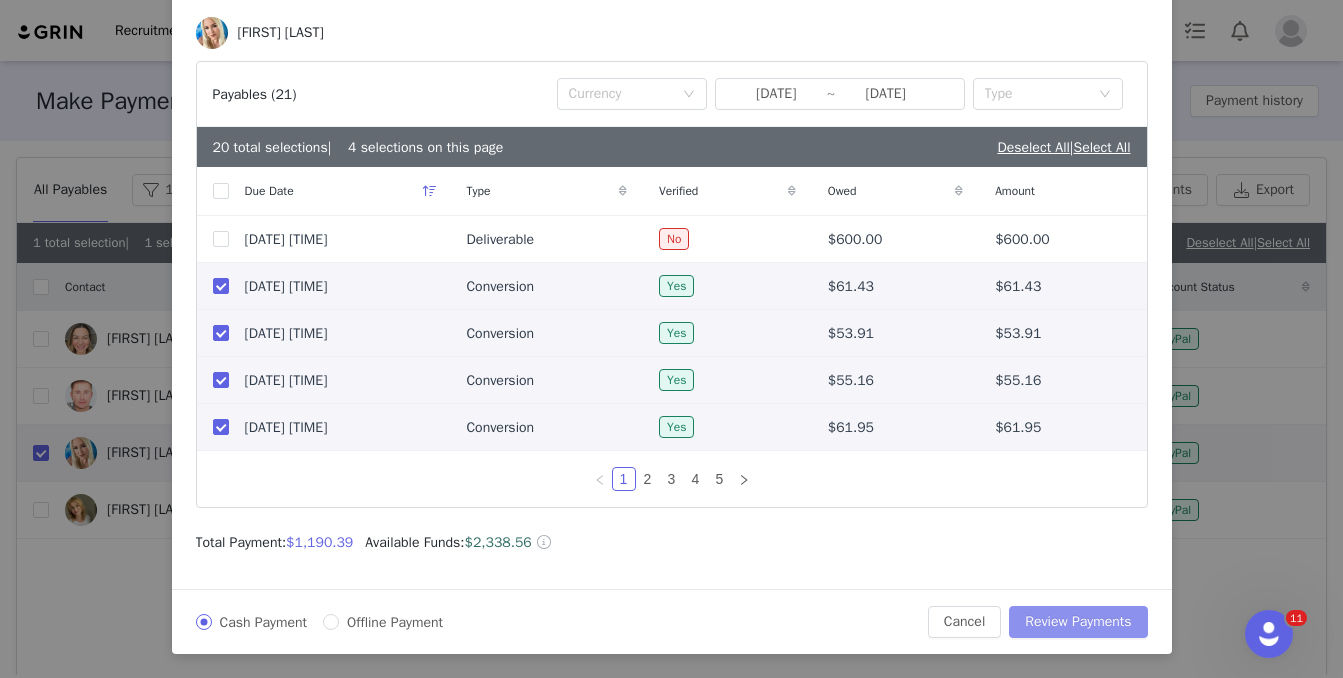 click on "Review Payments" at bounding box center (1078, 622) 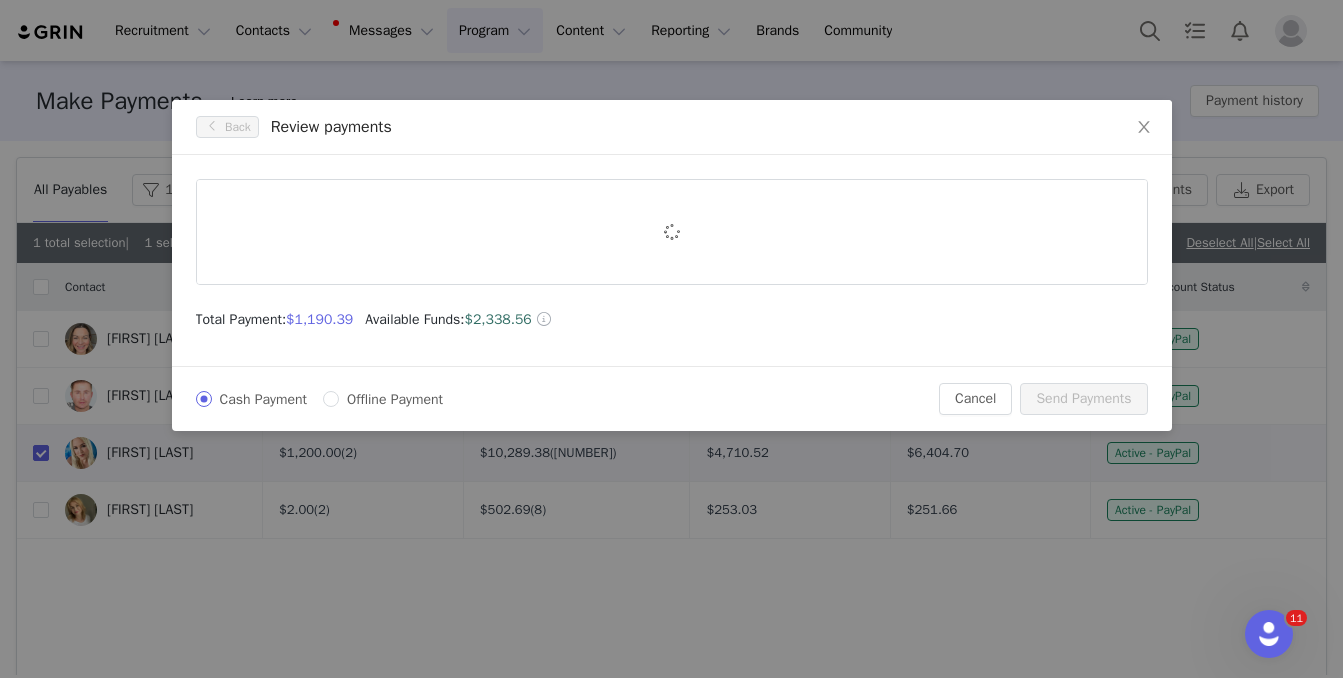 scroll, scrollTop: 0, scrollLeft: 0, axis: both 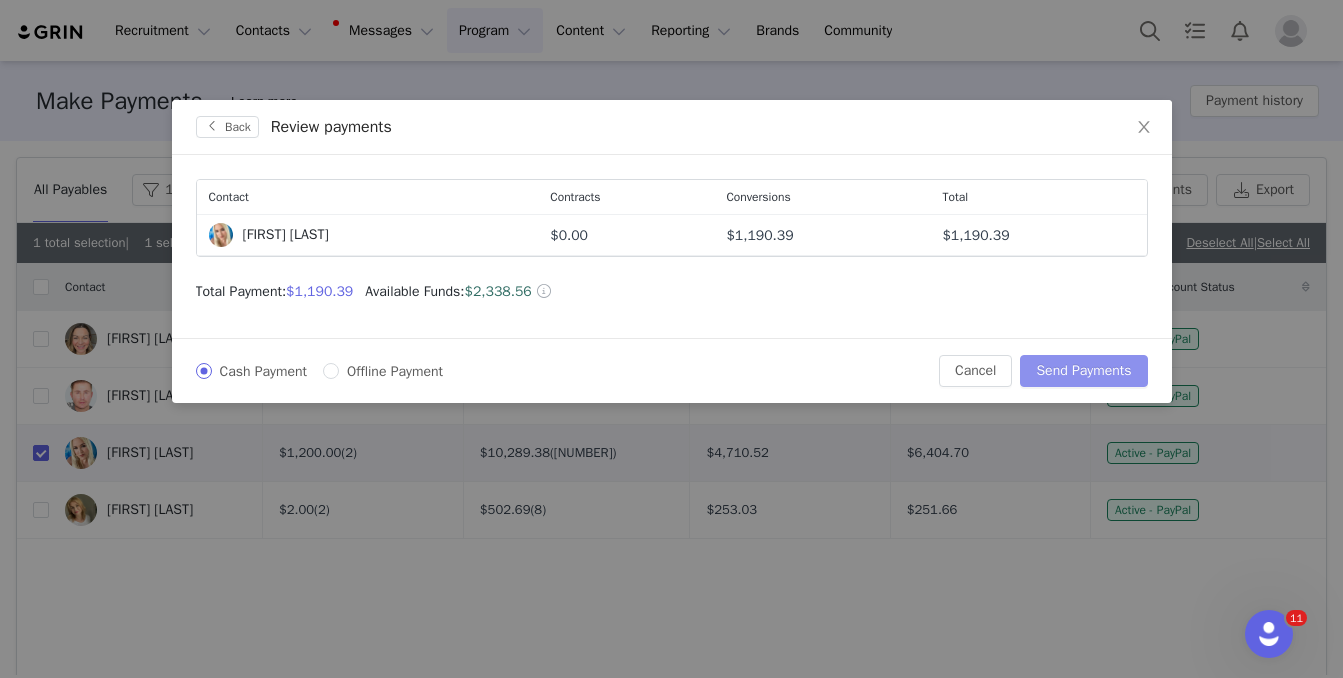 click on "Send Payments" at bounding box center [1083, 371] 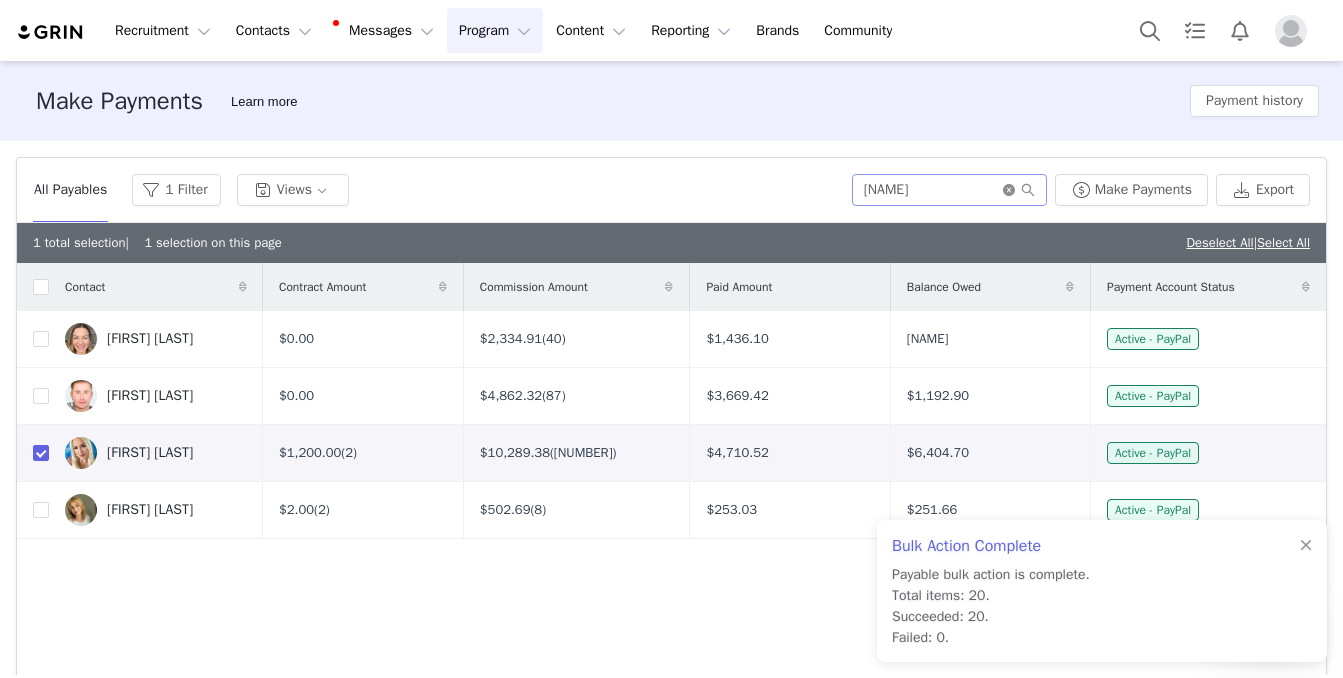 click 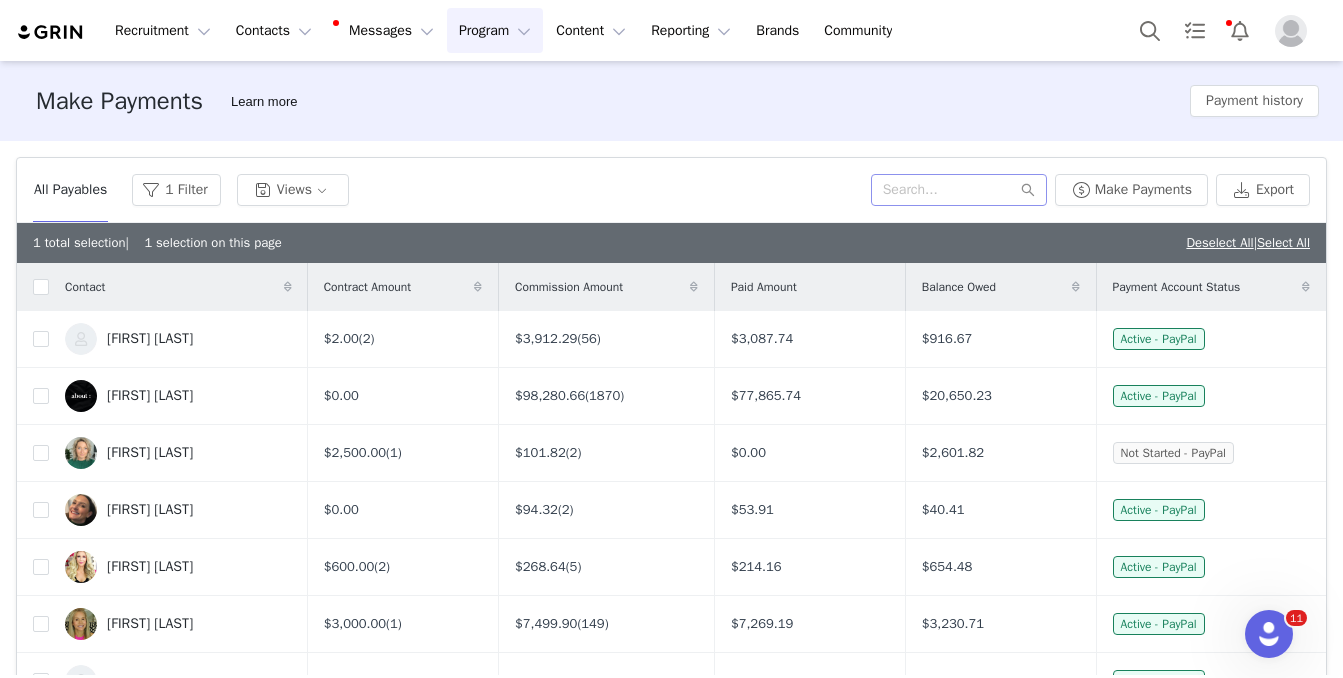 checkbox on "false" 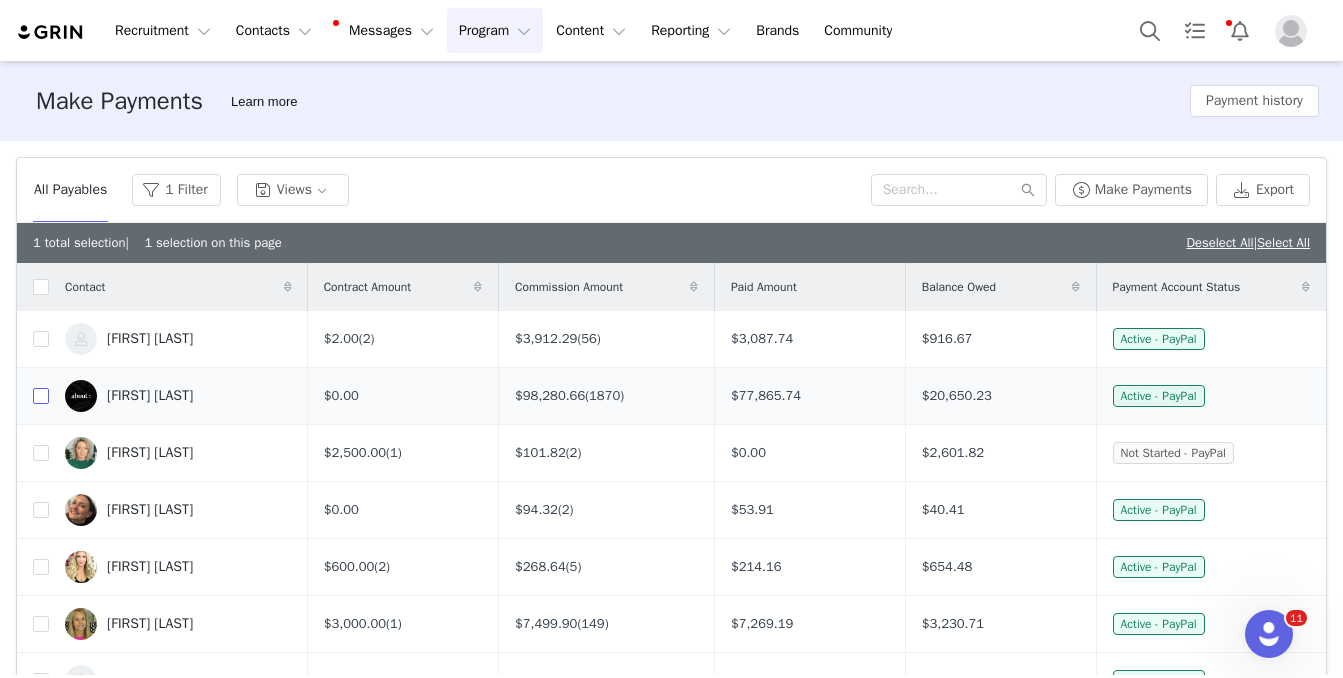 click at bounding box center [41, 396] 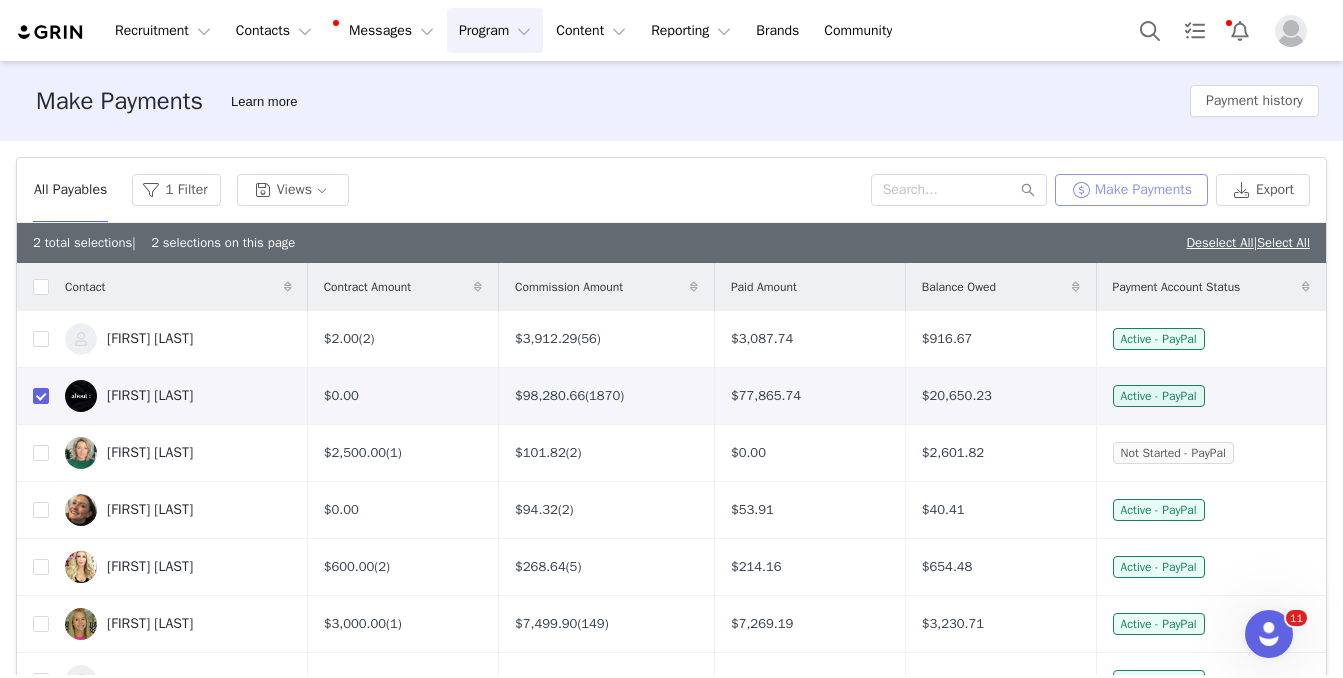 click on "Make Payments" at bounding box center (1131, 190) 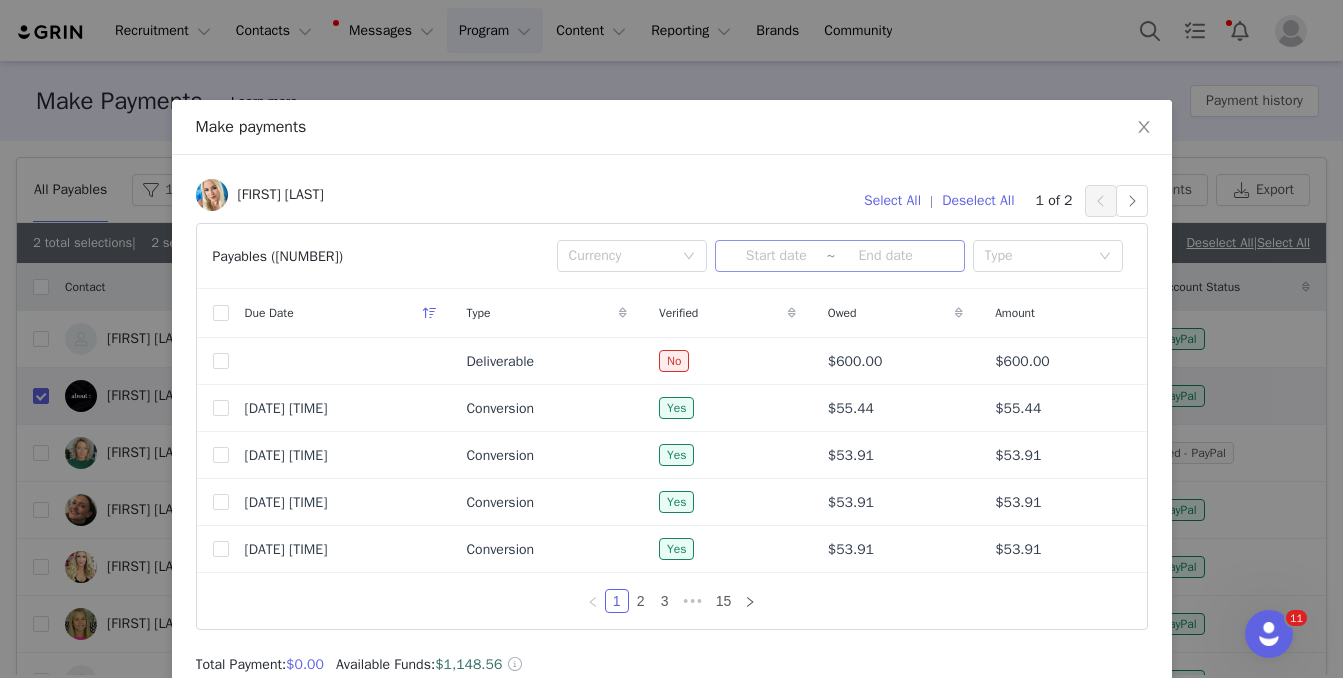 click at bounding box center (776, 256) 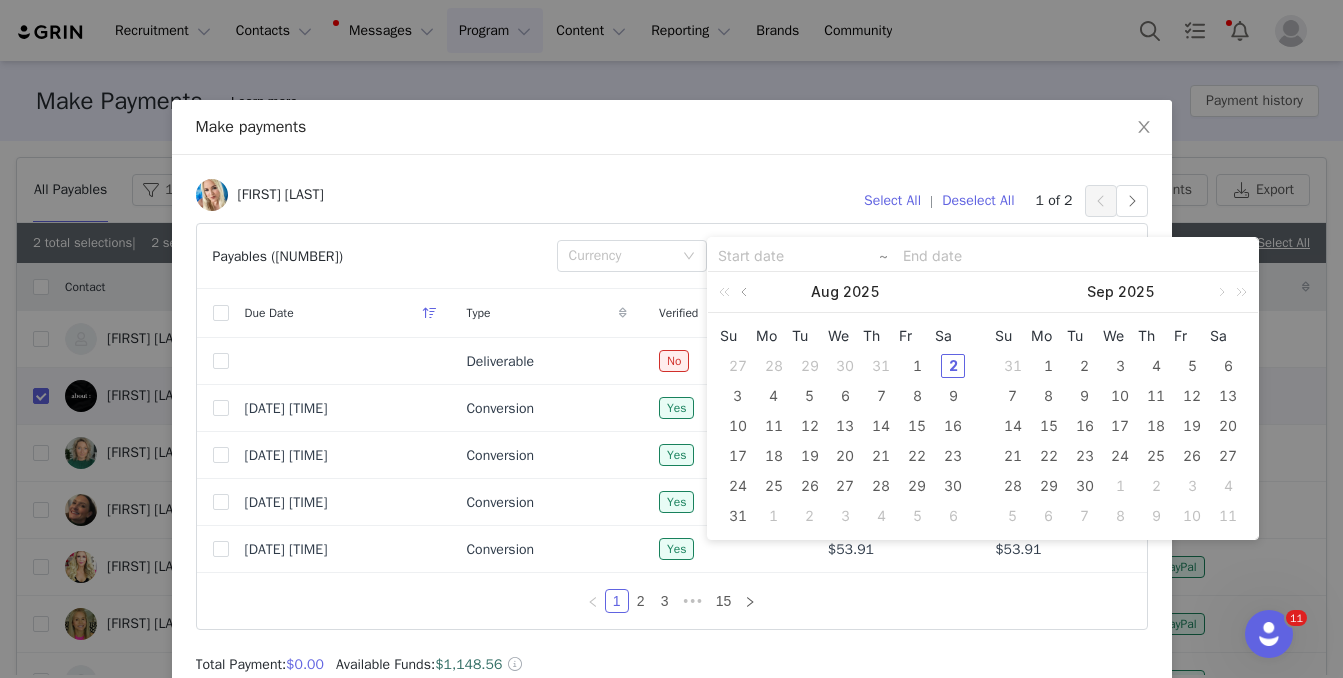 click at bounding box center (746, 292) 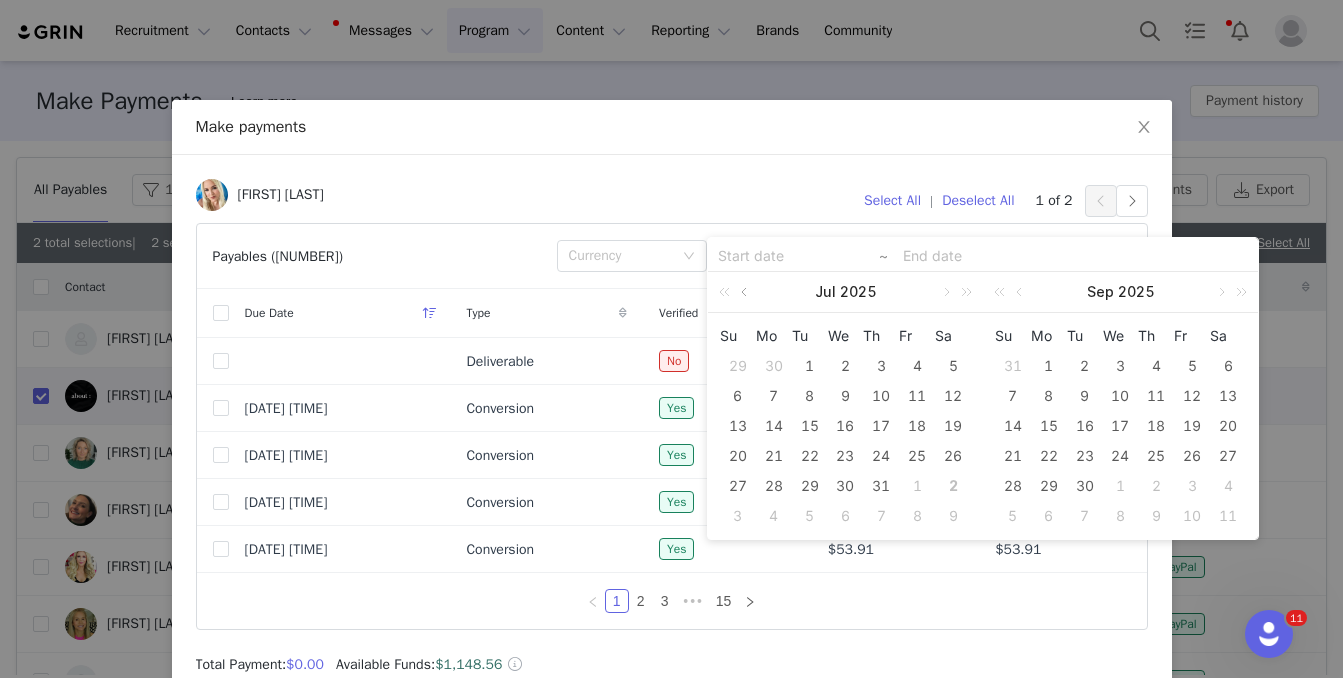 click at bounding box center [746, 292] 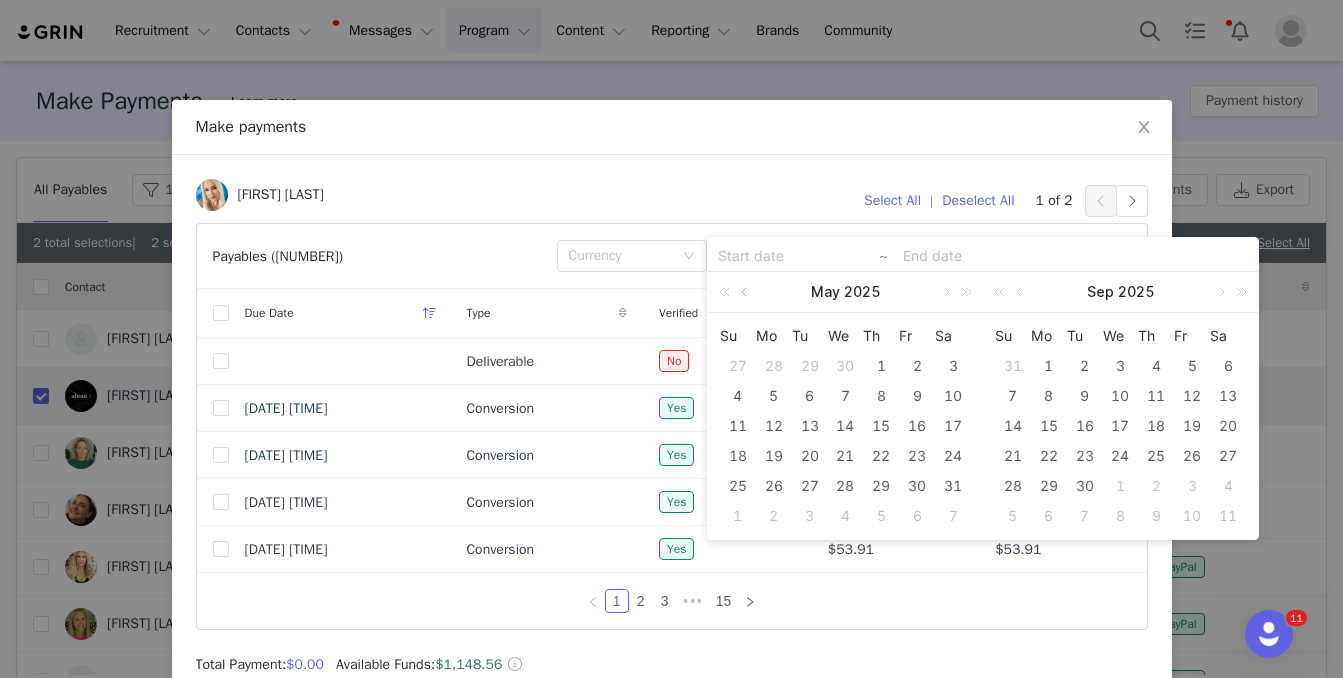 click at bounding box center (746, 292) 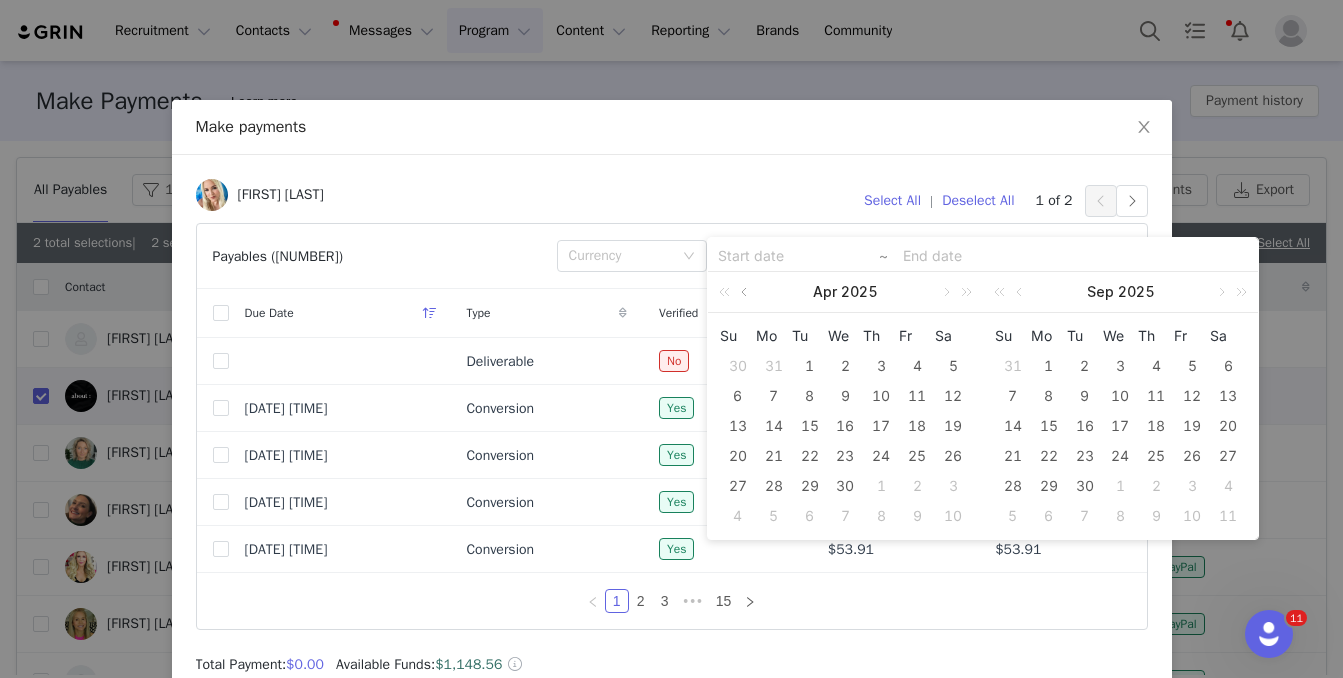 click at bounding box center (746, 292) 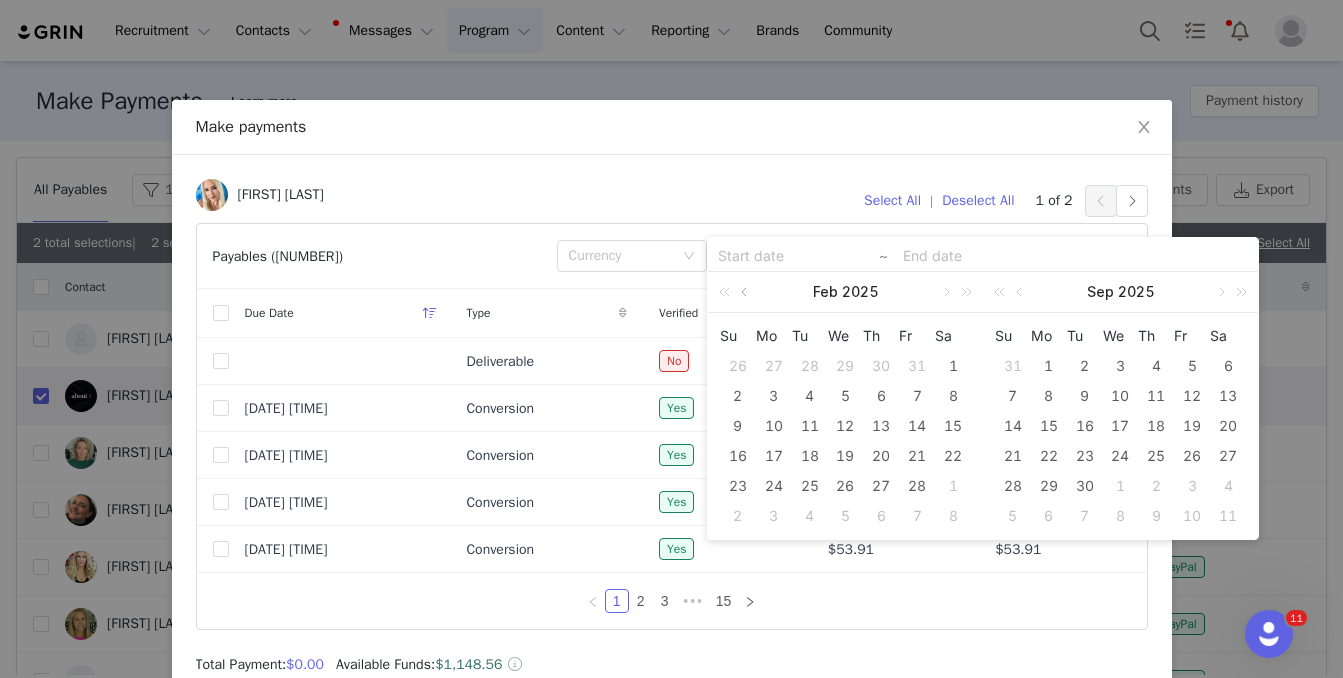 click at bounding box center [746, 292] 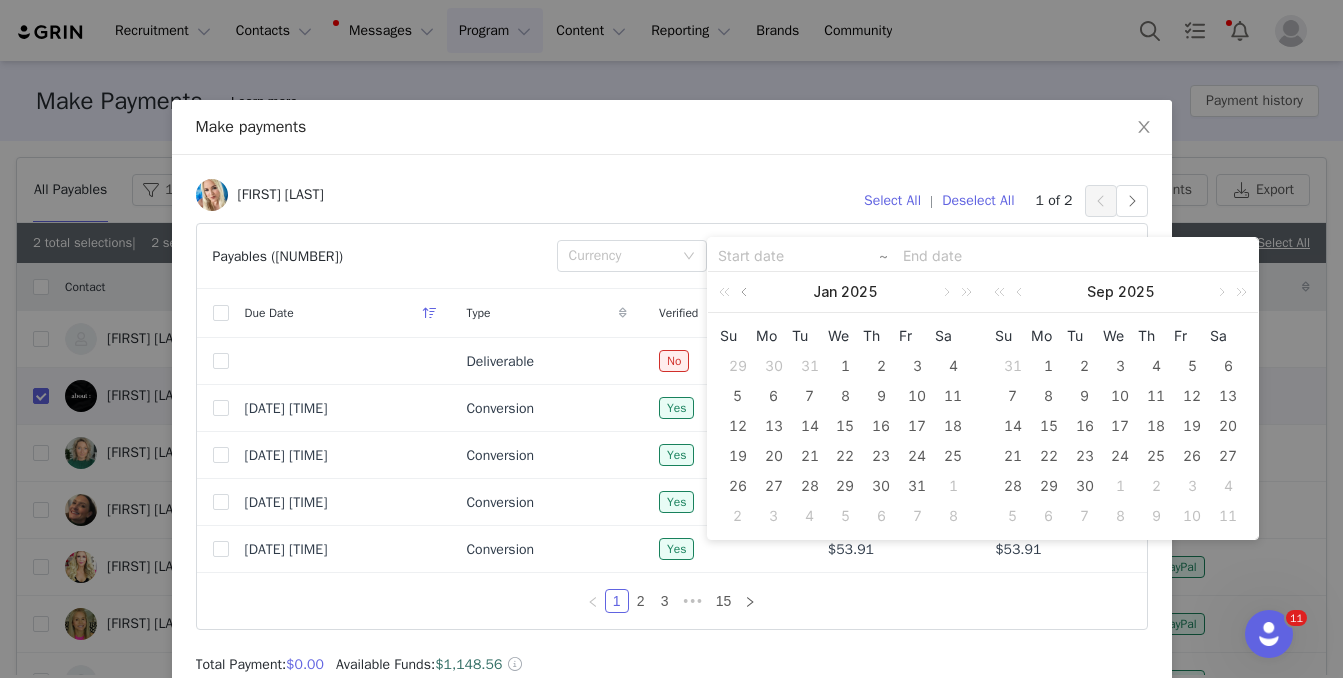 click at bounding box center (746, 292) 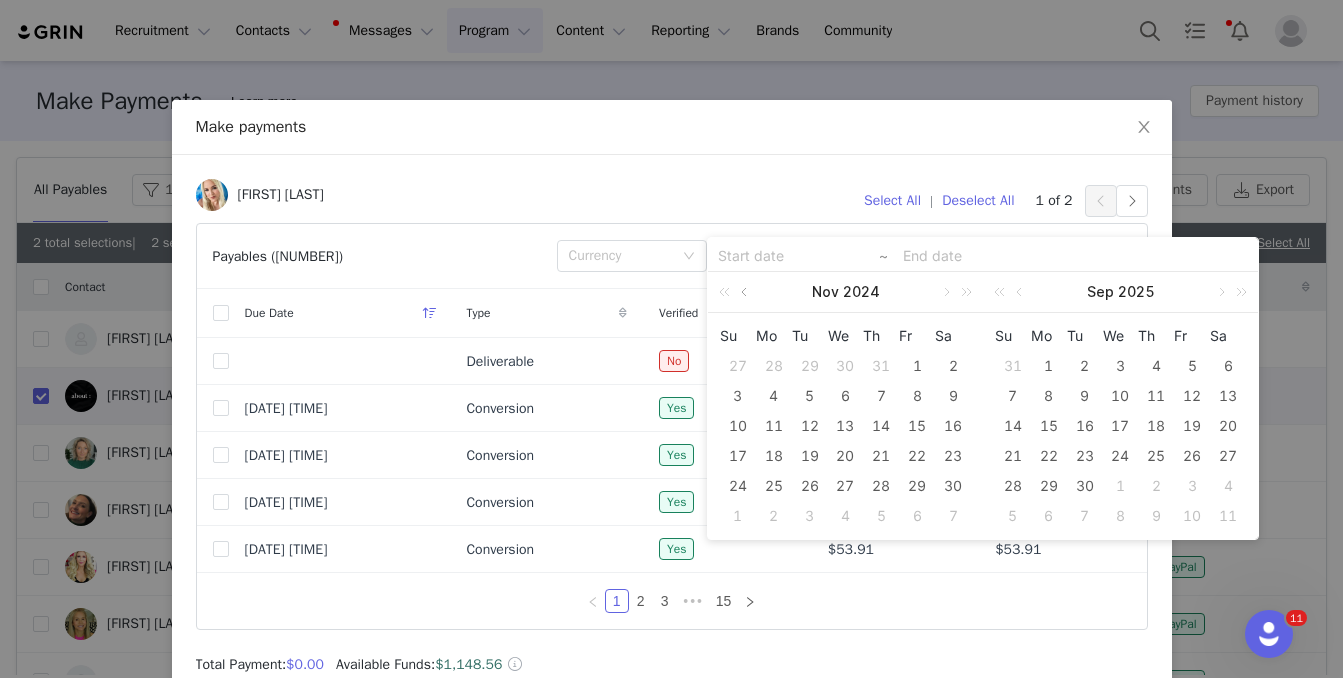 click at bounding box center [746, 292] 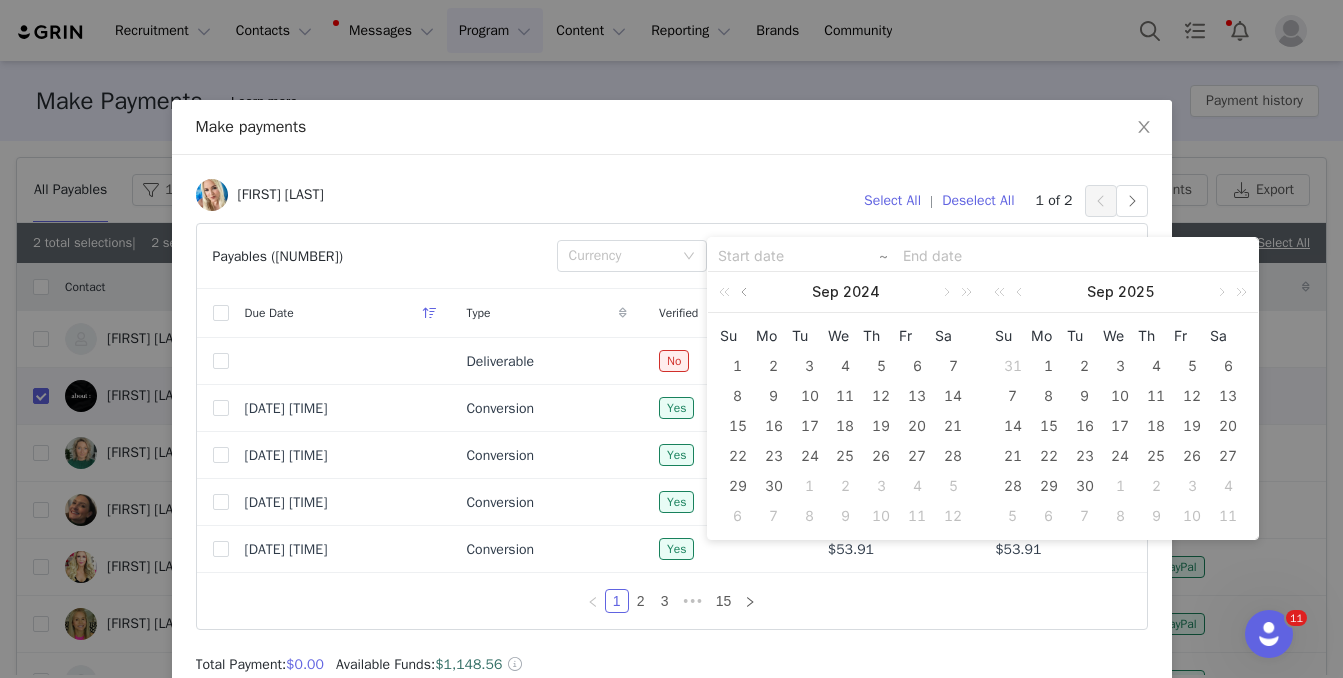 click at bounding box center (746, 292) 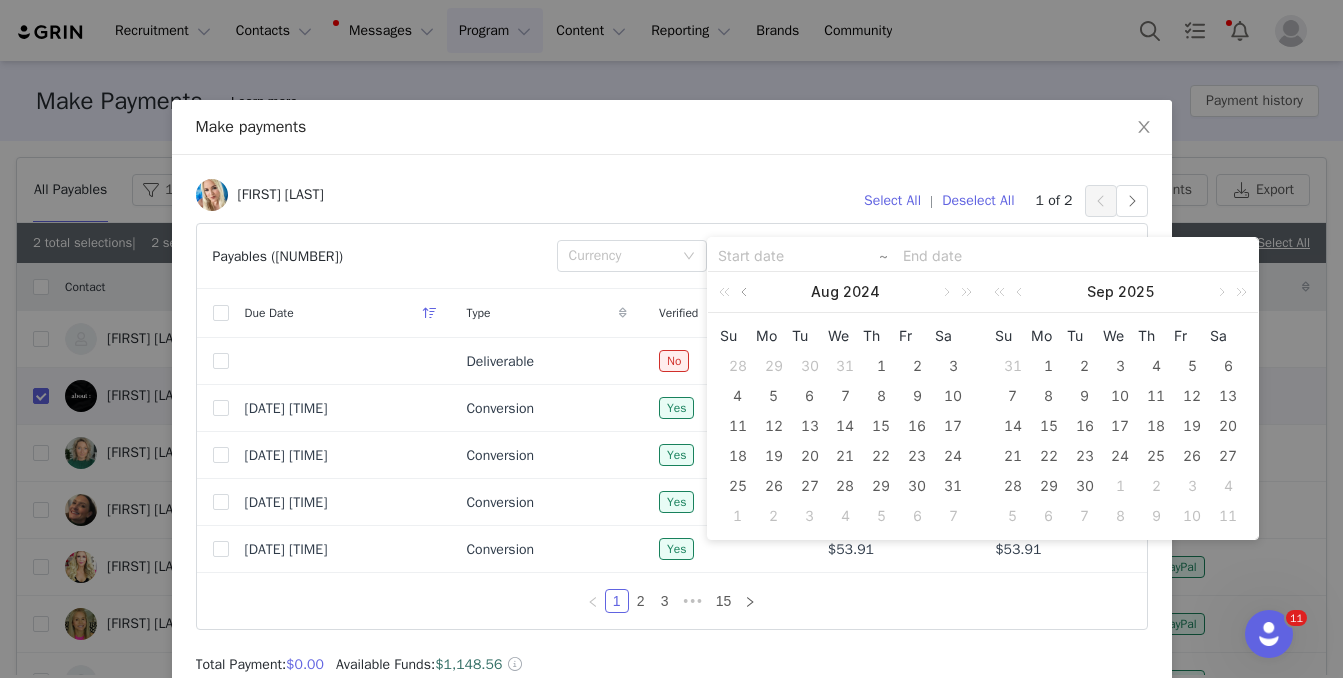 click at bounding box center [746, 292] 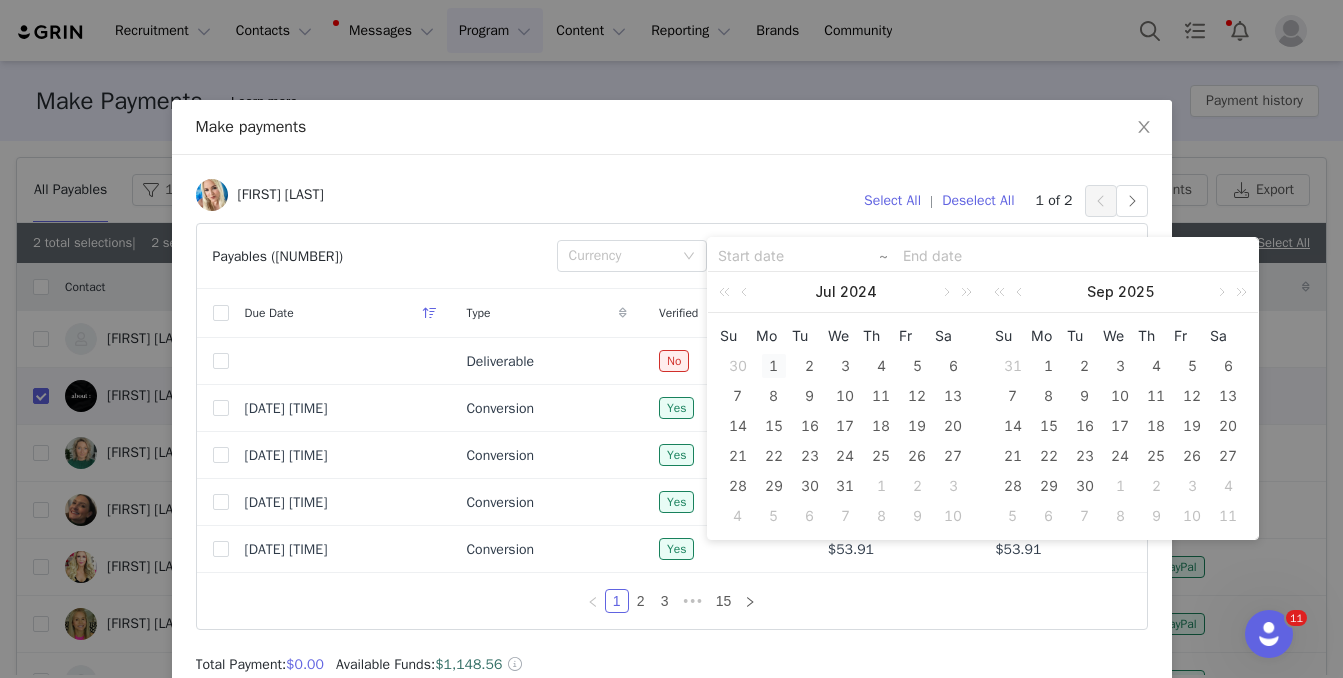 click on "1" at bounding box center (774, 366) 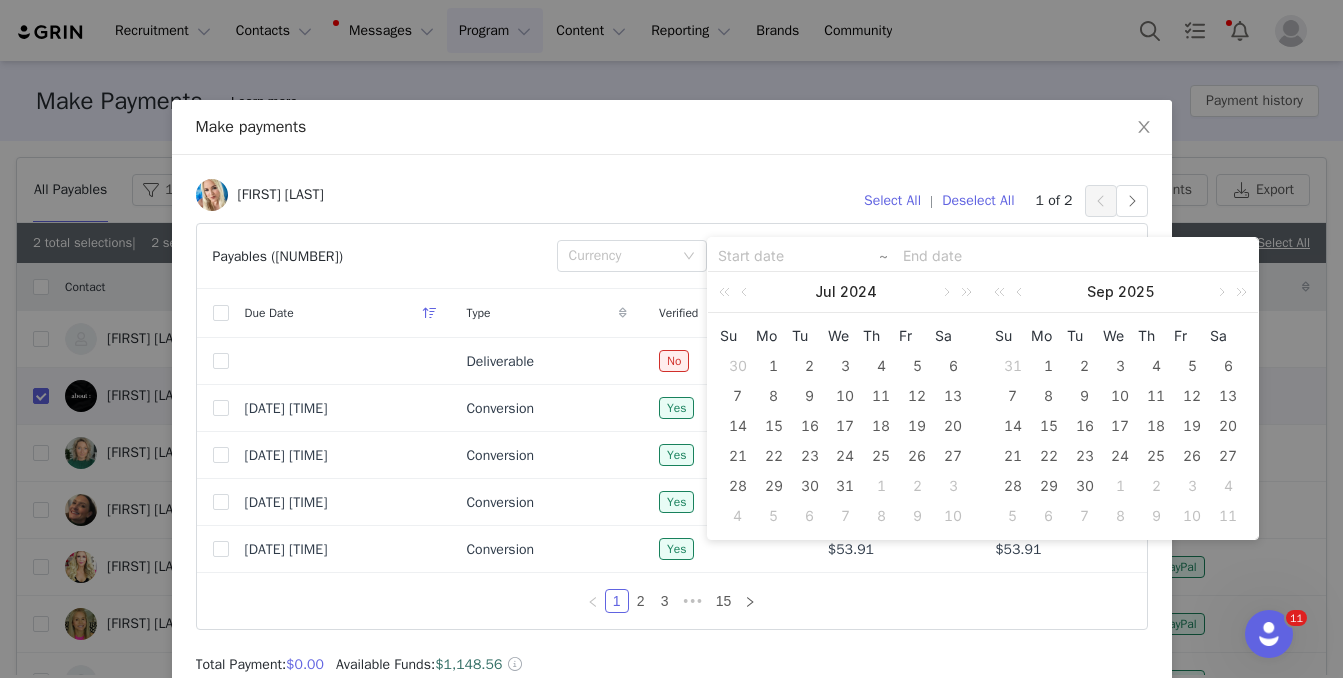 type on "[DATE]" 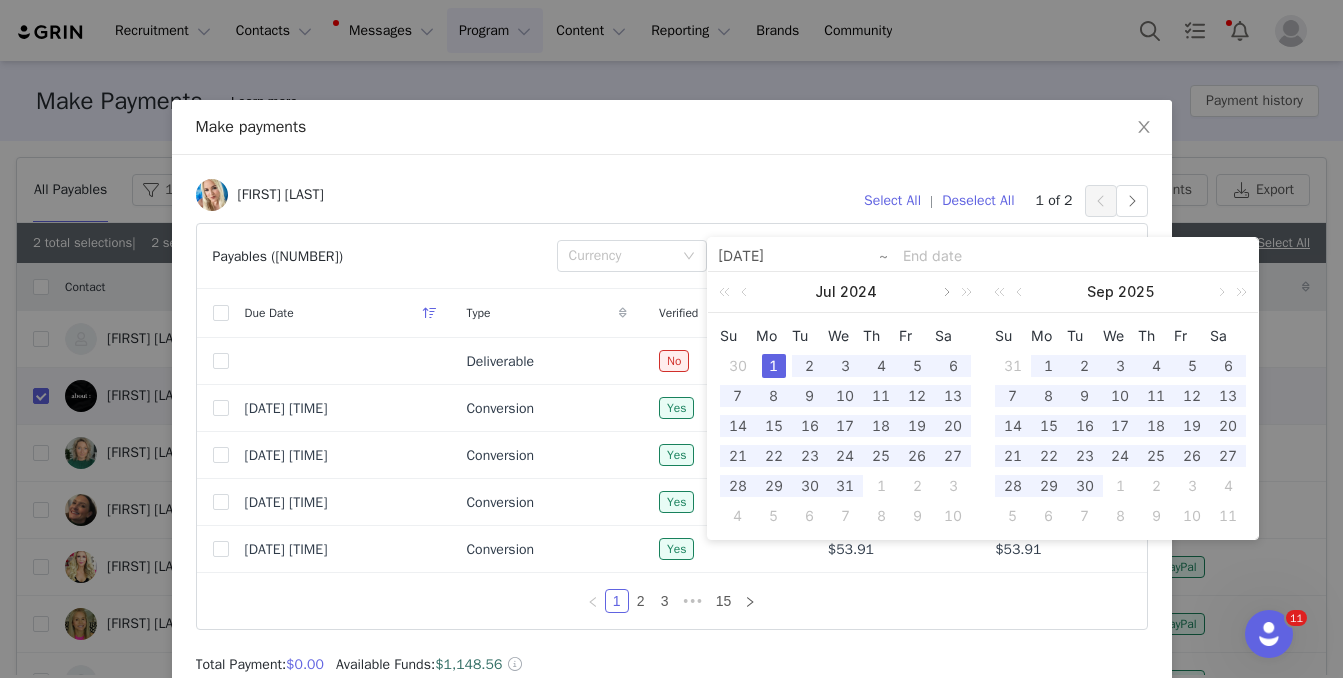 click at bounding box center [945, 292] 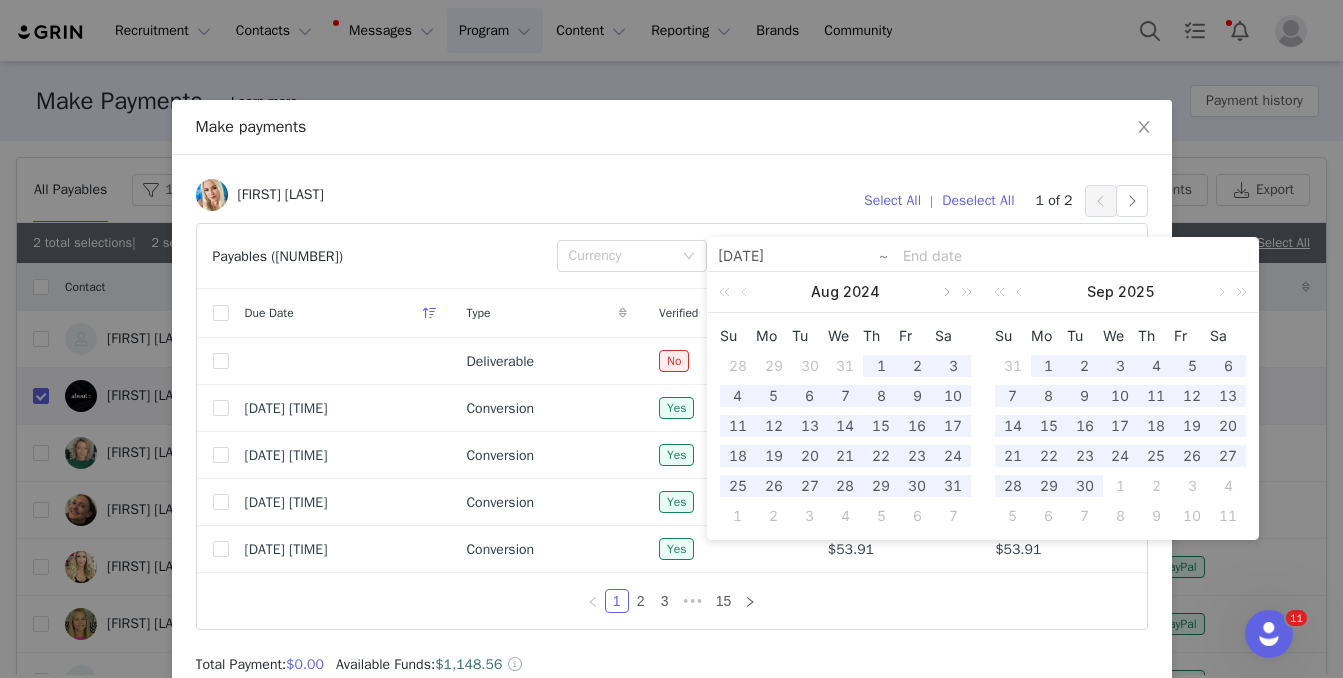 click at bounding box center [945, 292] 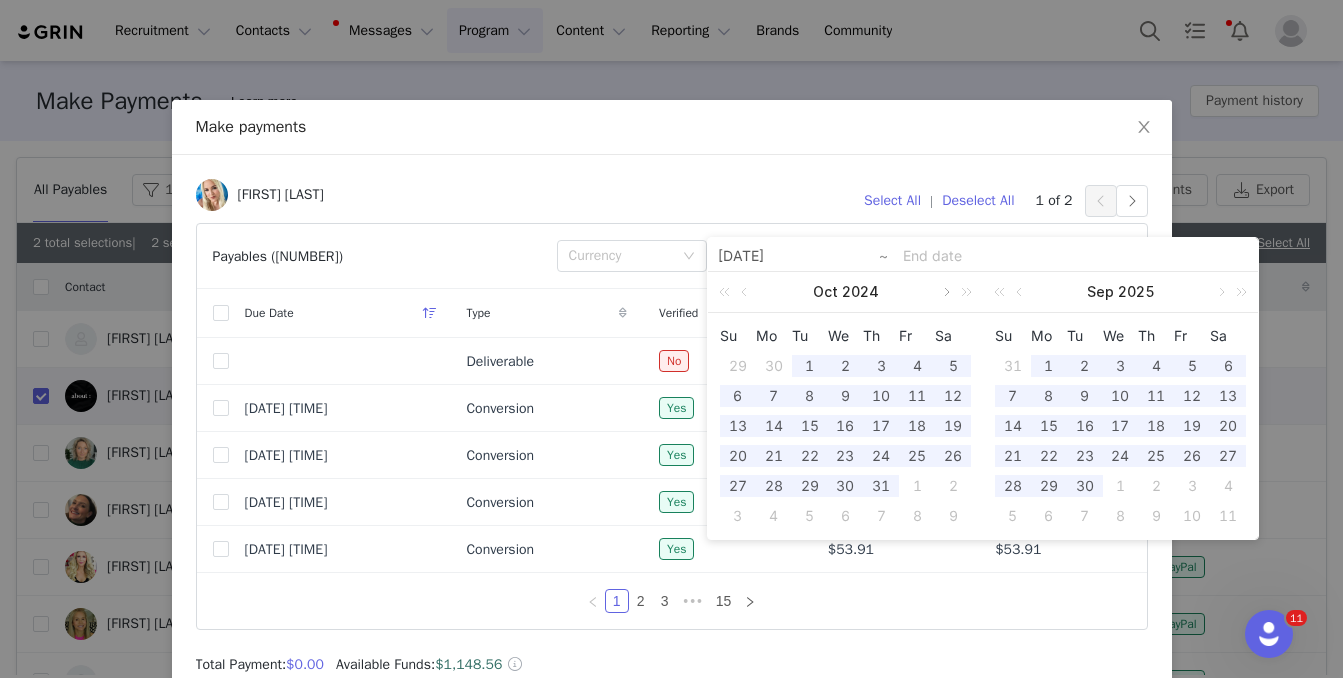 click at bounding box center (945, 292) 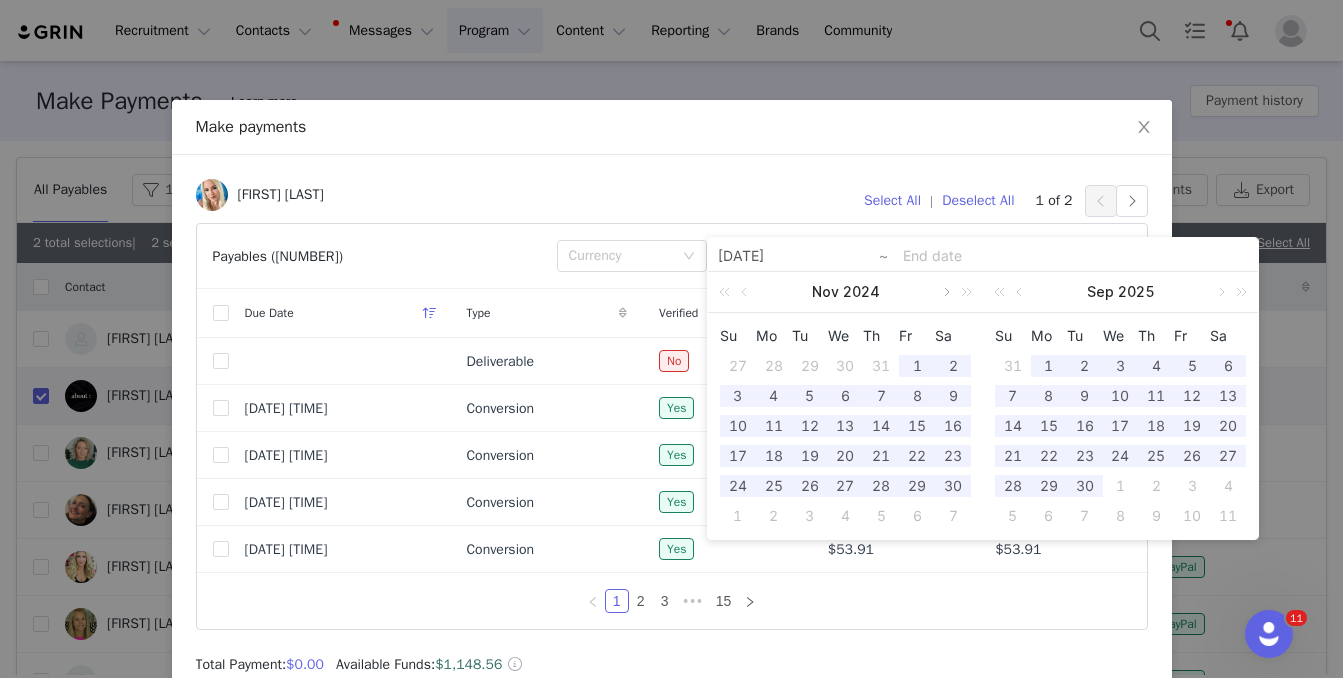 click at bounding box center [945, 292] 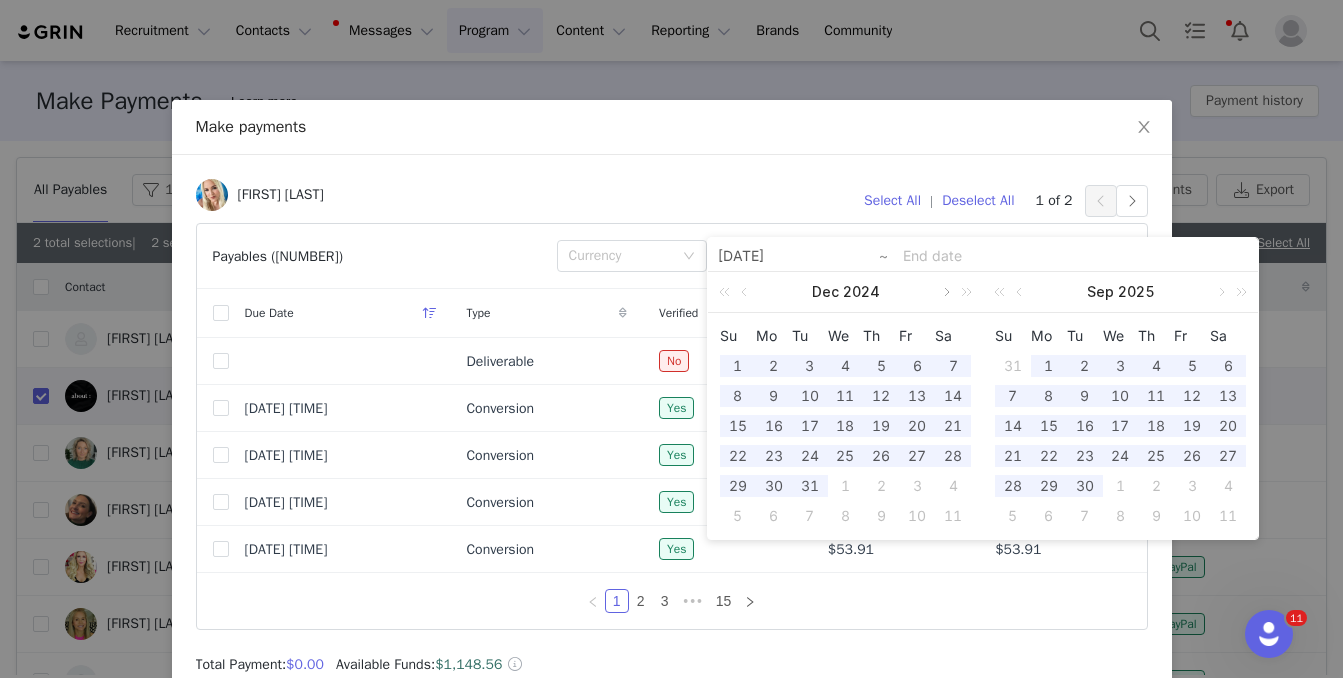 click at bounding box center (945, 292) 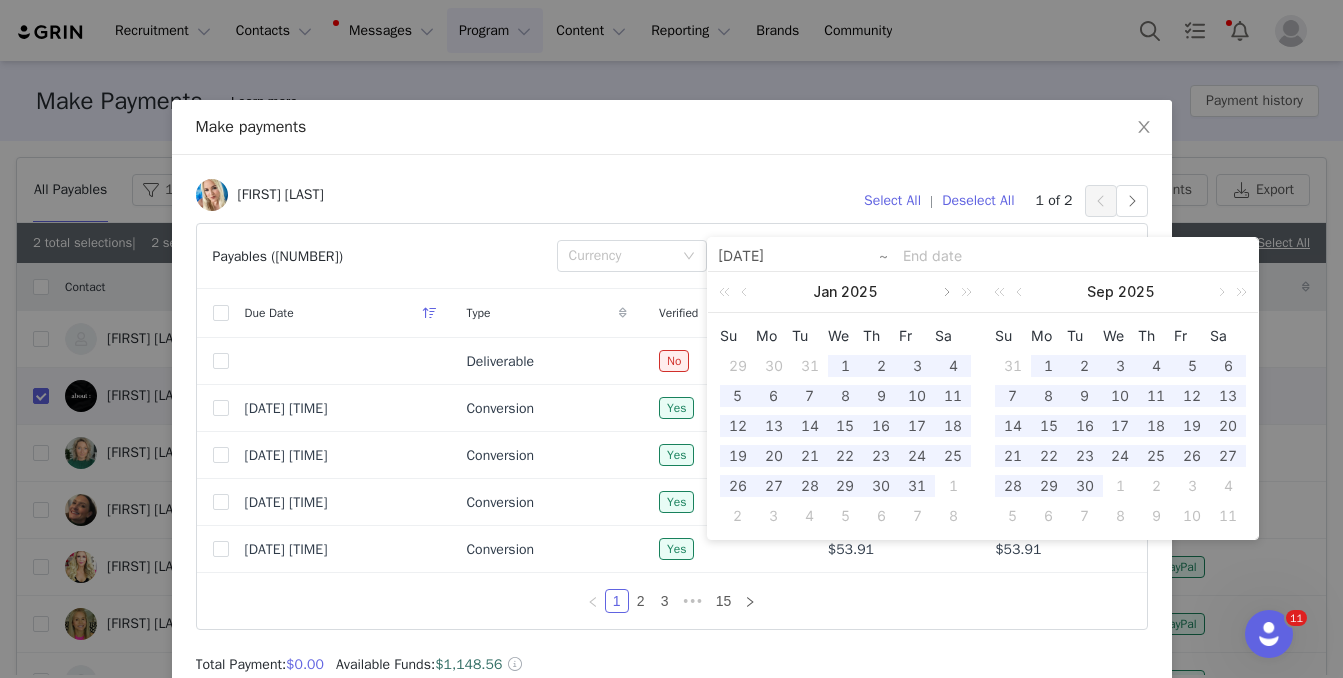 click at bounding box center (945, 292) 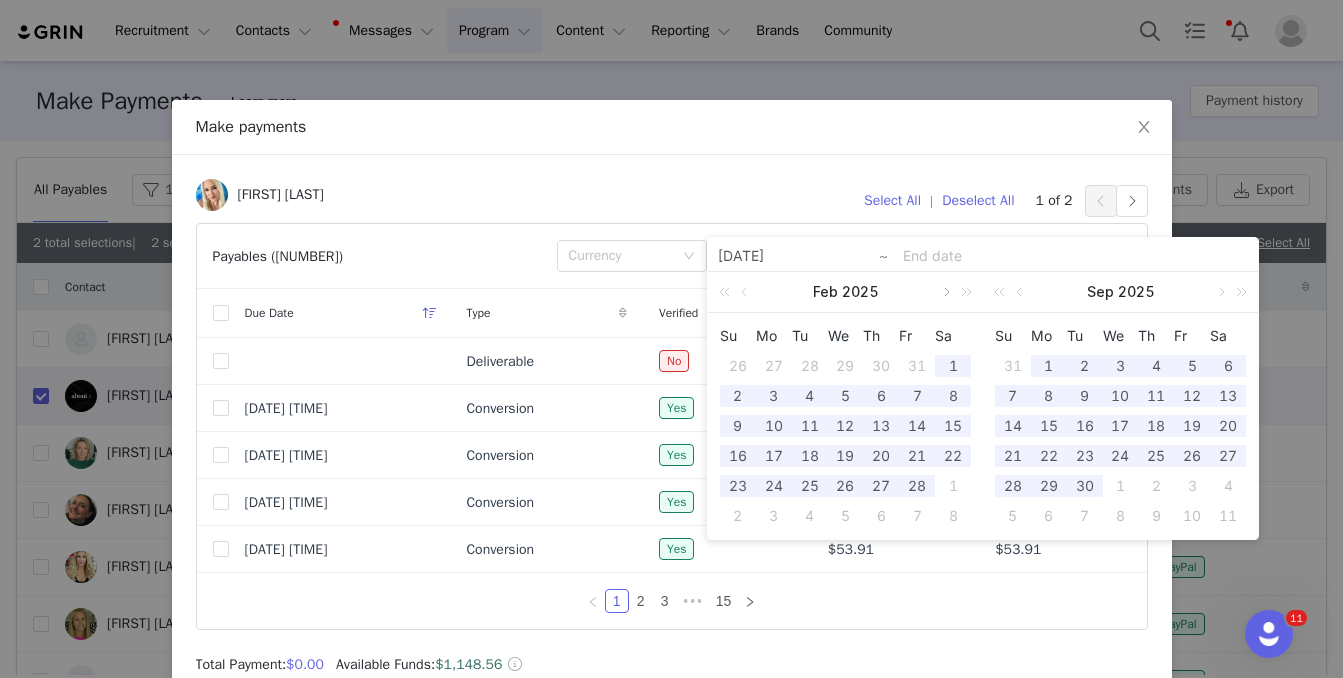click at bounding box center [945, 292] 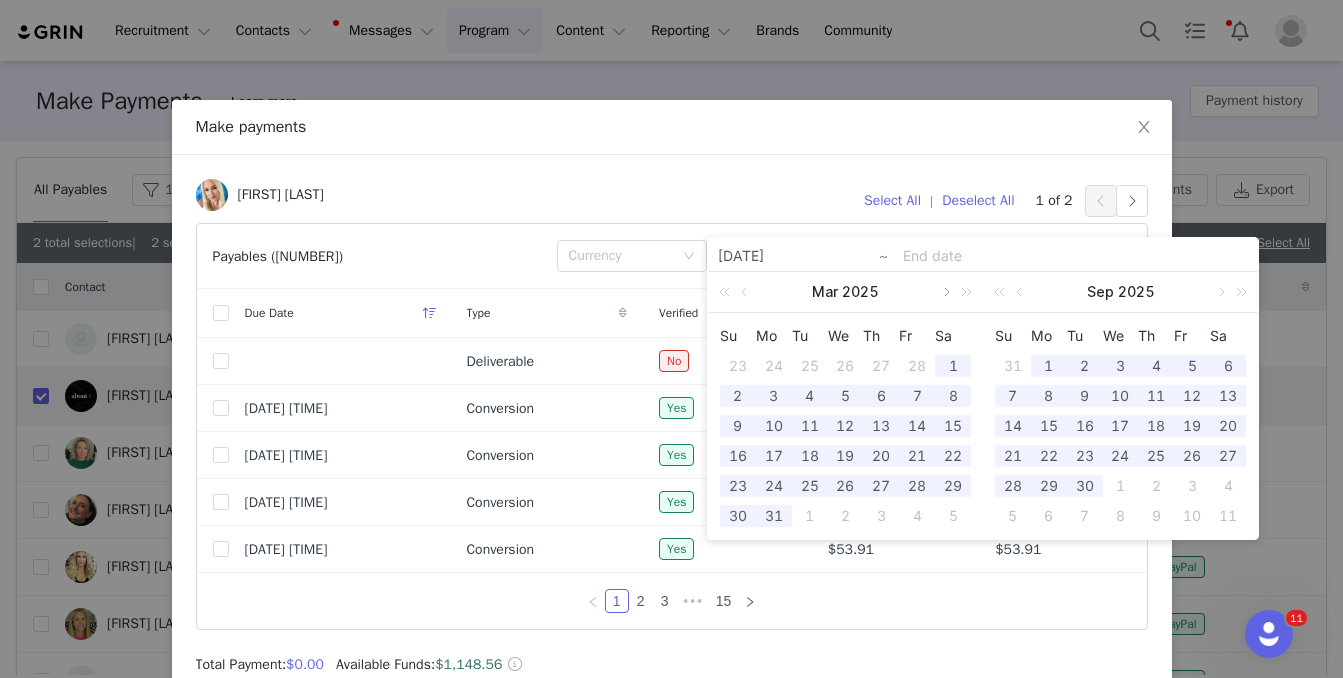 click at bounding box center (945, 292) 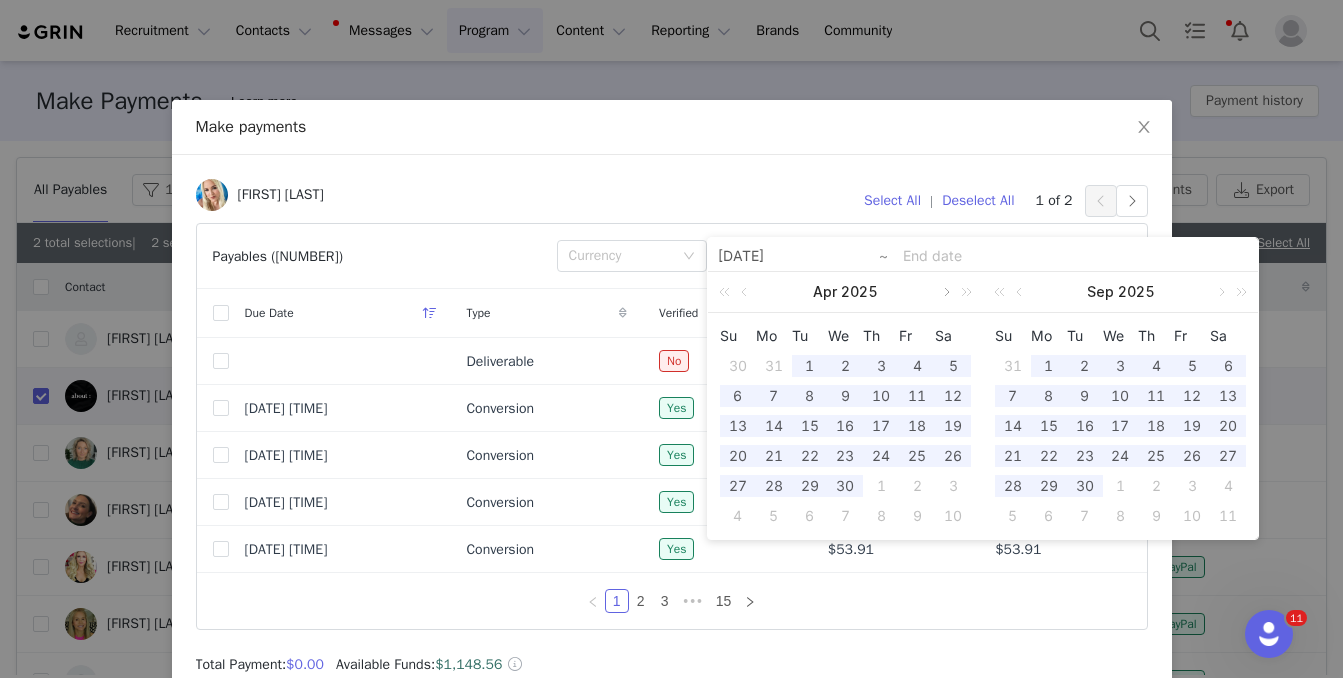 click at bounding box center (945, 292) 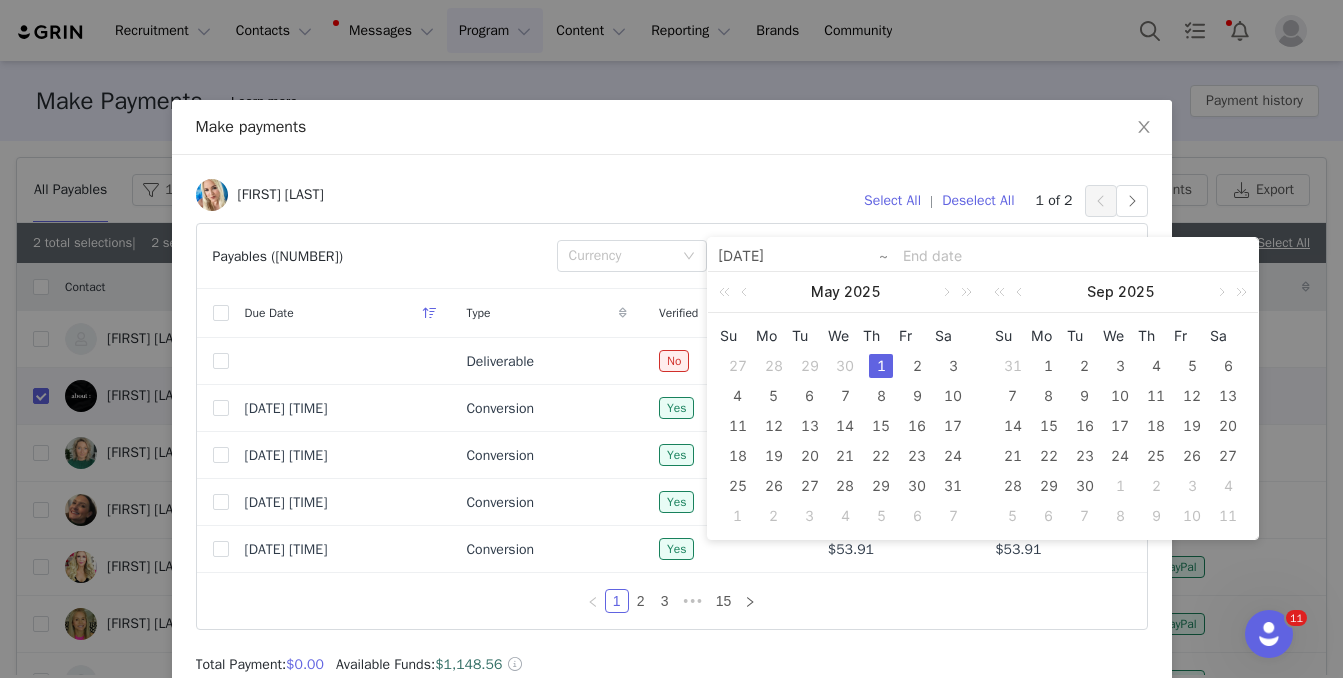 click on "1" at bounding box center (881, 366) 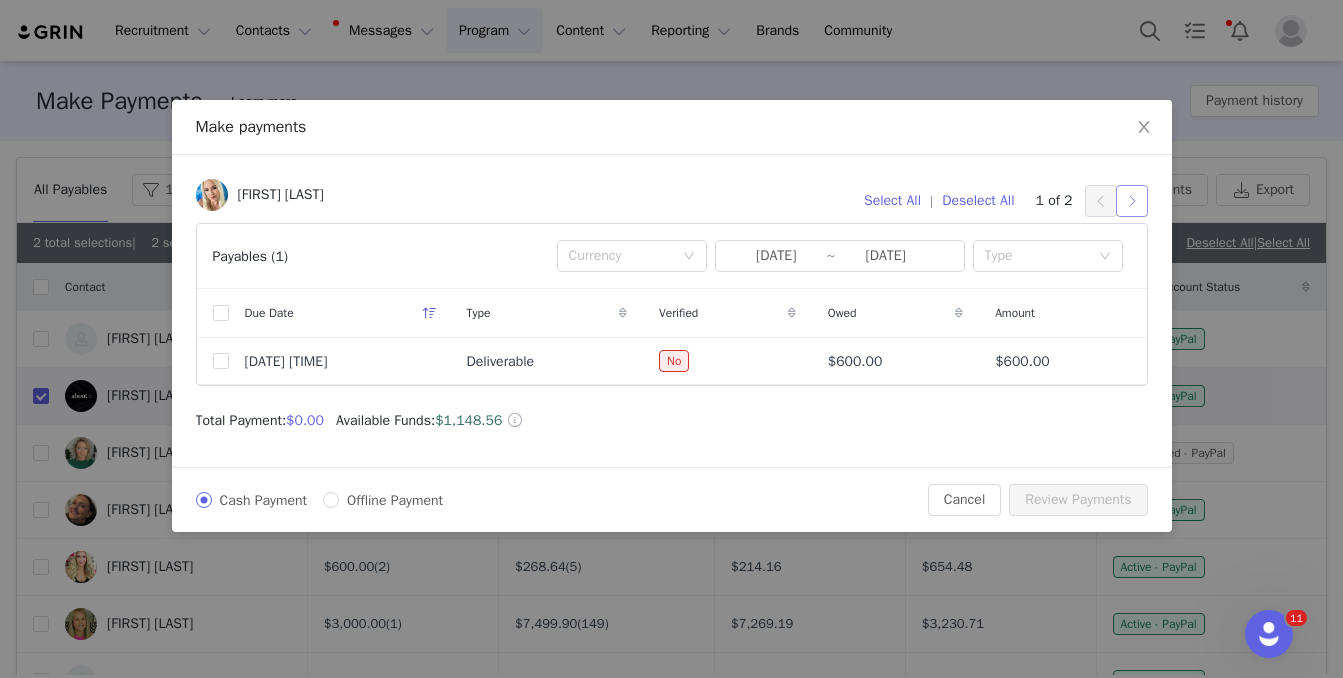 click at bounding box center [1132, 201] 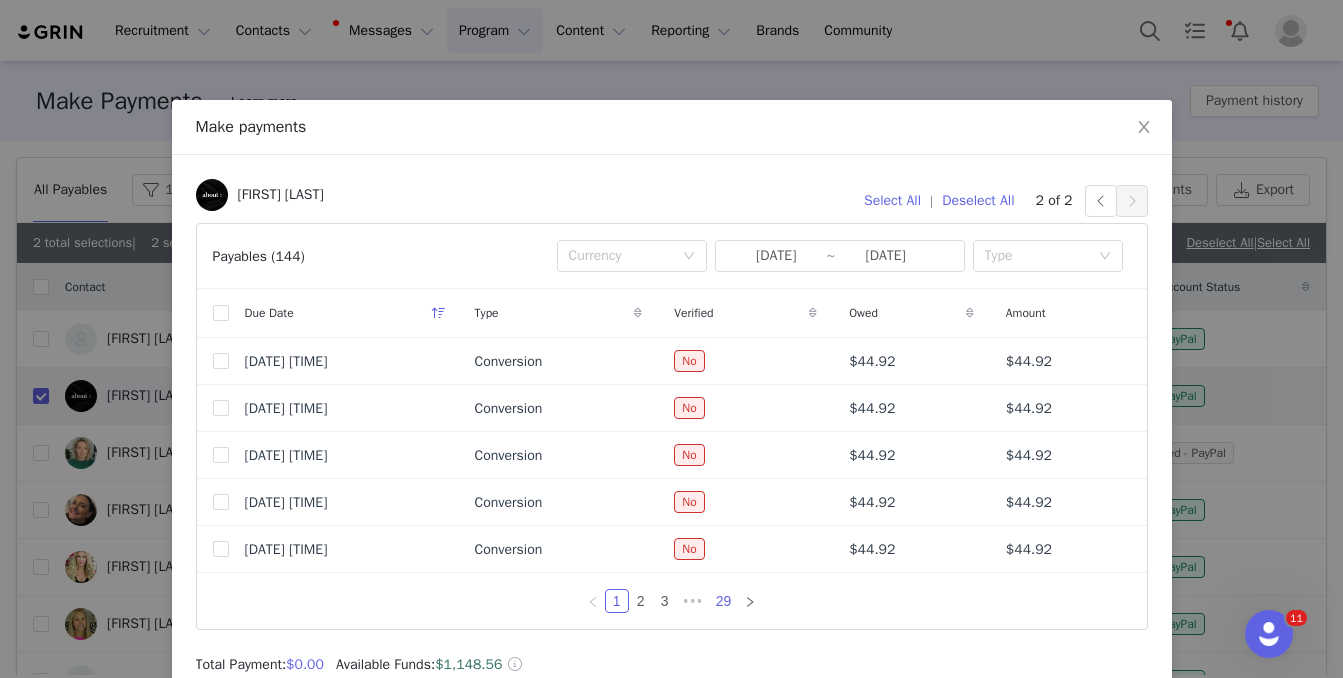 click on "29" at bounding box center (724, 601) 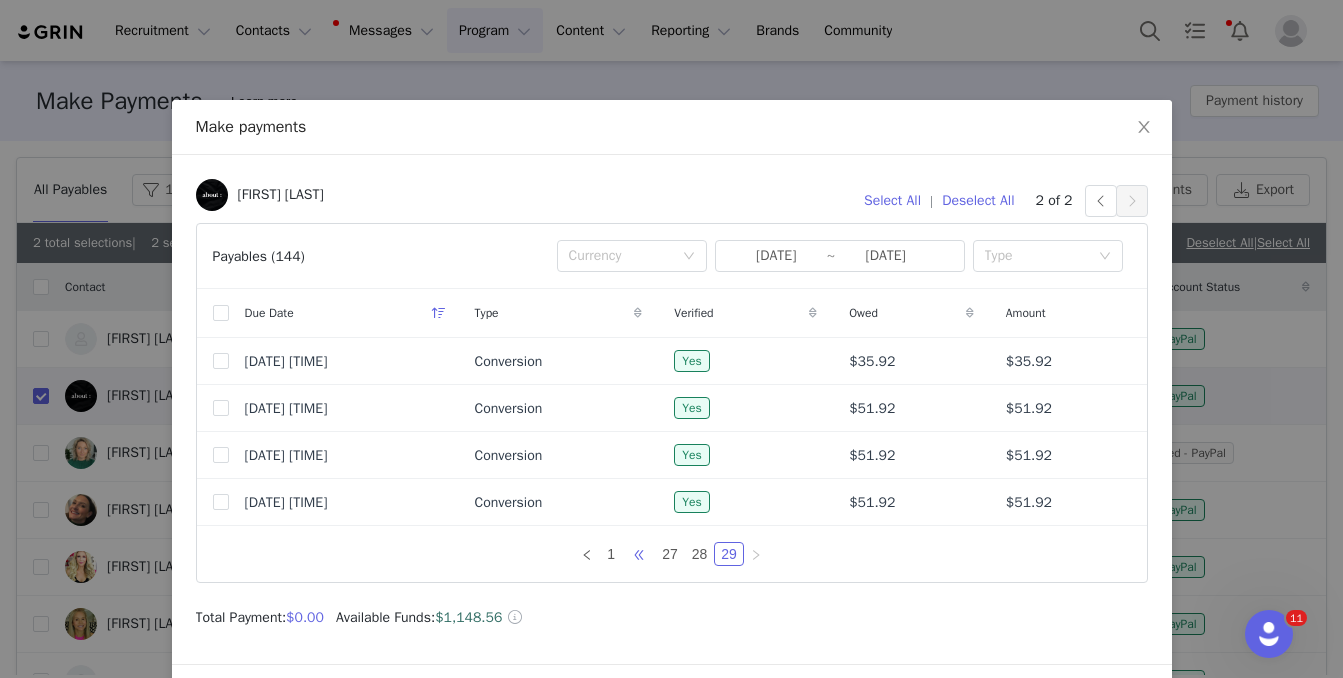 click on "•••" at bounding box center [639, 554] 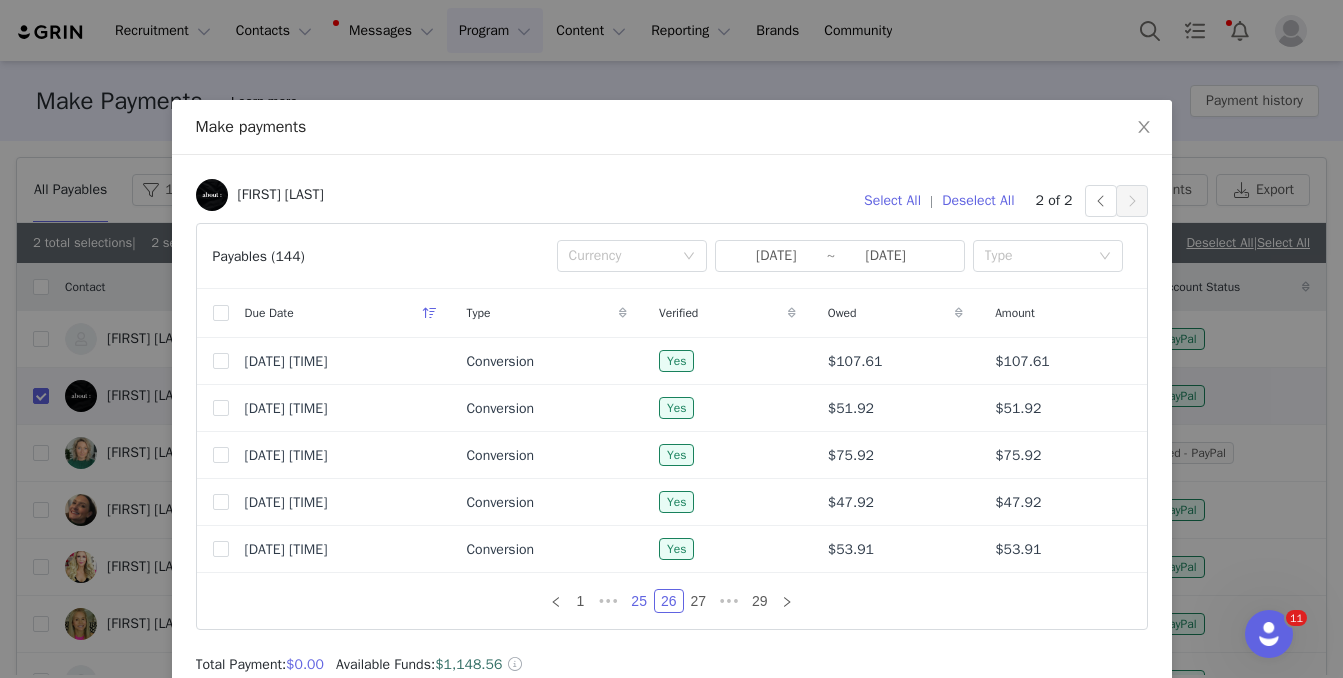 click on "25" at bounding box center (639, 601) 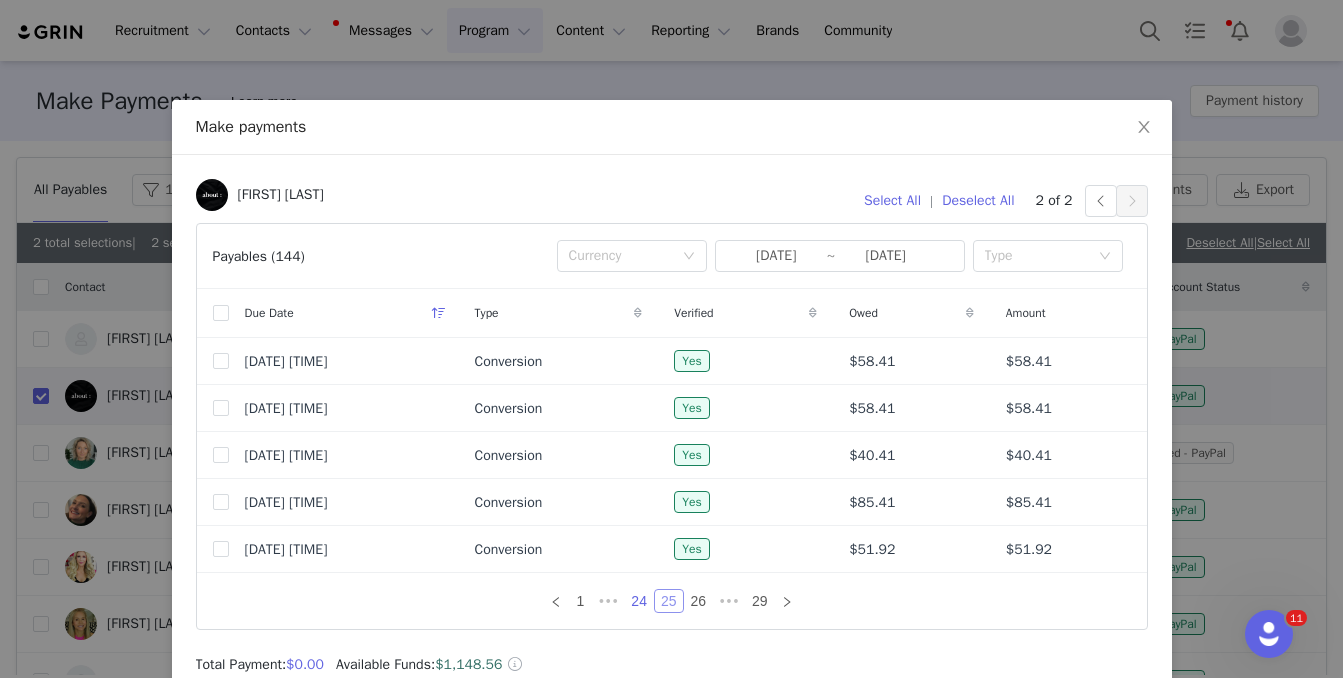 click on "24" at bounding box center [639, 601] 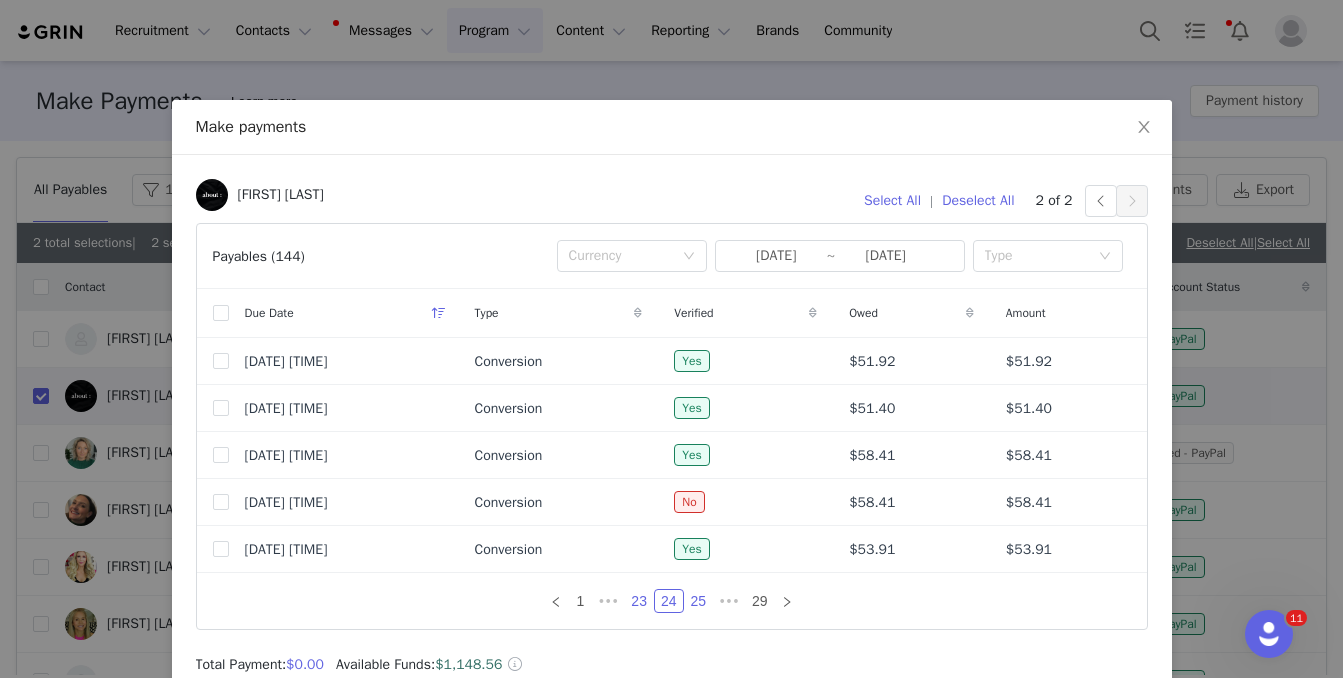 click on "23" at bounding box center (639, 601) 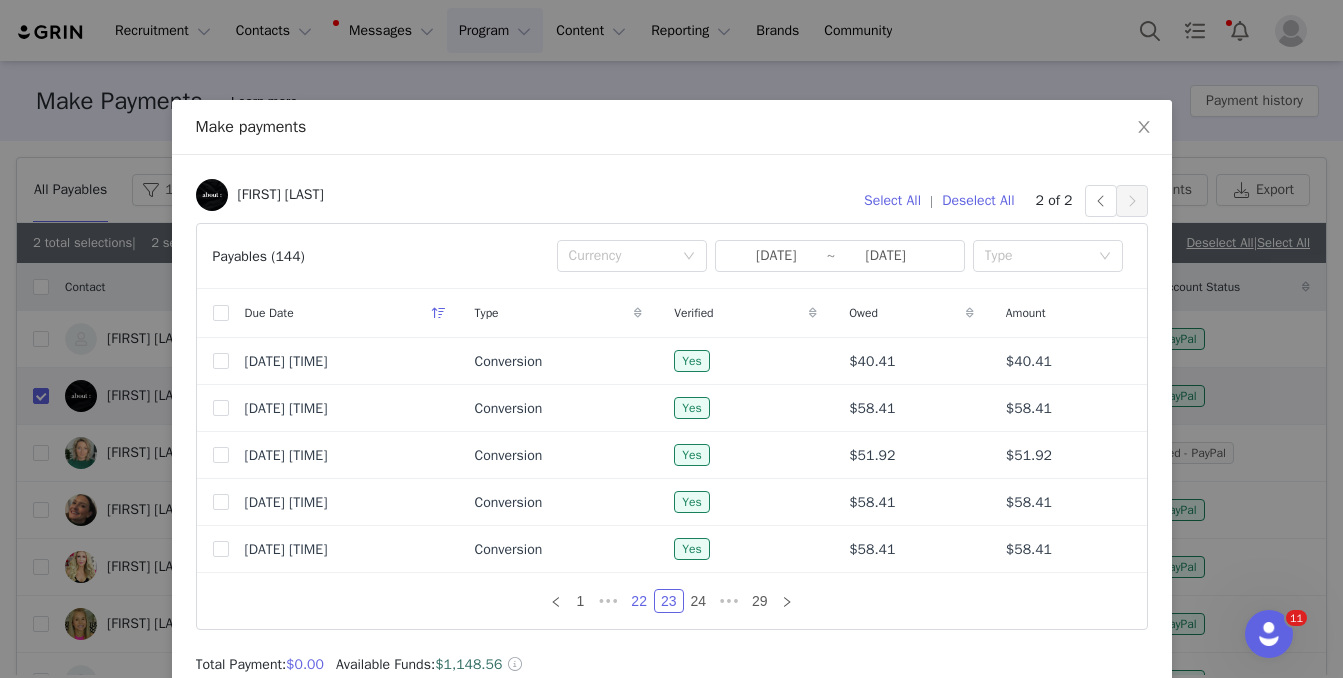 click on "22" at bounding box center [639, 601] 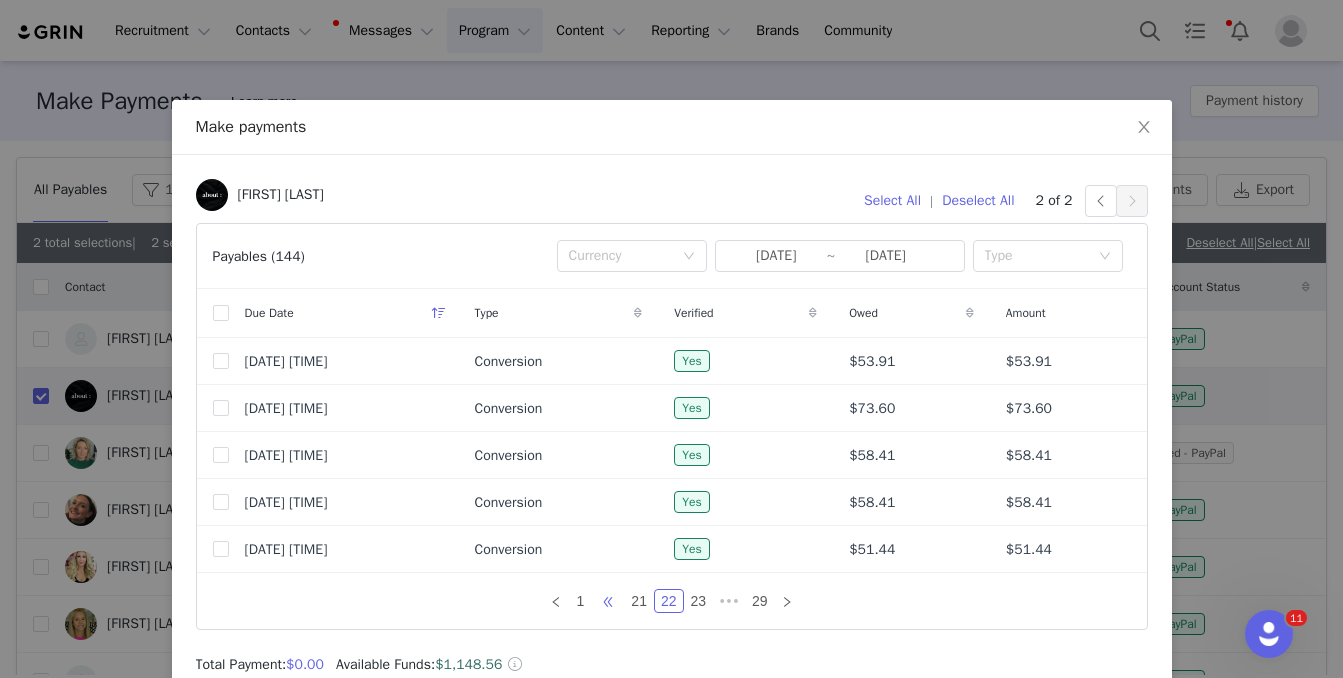 click on "•••" at bounding box center (608, 601) 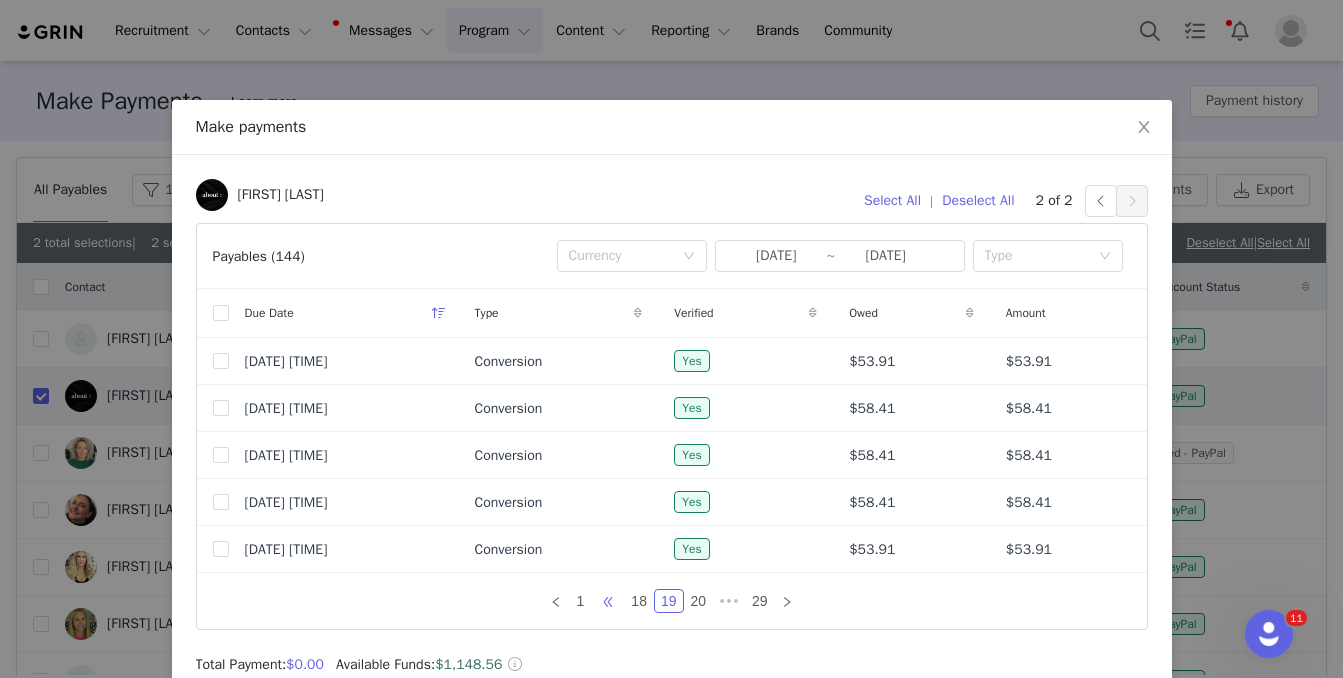 click on "•••" at bounding box center (608, 601) 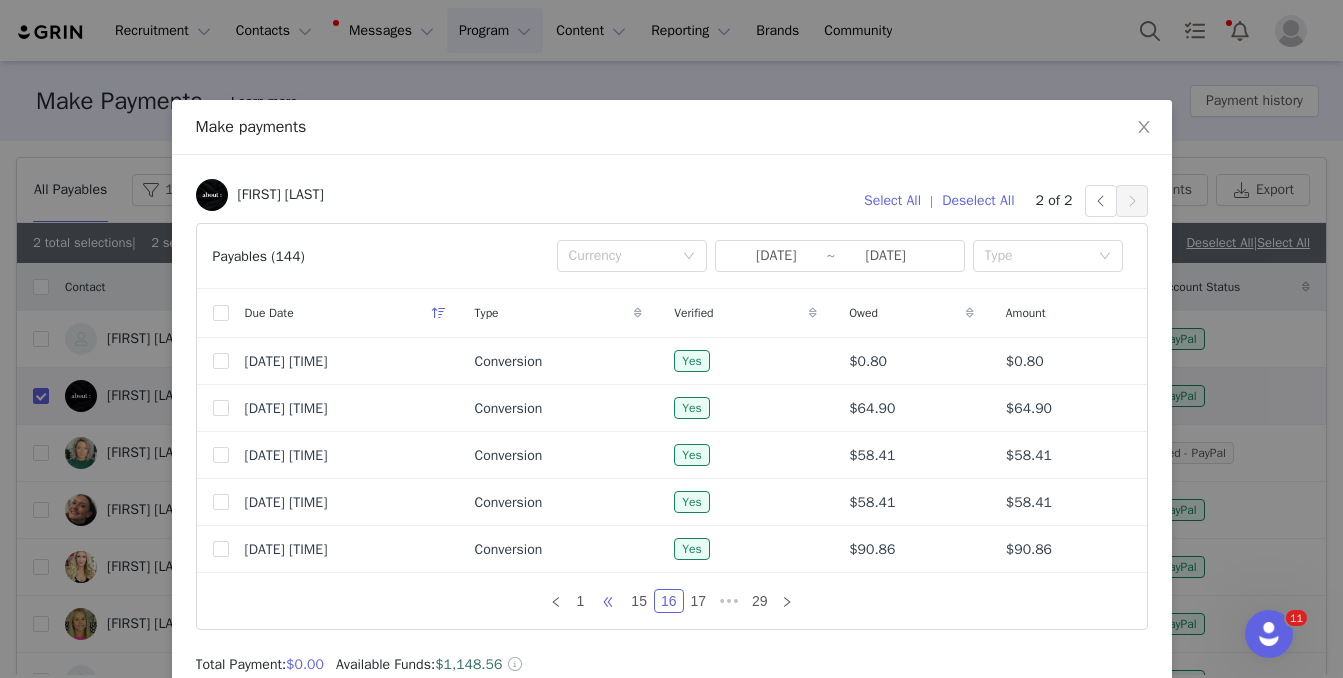 click on "•••" at bounding box center (608, 601) 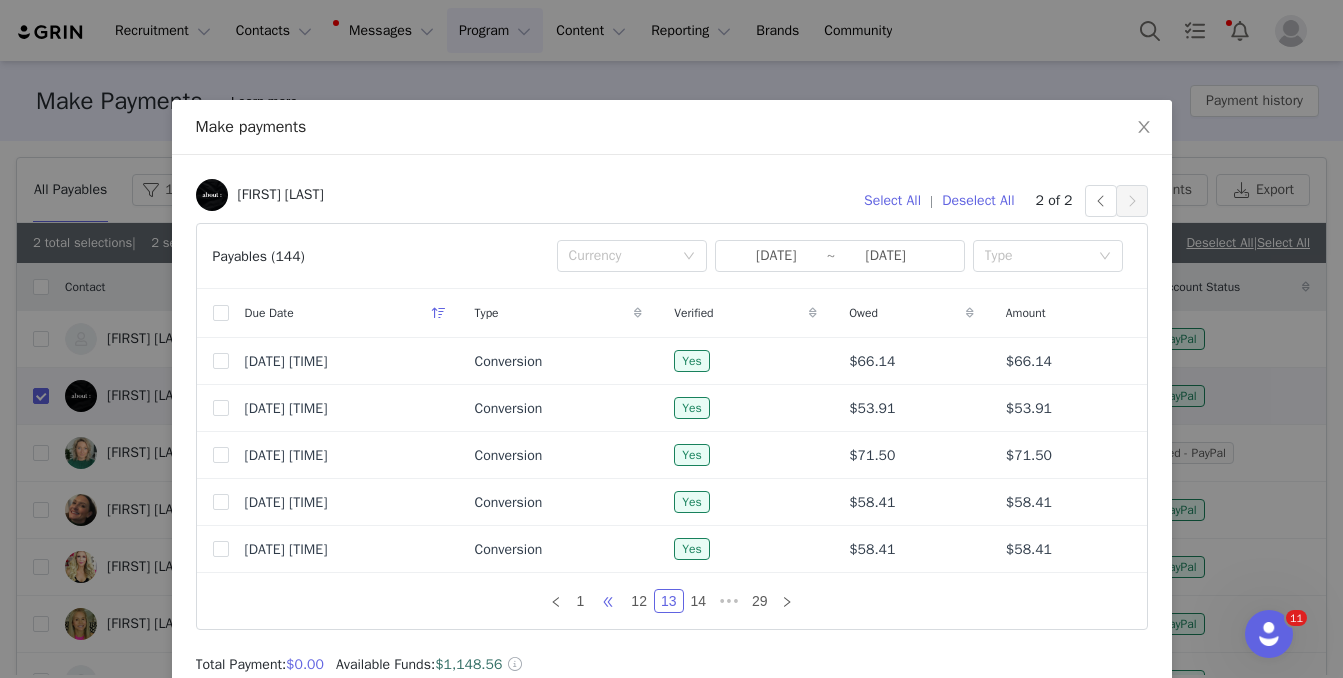 click on "•••" at bounding box center (608, 601) 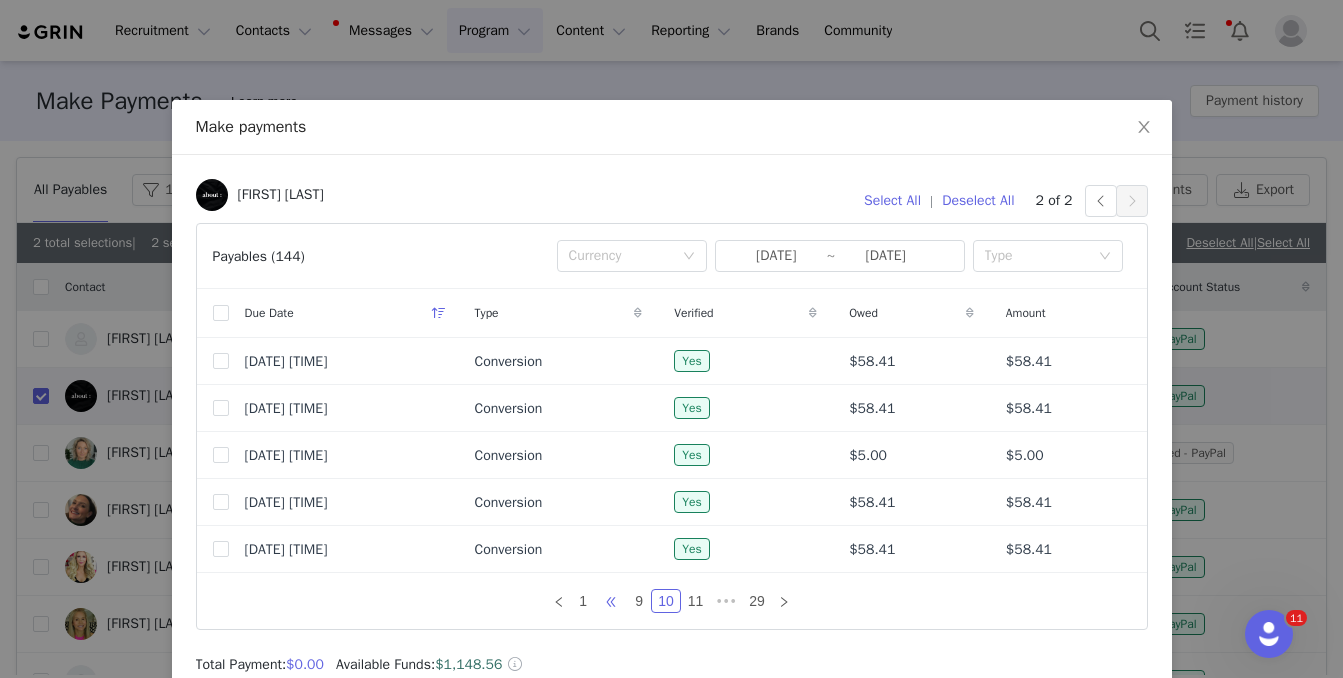 click on "•••" at bounding box center [611, 601] 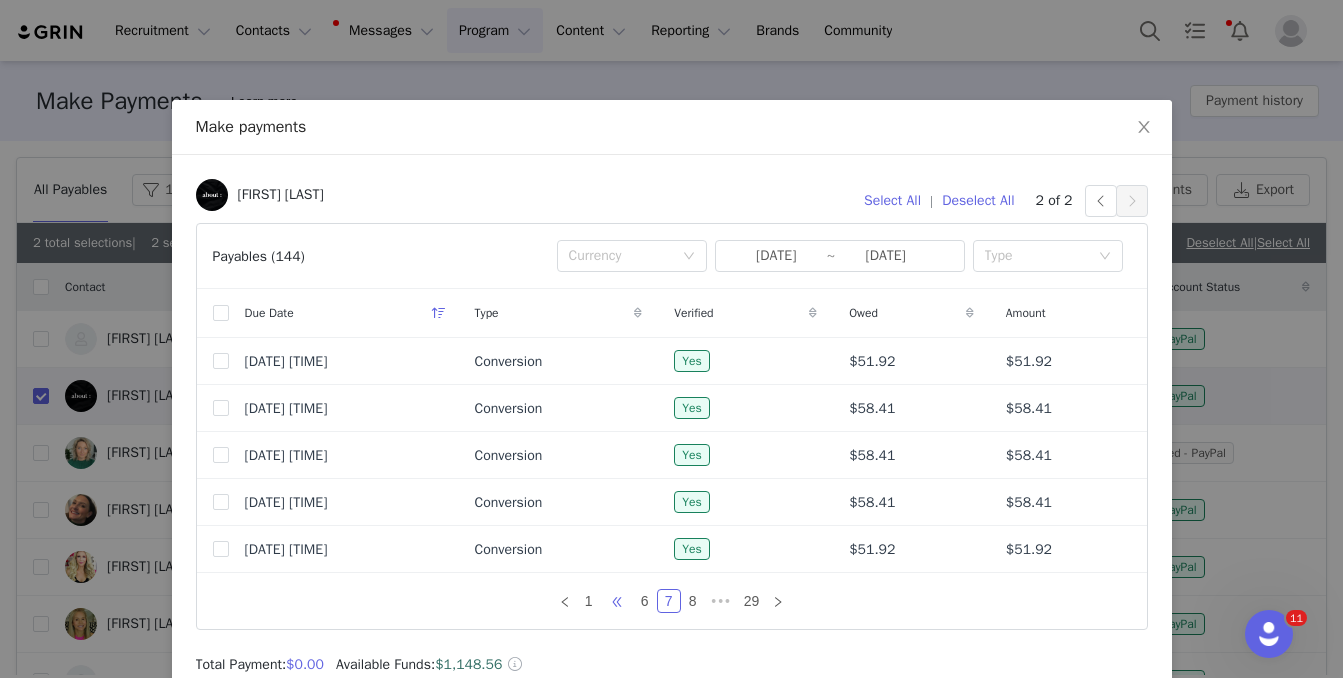 click on "•••" at bounding box center (617, 601) 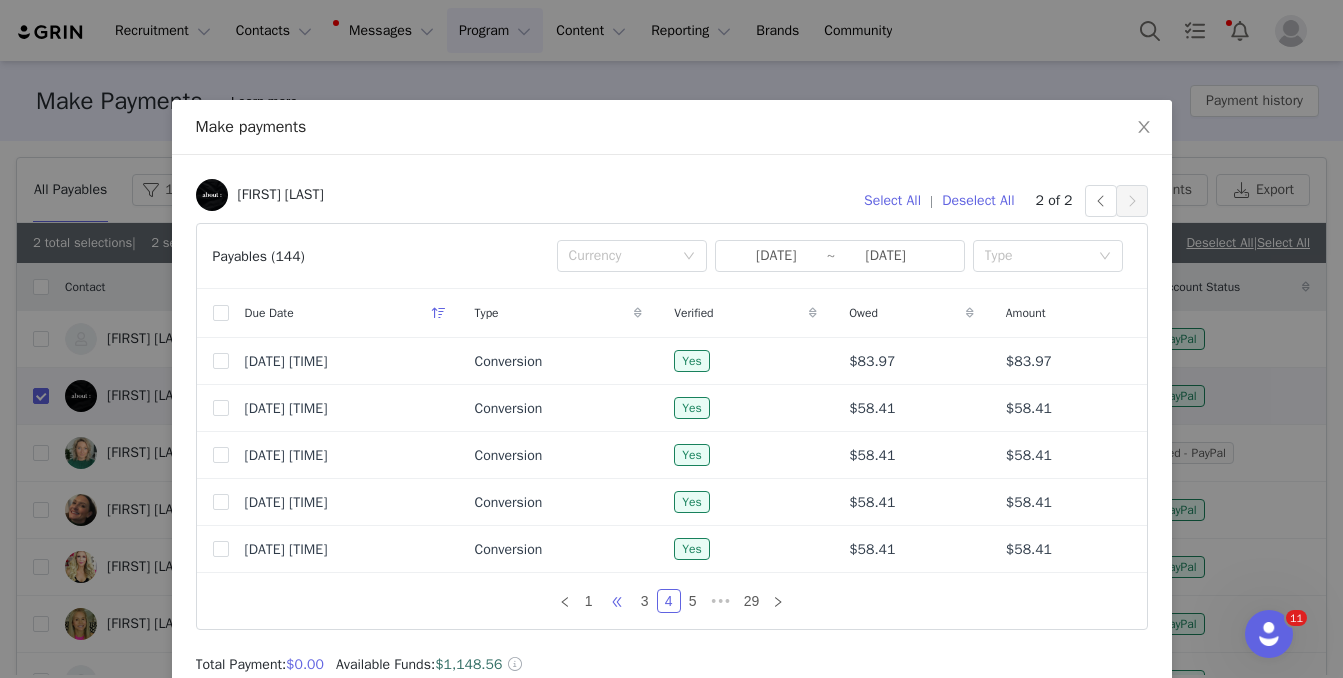 click on "•••" at bounding box center (617, 601) 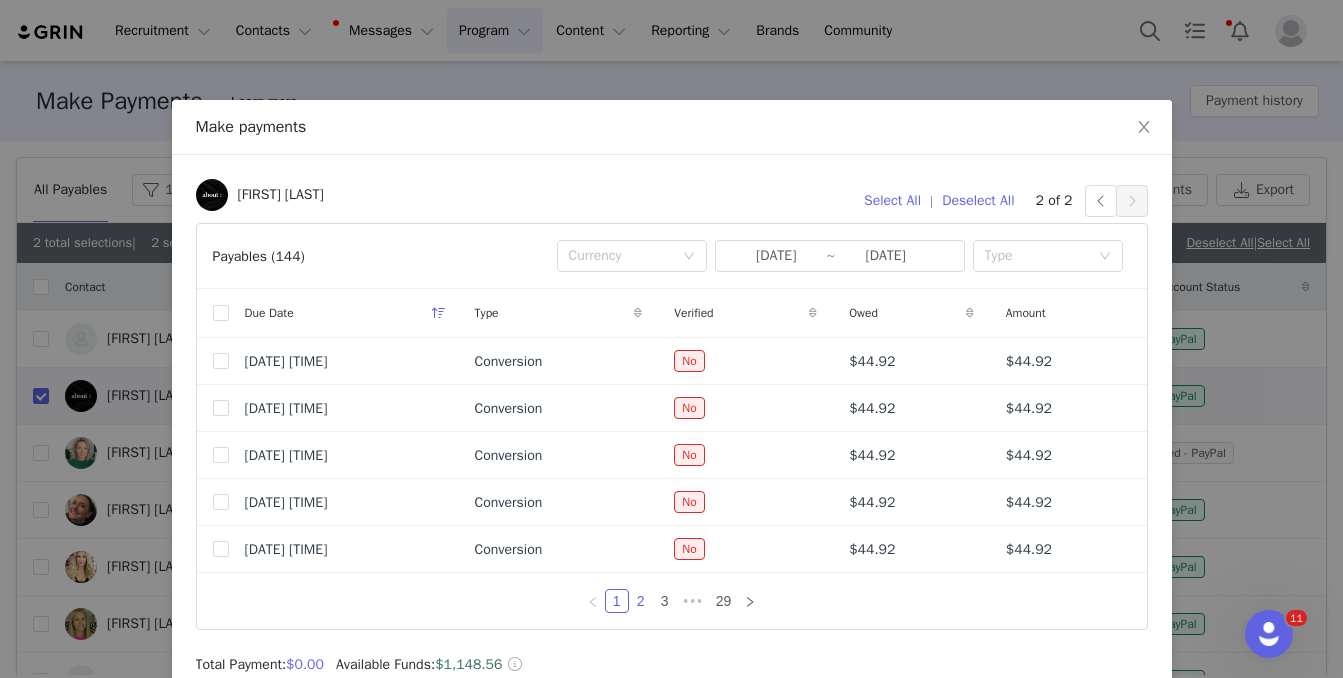 click on "2" at bounding box center [641, 601] 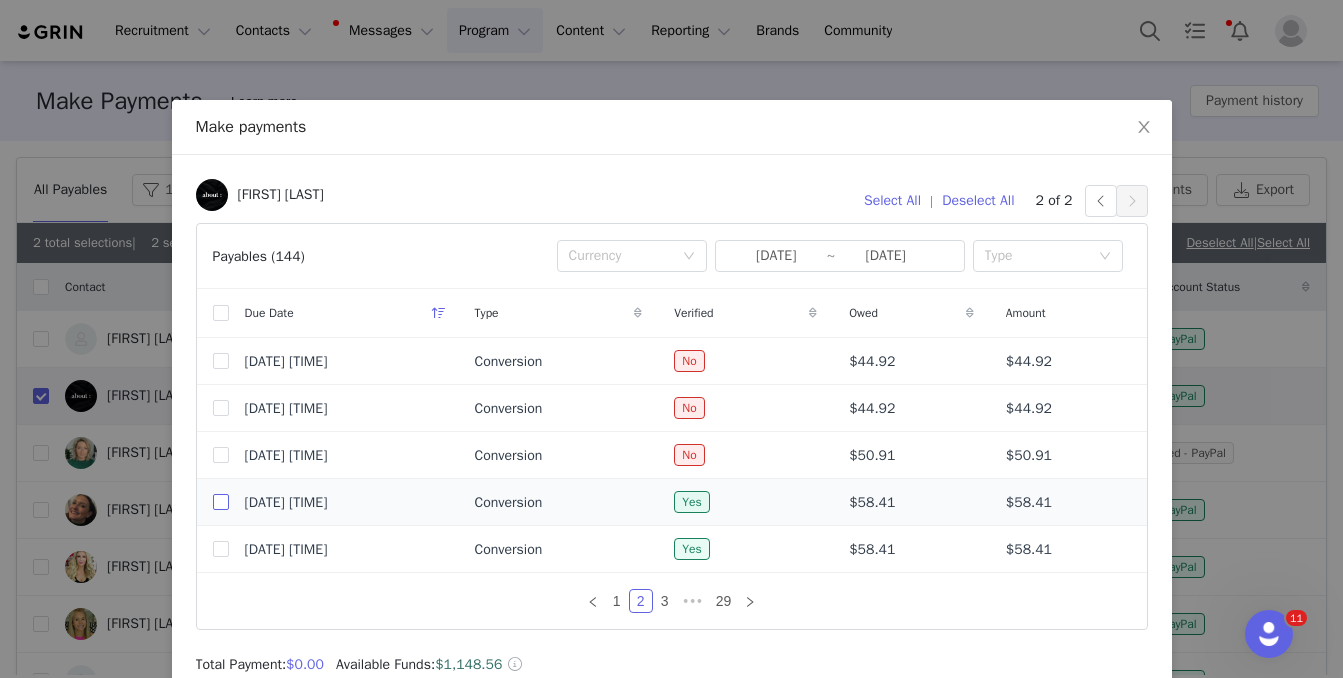 click at bounding box center (221, 502) 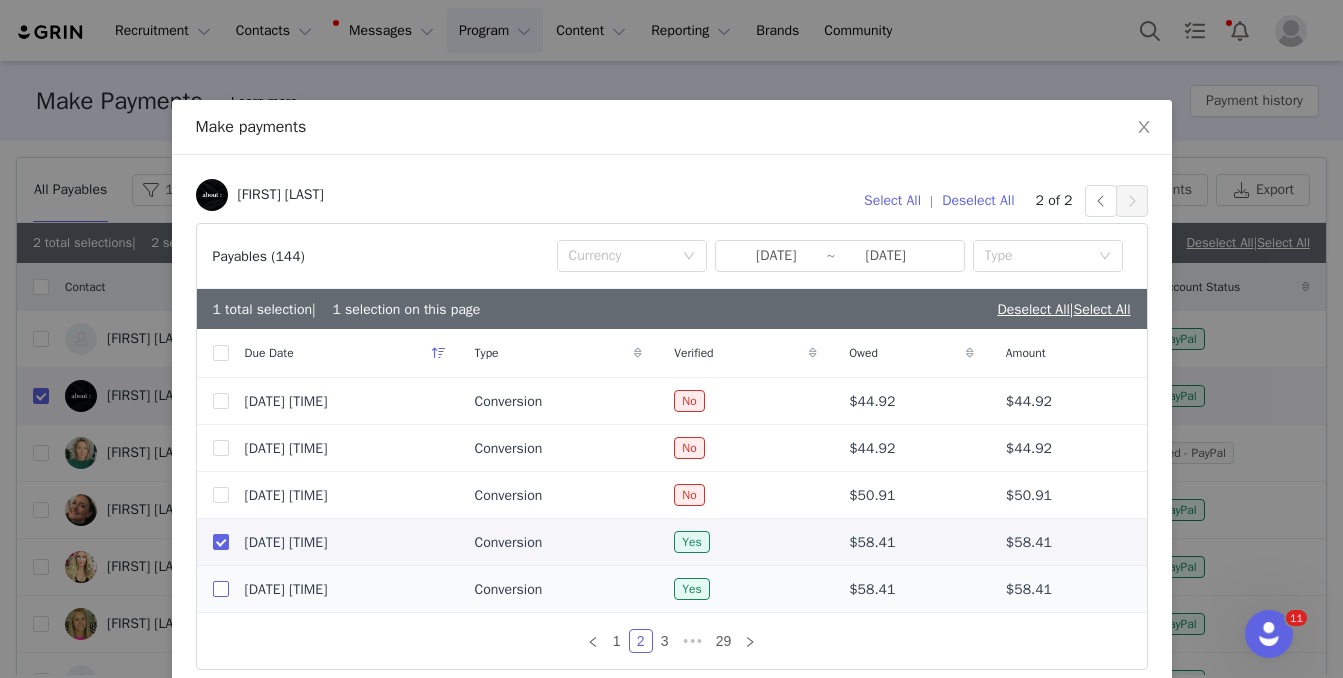 click at bounding box center [221, 589] 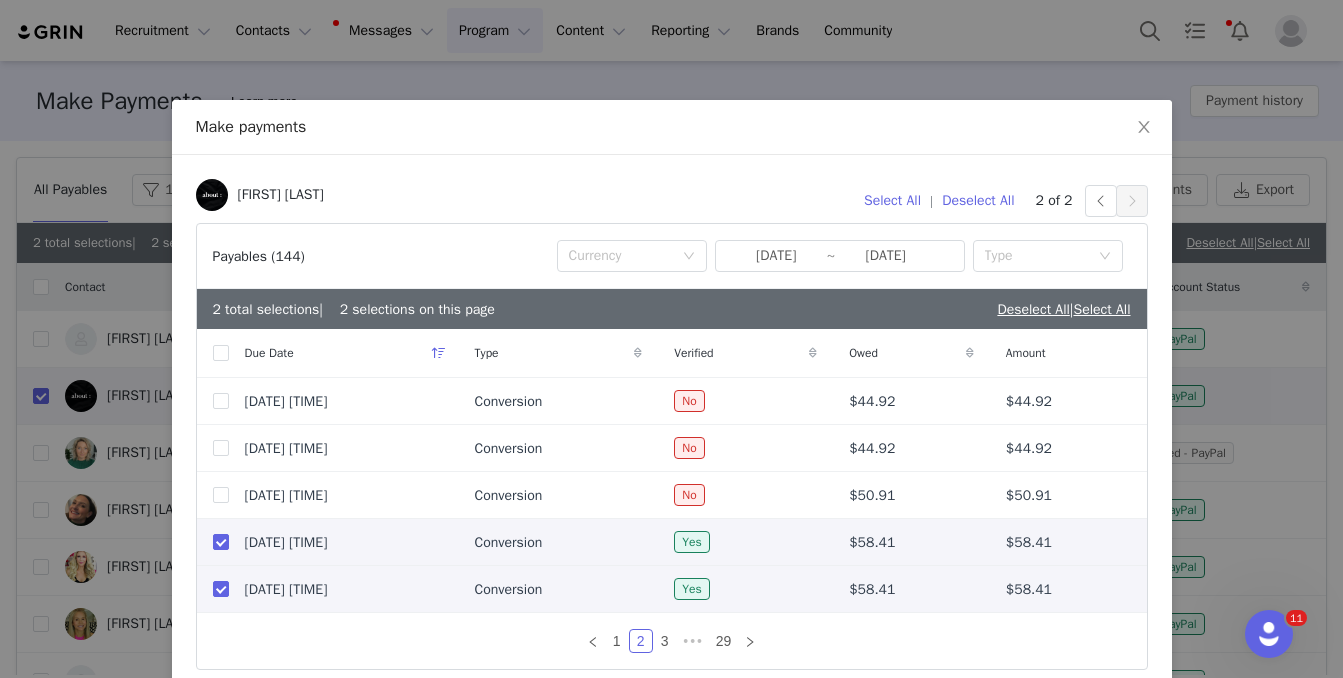 scroll, scrollTop: 78, scrollLeft: 0, axis: vertical 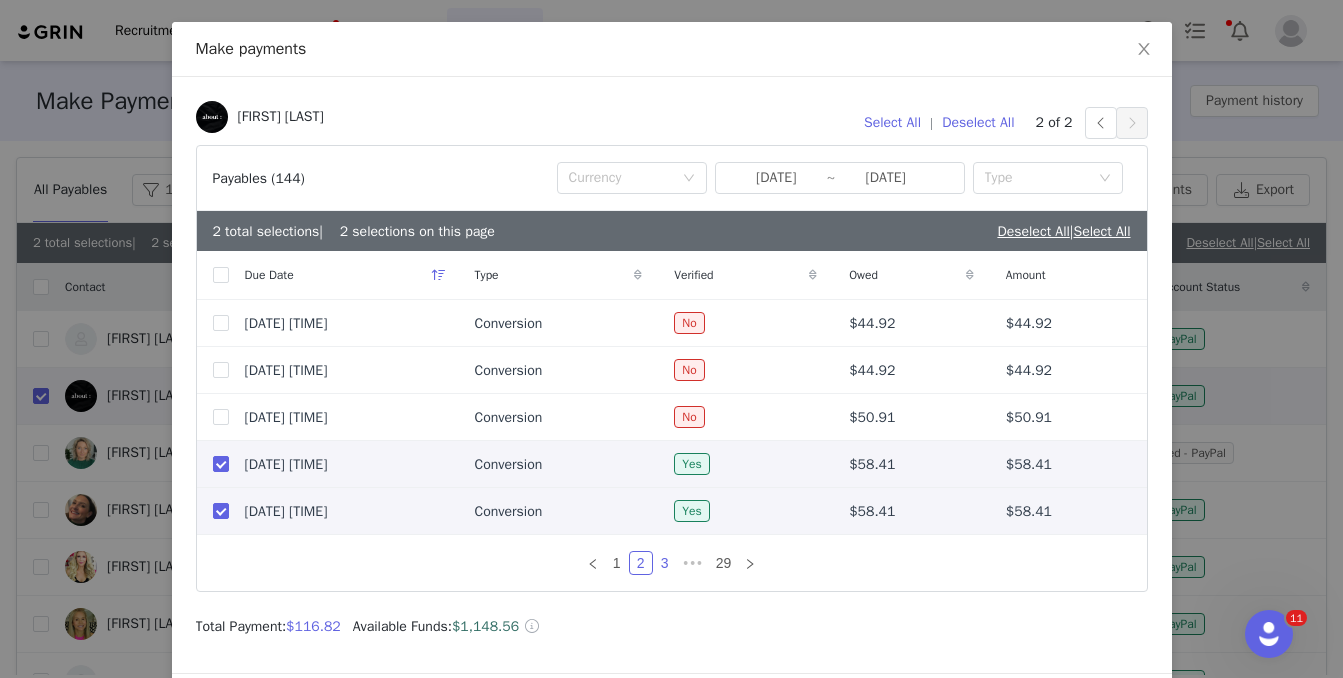 click on "3" at bounding box center [665, 563] 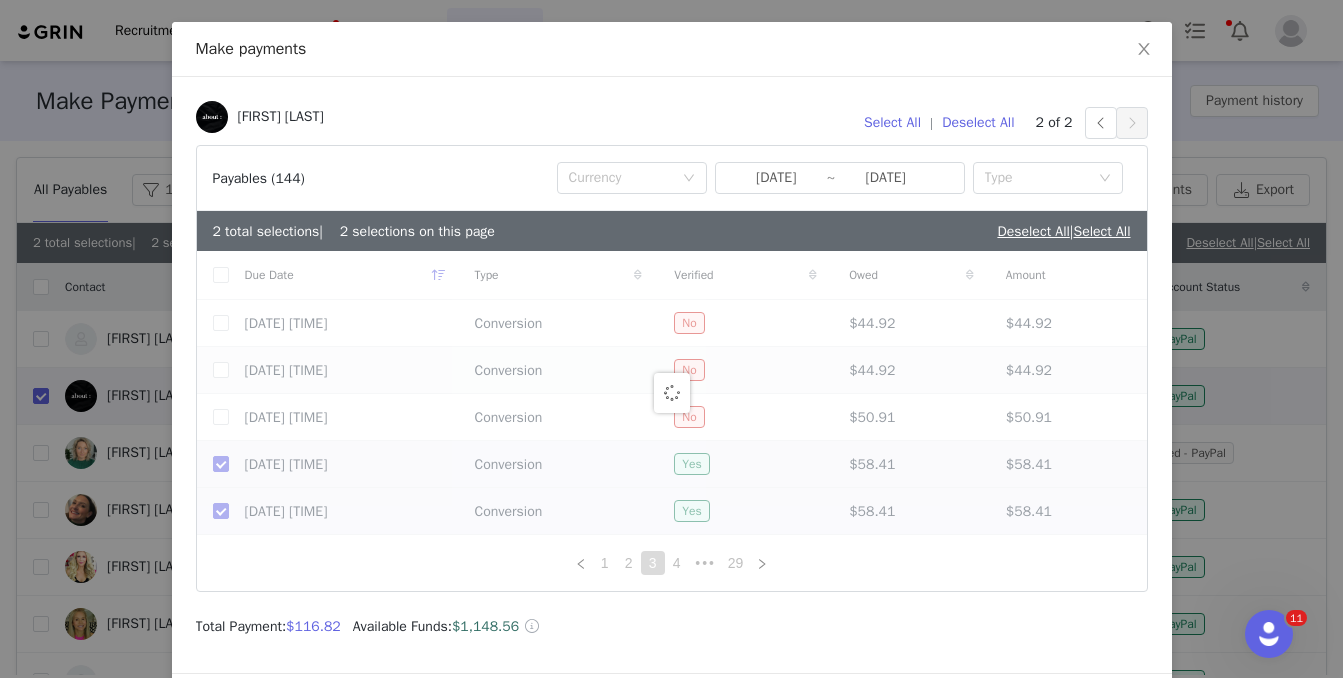 checkbox on "false" 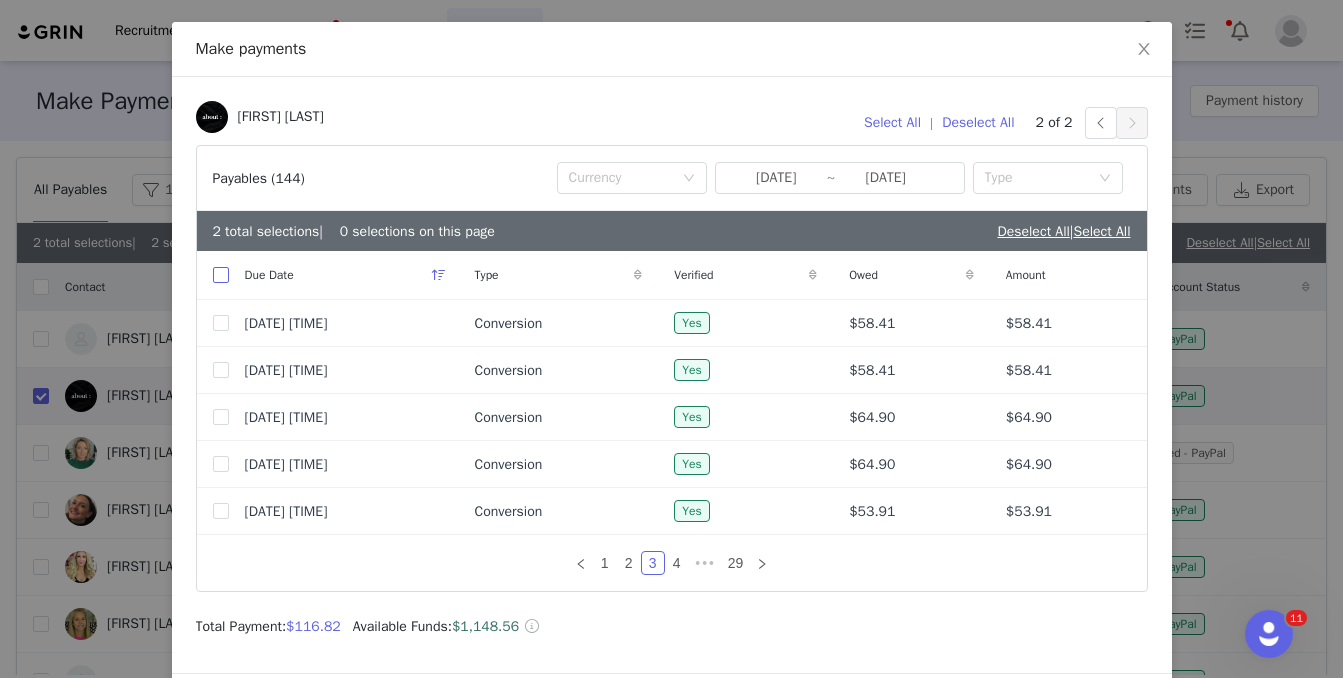 click at bounding box center (221, 275) 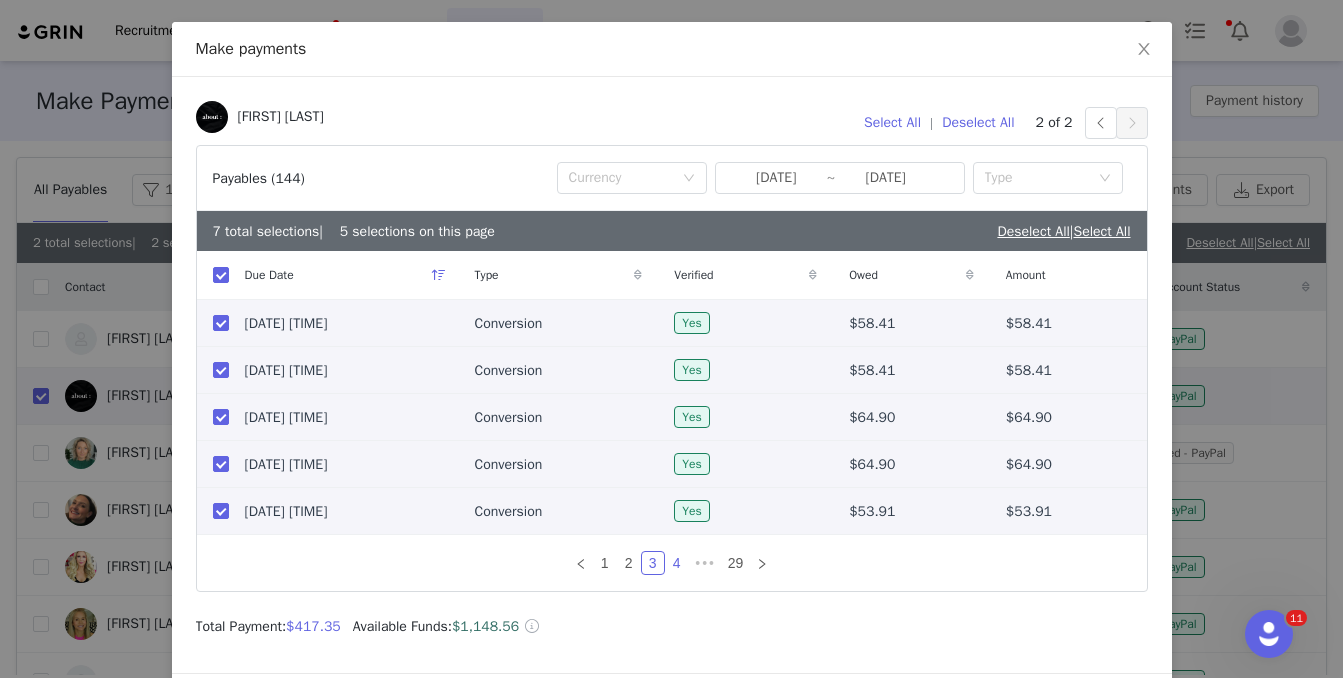 click on "4" at bounding box center (677, 563) 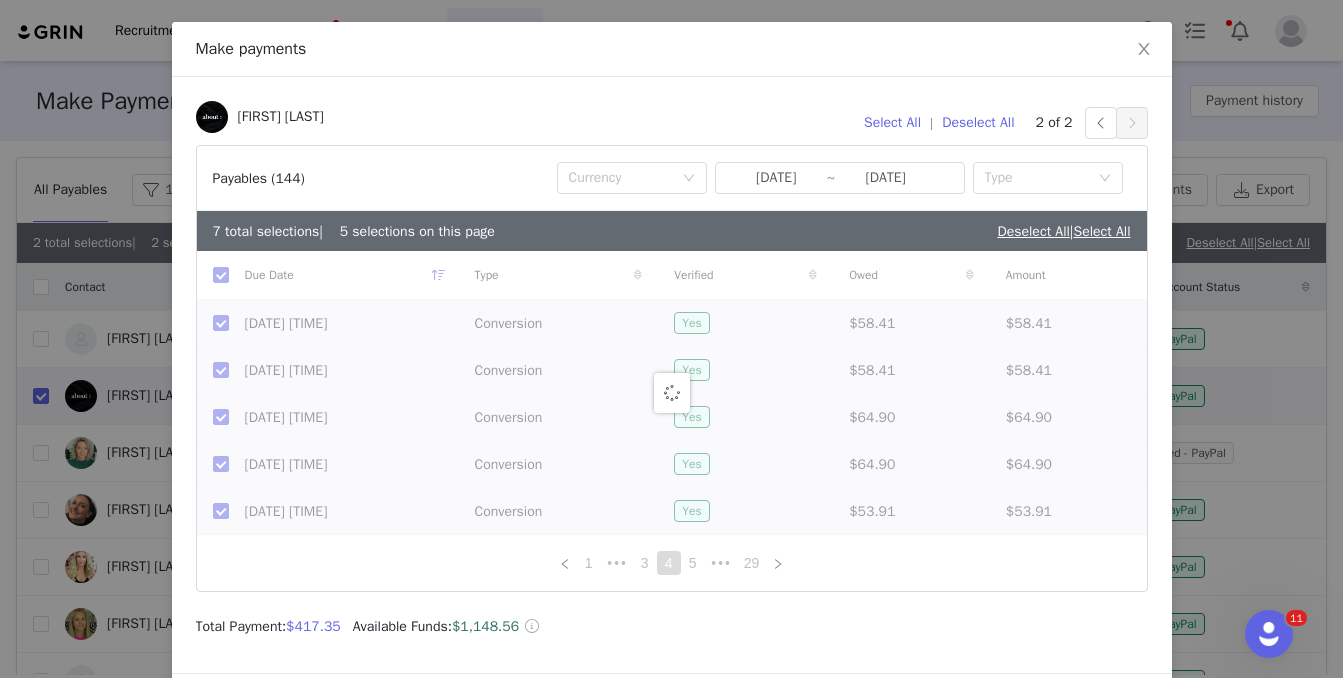 checkbox on "false" 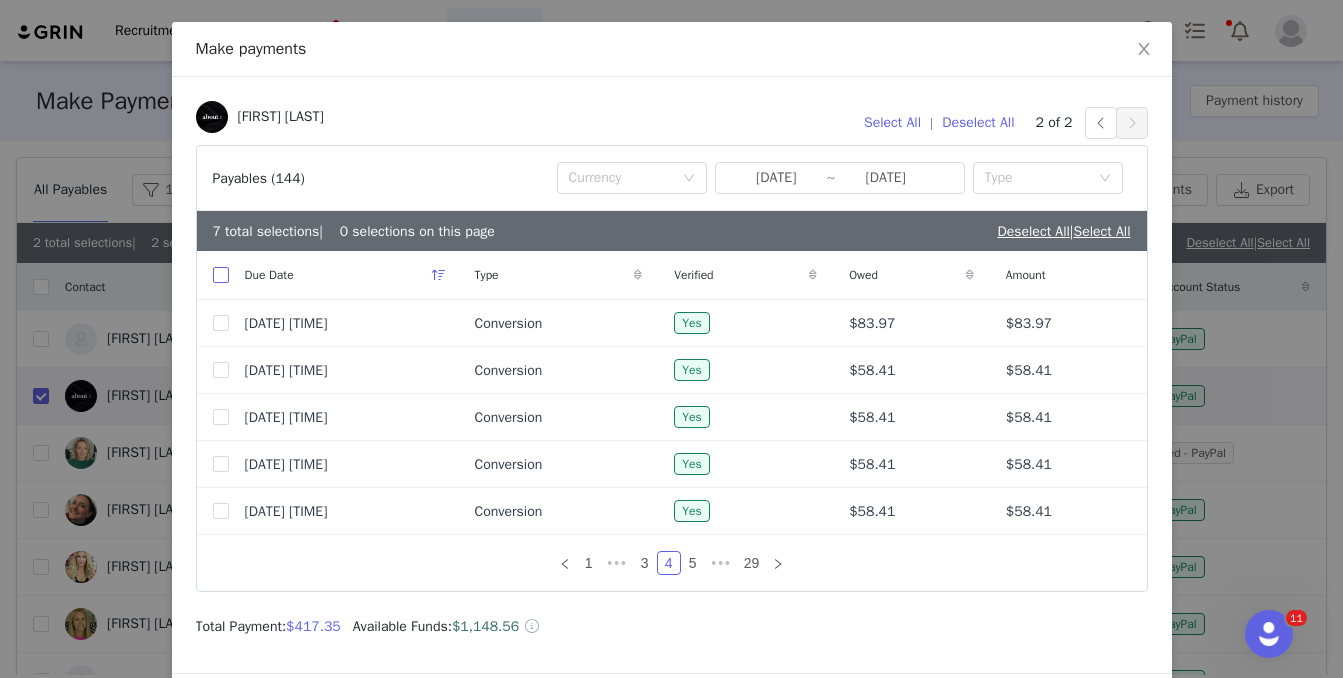 click at bounding box center [221, 275] 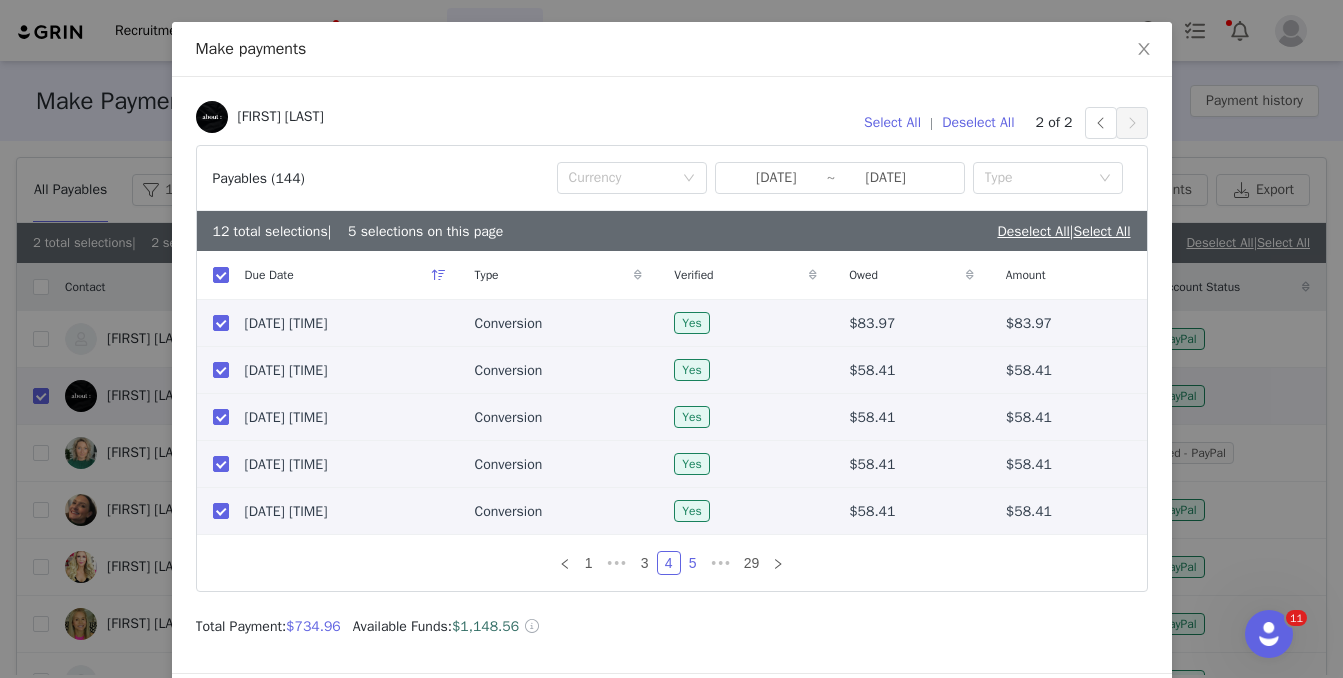 click on "5" at bounding box center (693, 563) 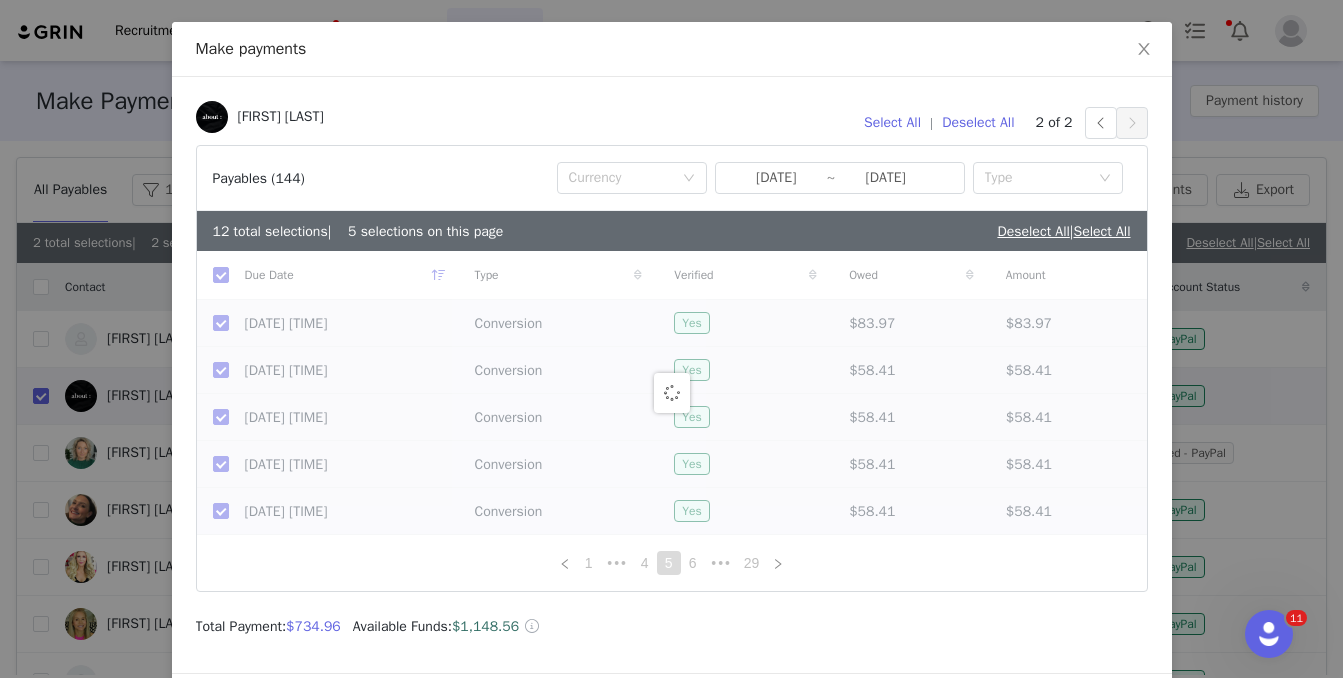 checkbox on "false" 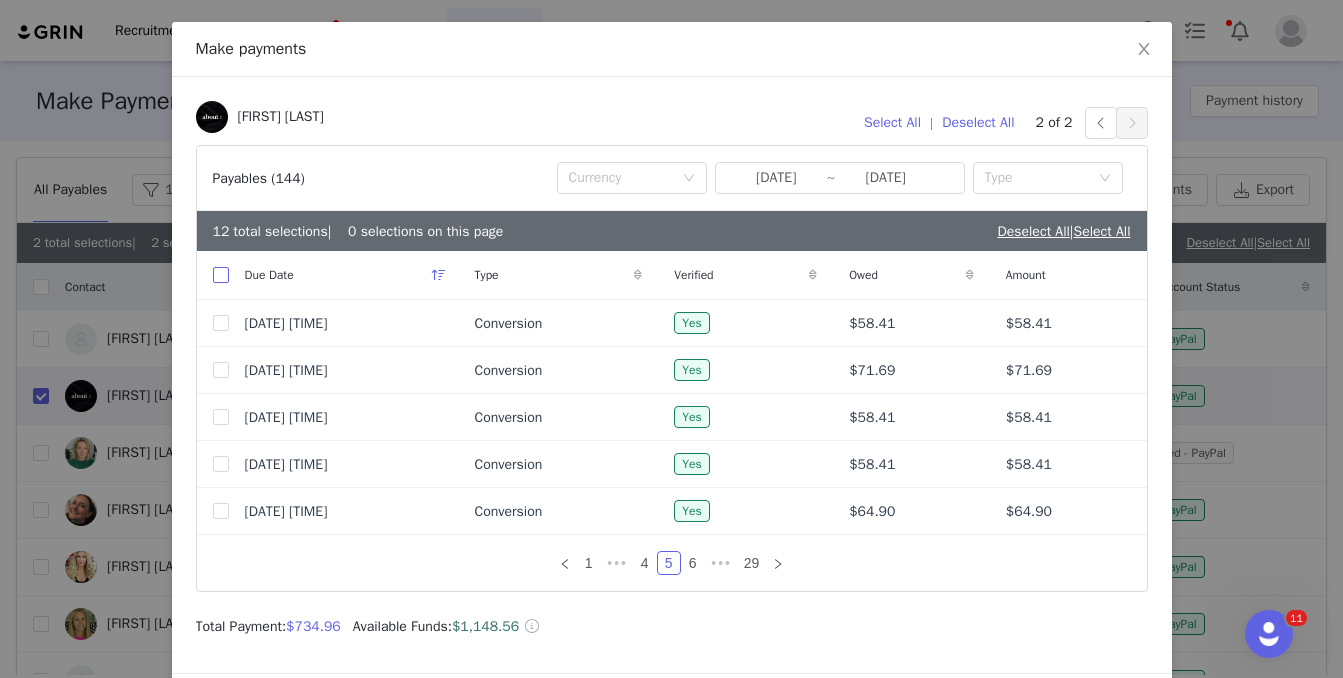 click at bounding box center (221, 275) 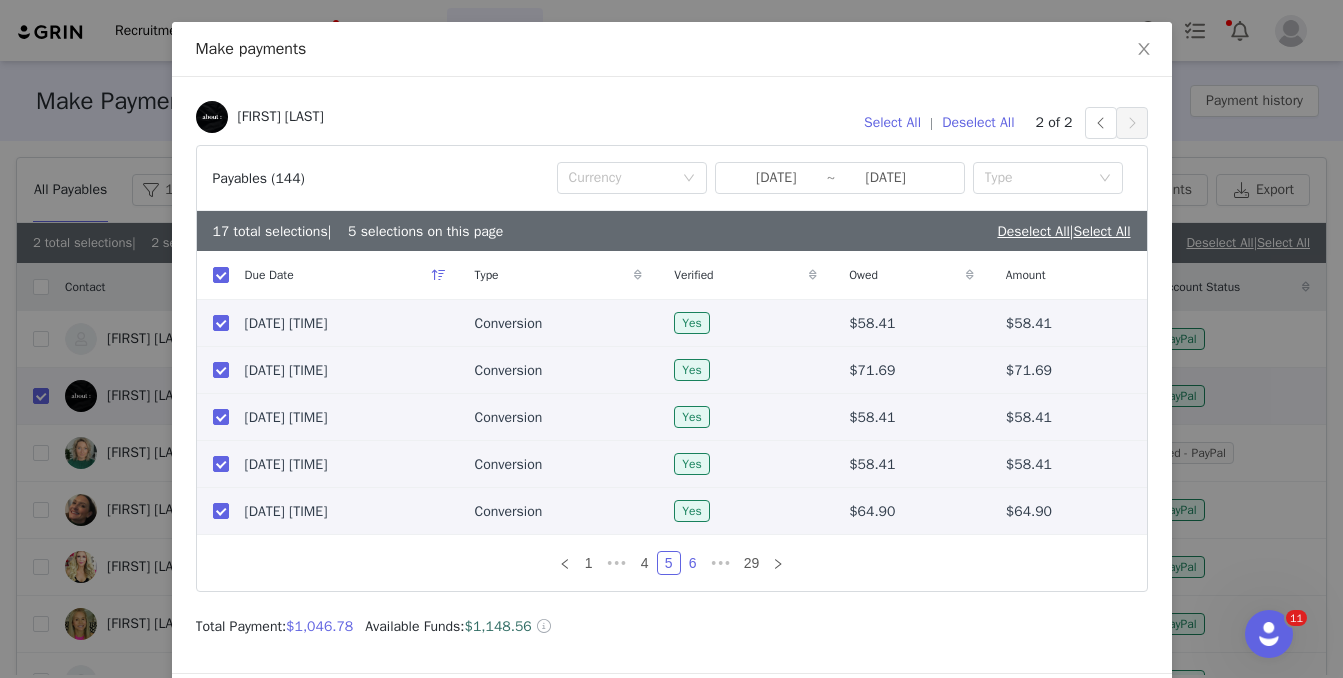 click on "6" at bounding box center (693, 563) 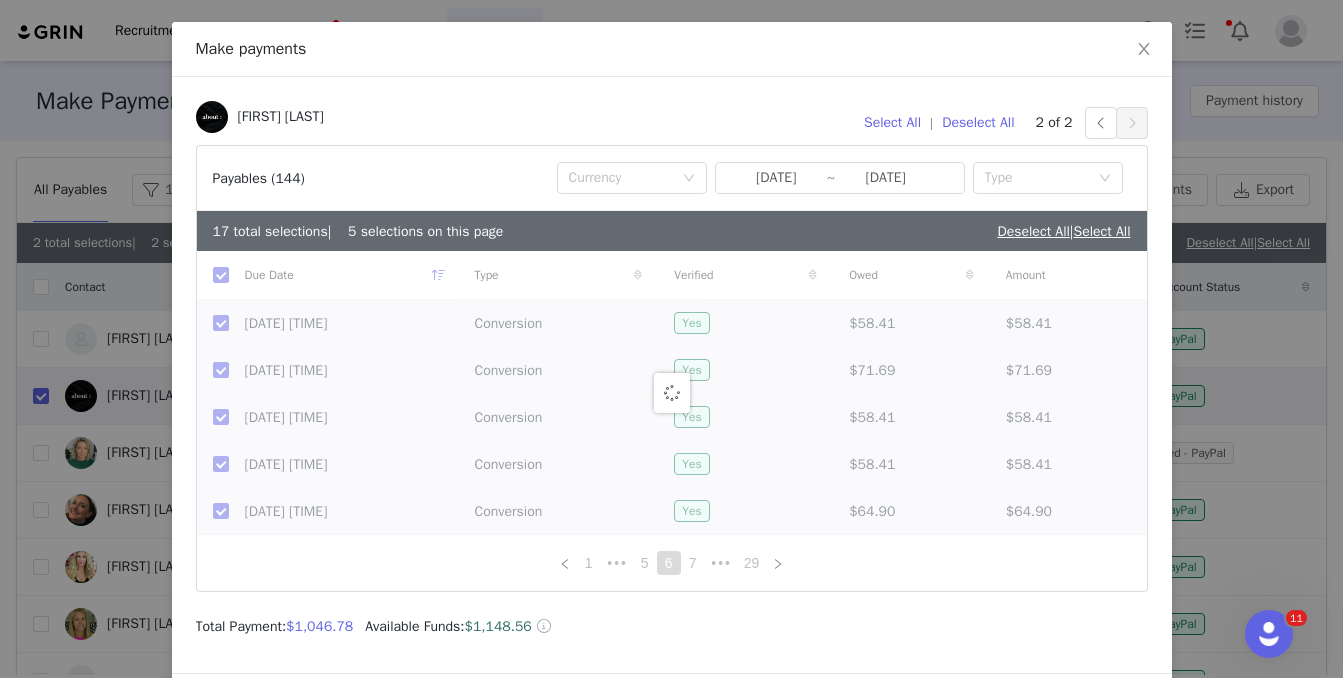checkbox on "false" 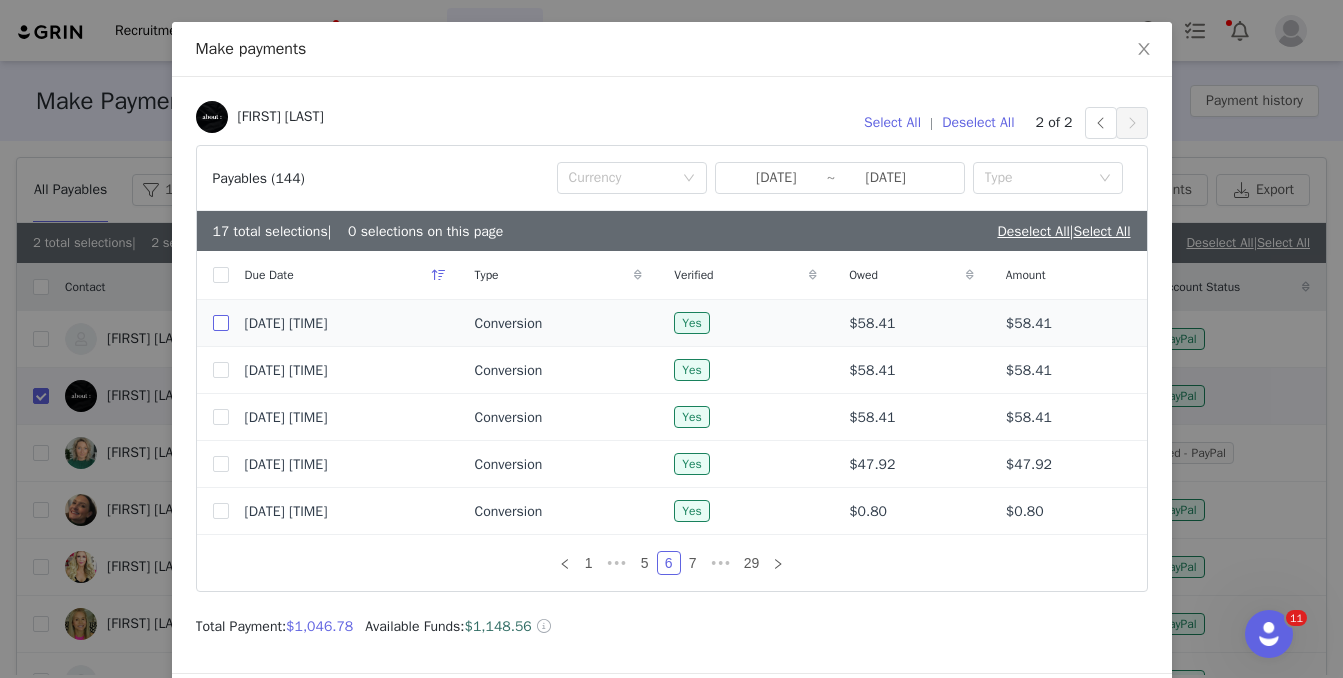 click at bounding box center (221, 323) 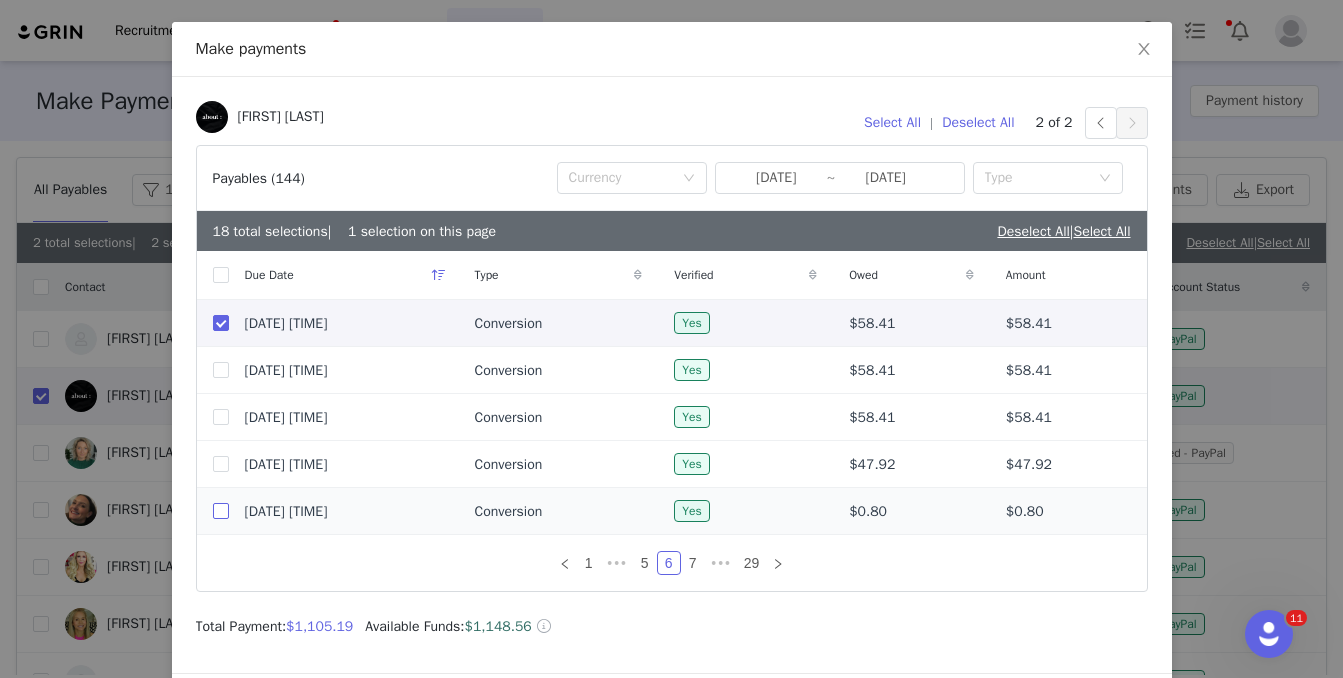 click at bounding box center [221, 511] 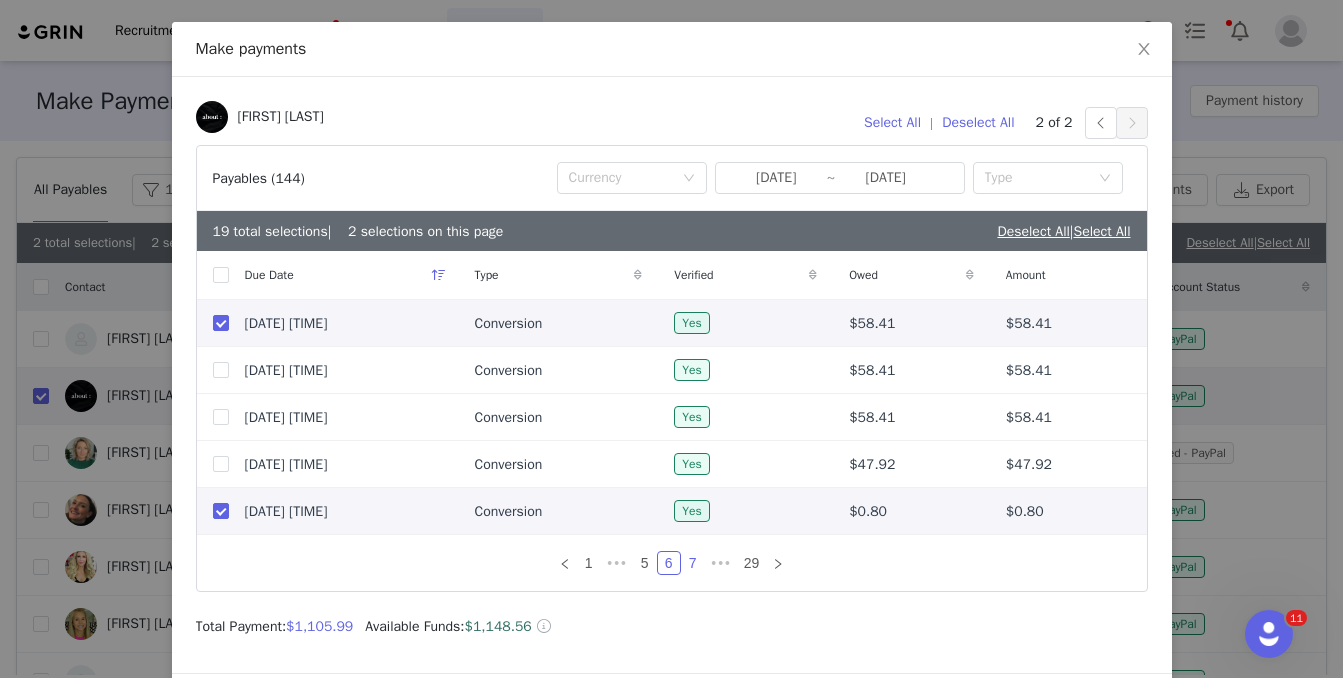 click on "7" at bounding box center [693, 563] 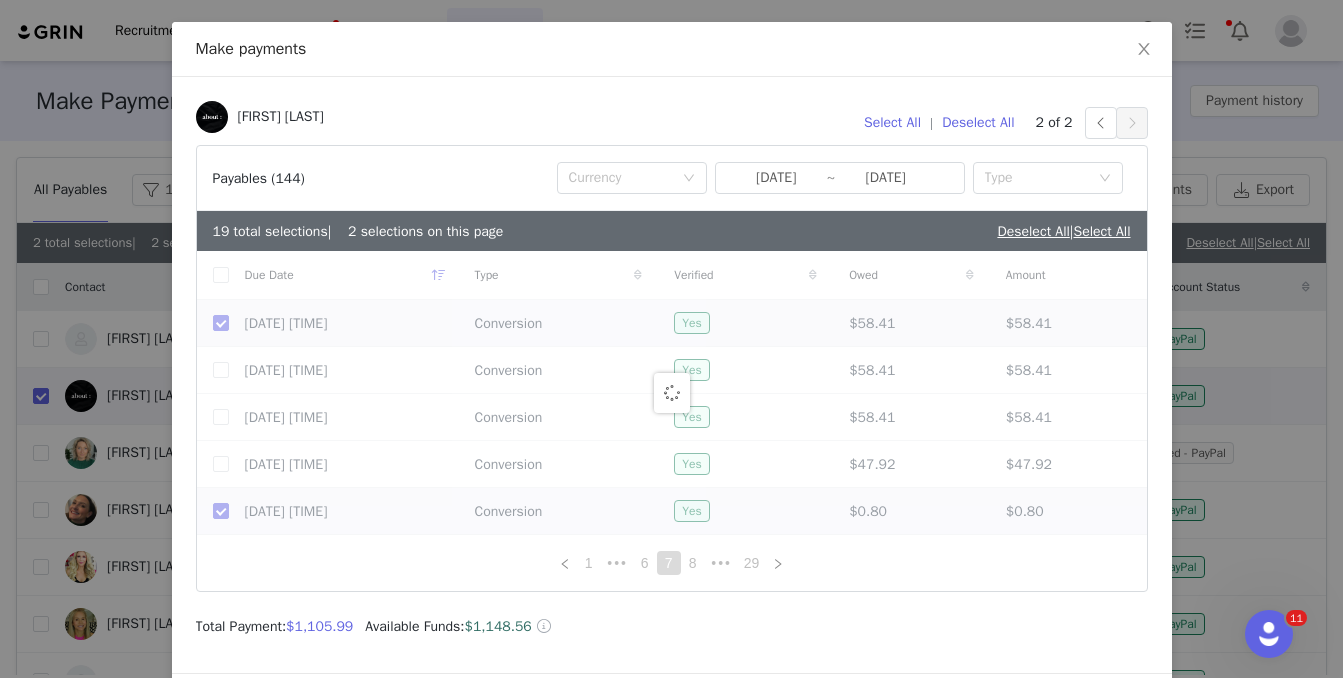 checkbox on "false" 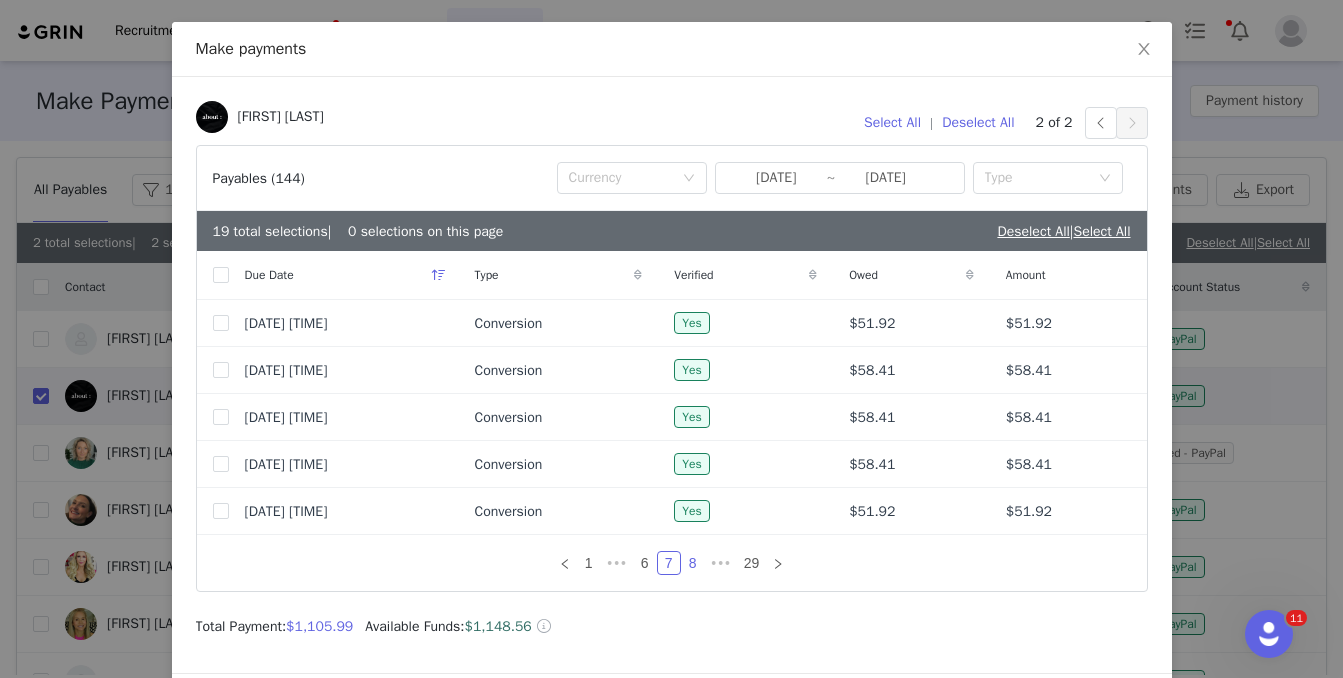 click on "8" at bounding box center [693, 563] 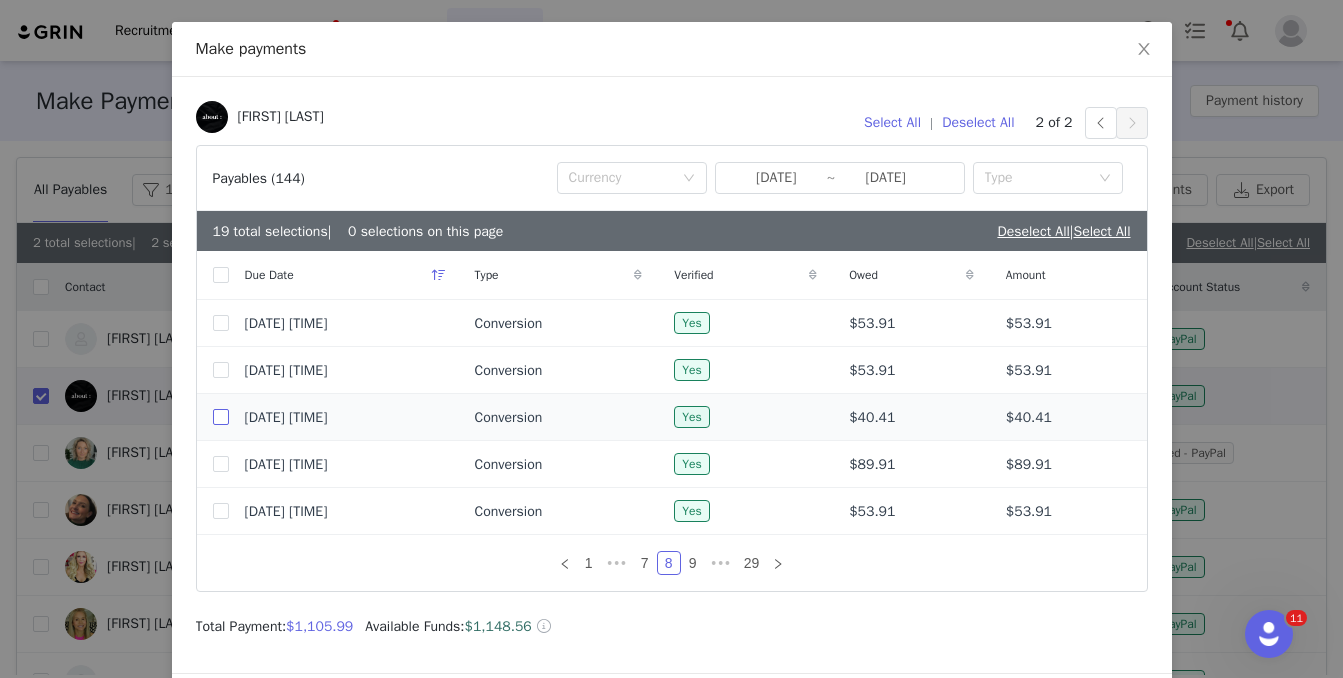click at bounding box center [221, 417] 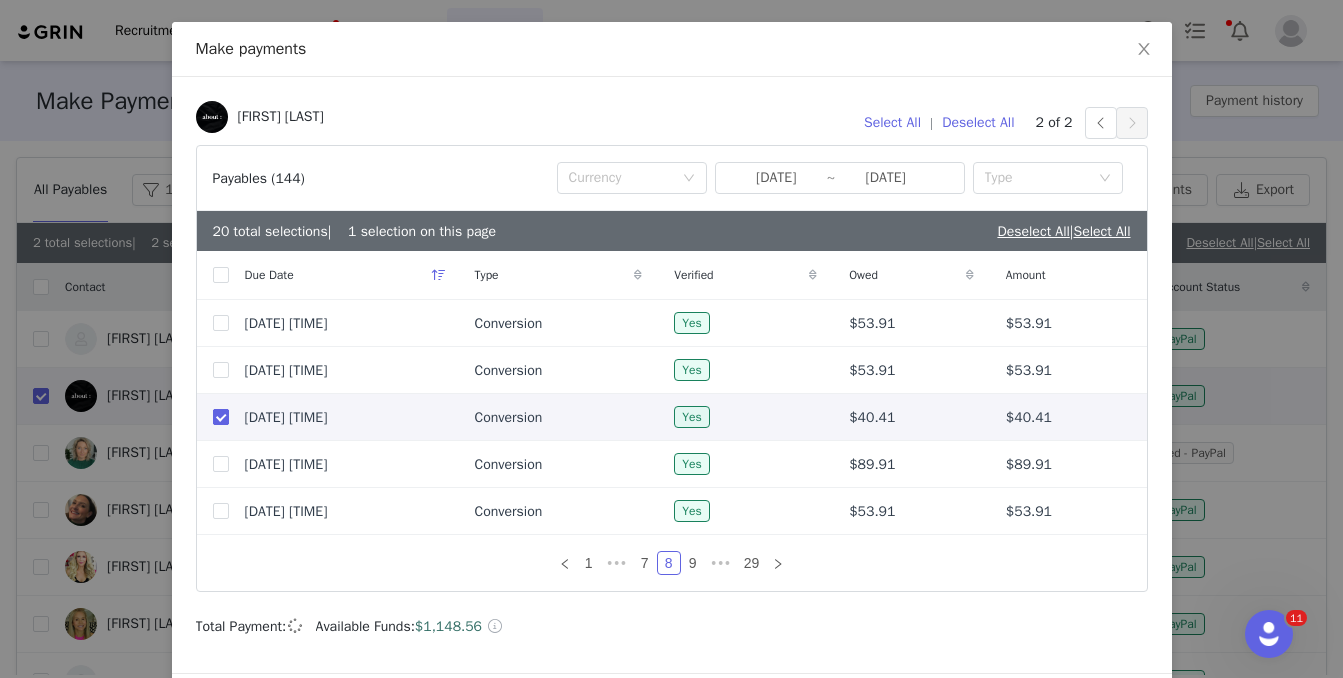 checkbox on "true" 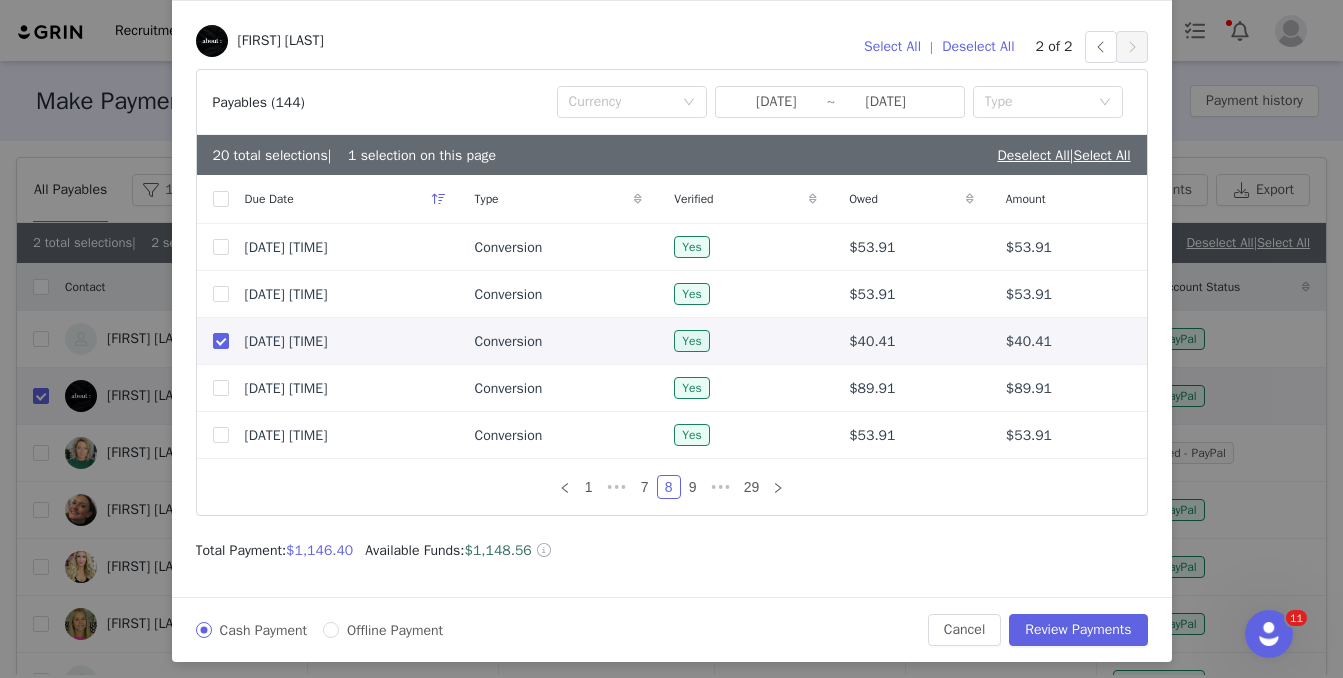 scroll, scrollTop: 167, scrollLeft: 0, axis: vertical 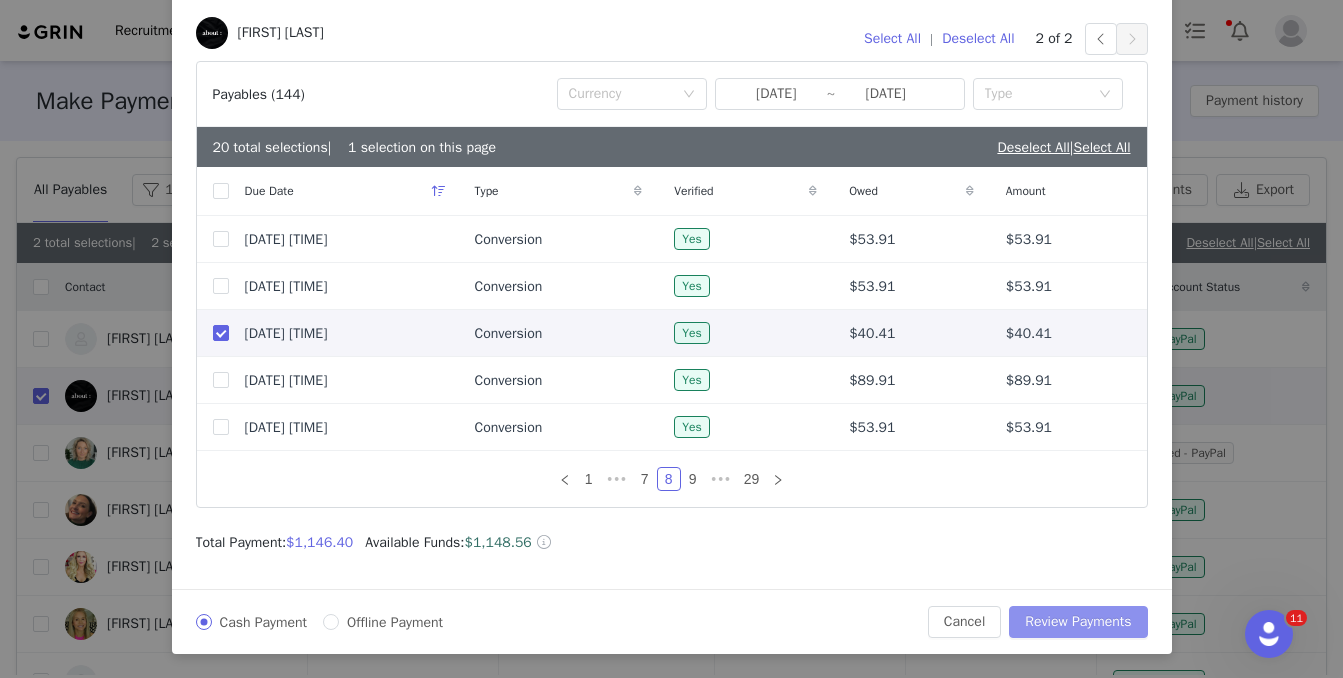 click on "Review Payments" at bounding box center (1078, 622) 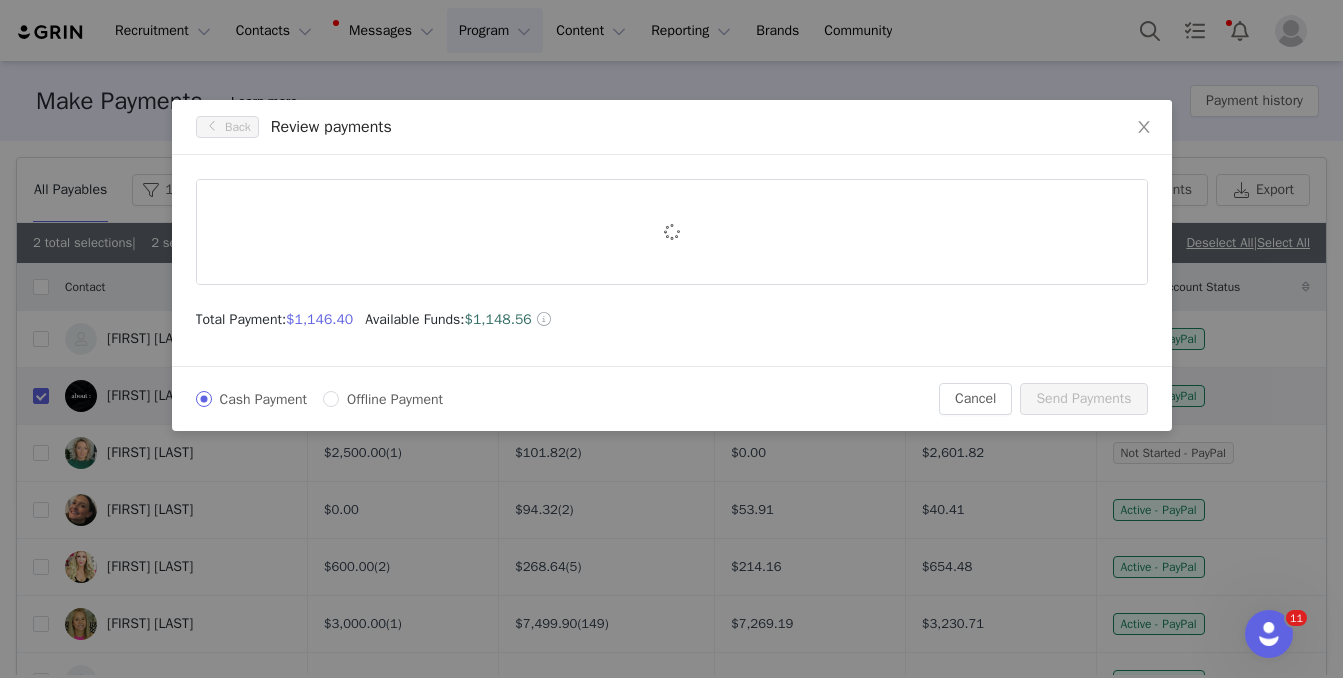scroll, scrollTop: 0, scrollLeft: 0, axis: both 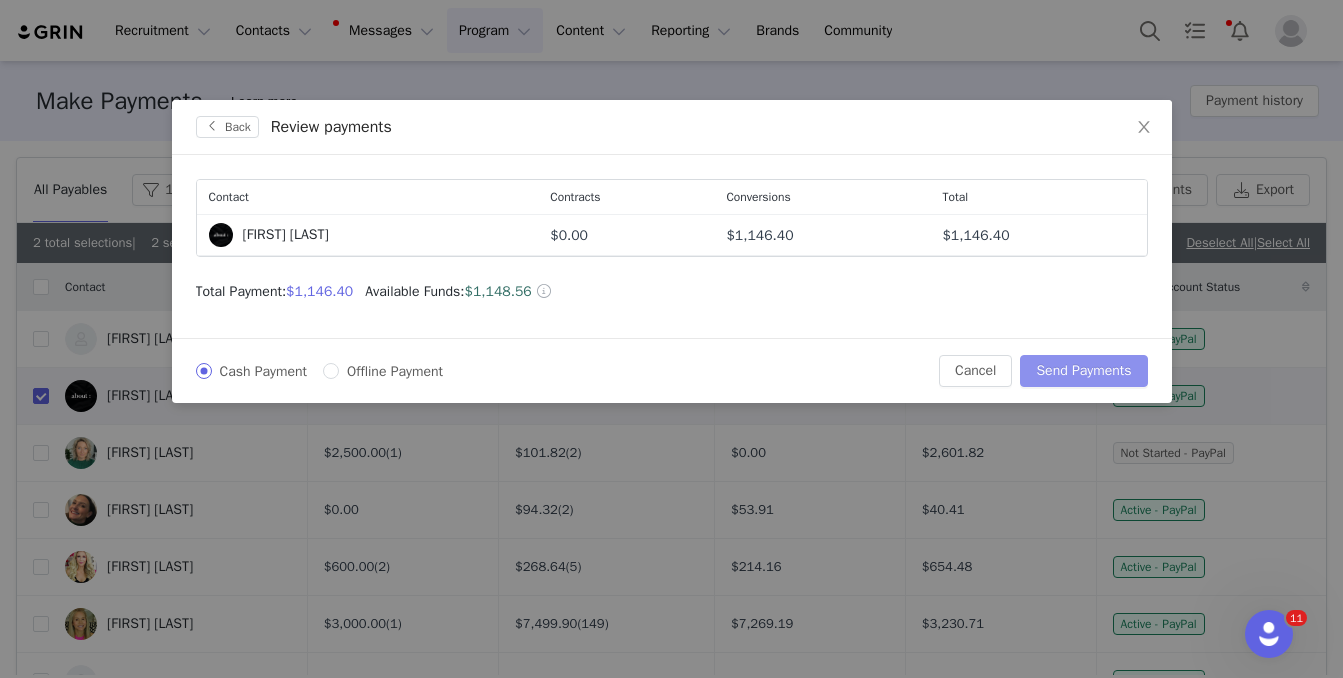 click on "Send Payments" at bounding box center [1083, 371] 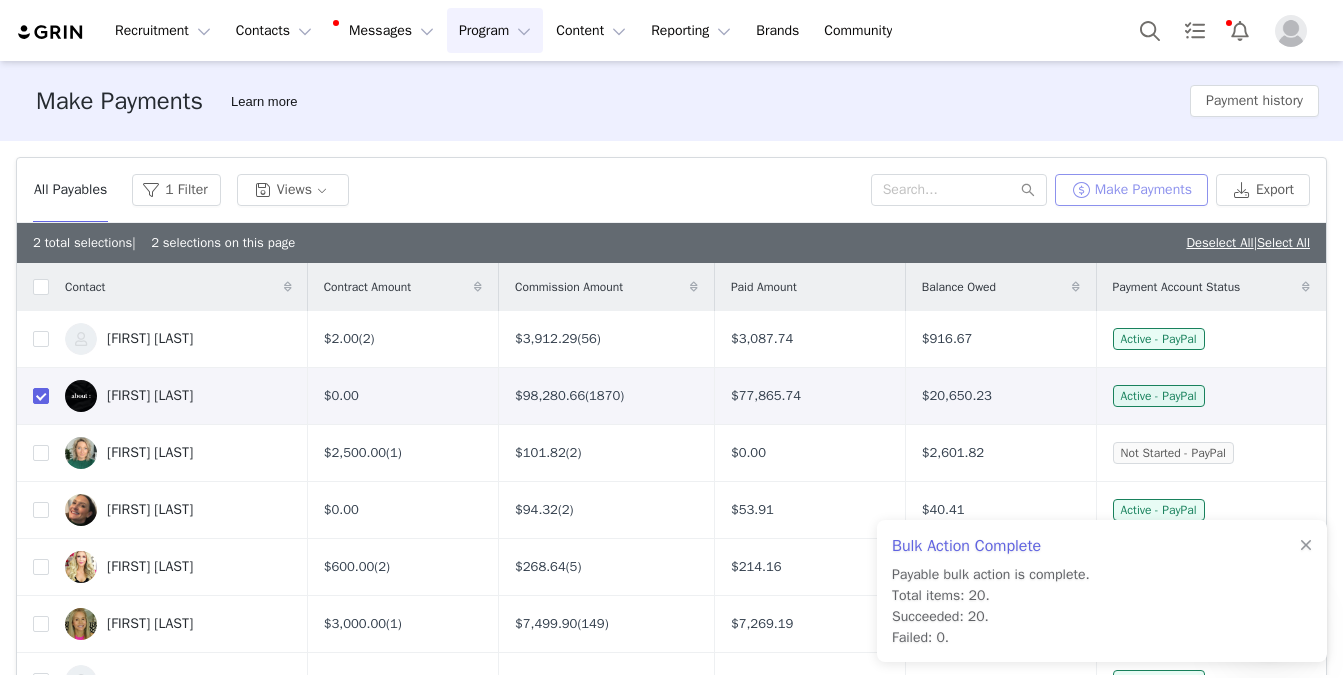 scroll, scrollTop: 98, scrollLeft: 0, axis: vertical 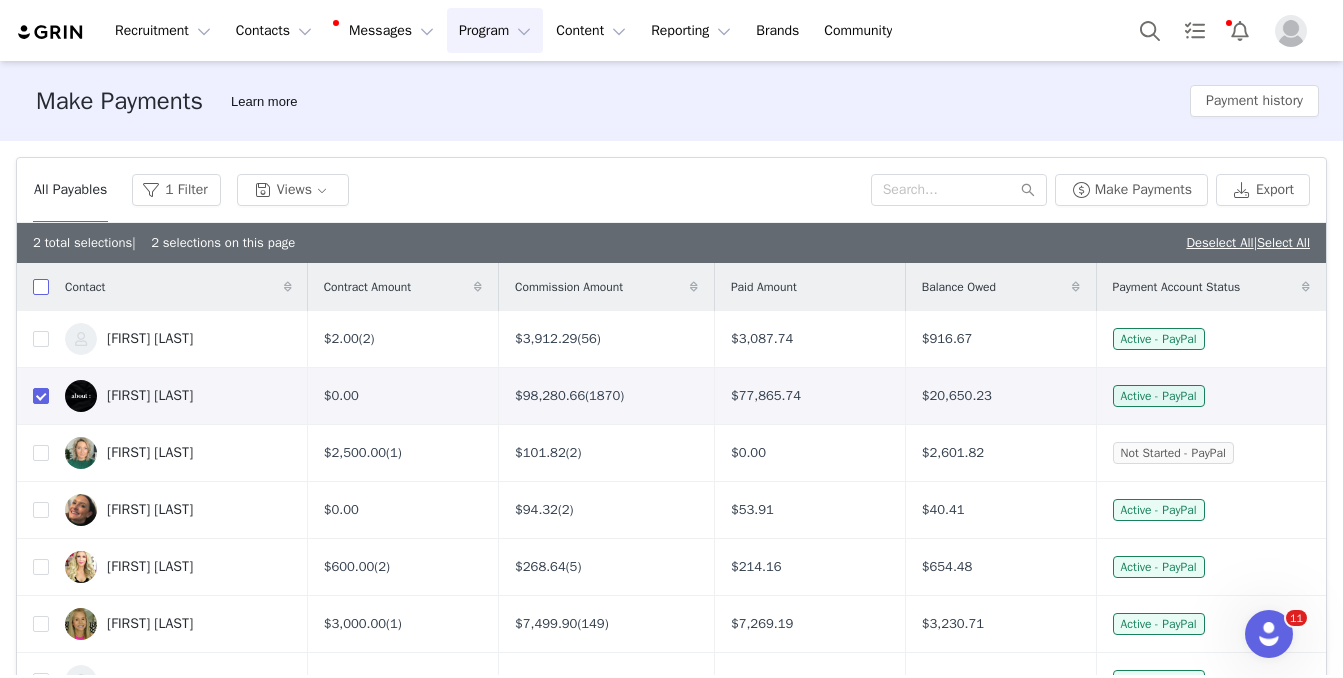 click at bounding box center (41, 287) 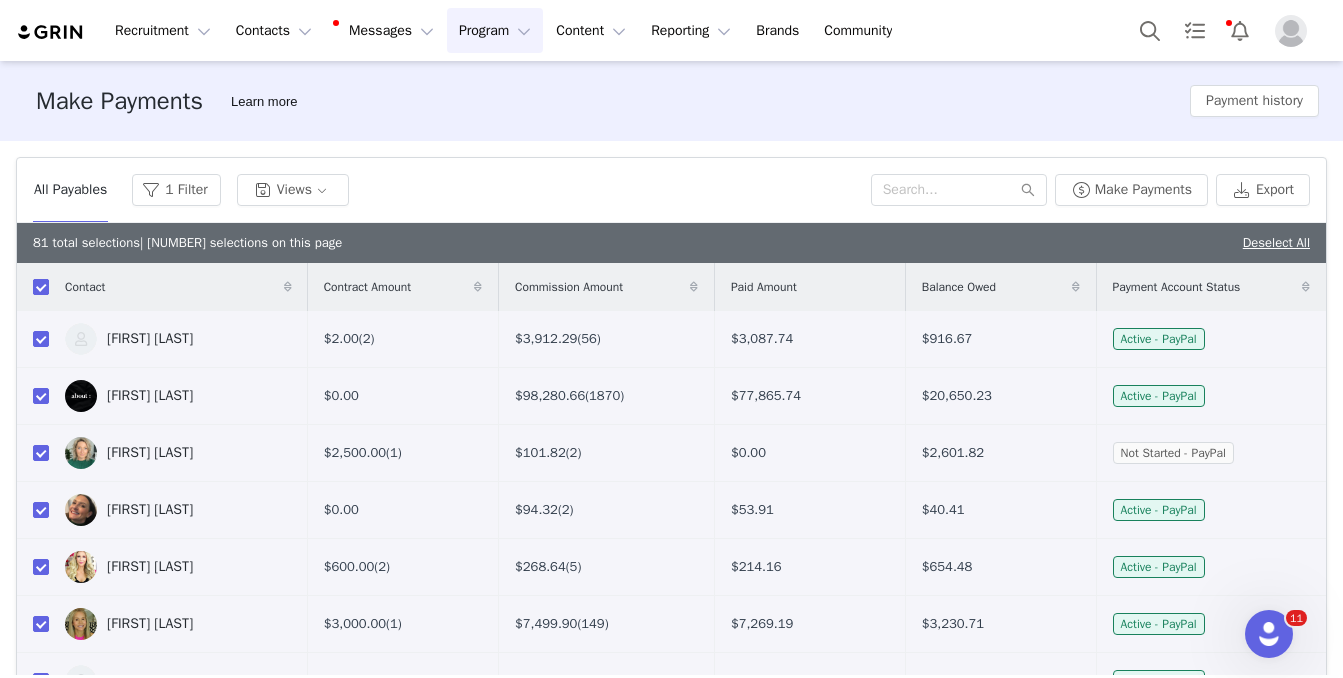 click at bounding box center (41, 287) 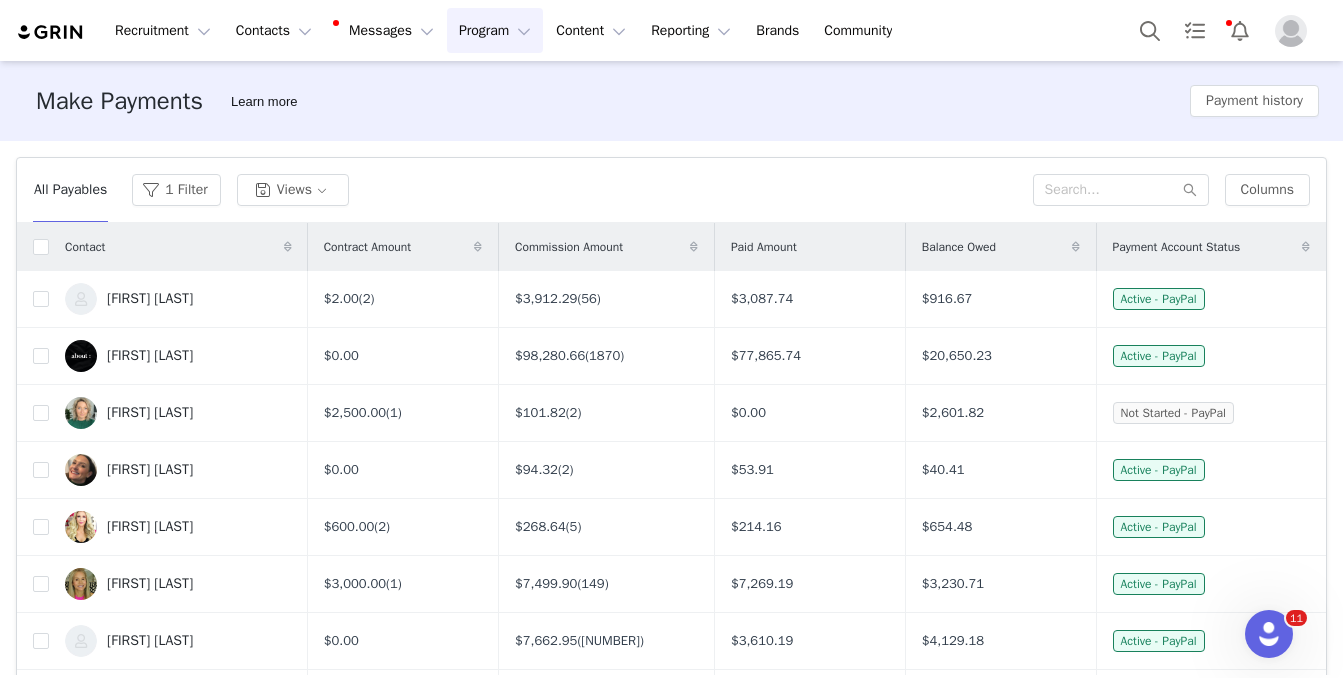 click at bounding box center (1291, 31) 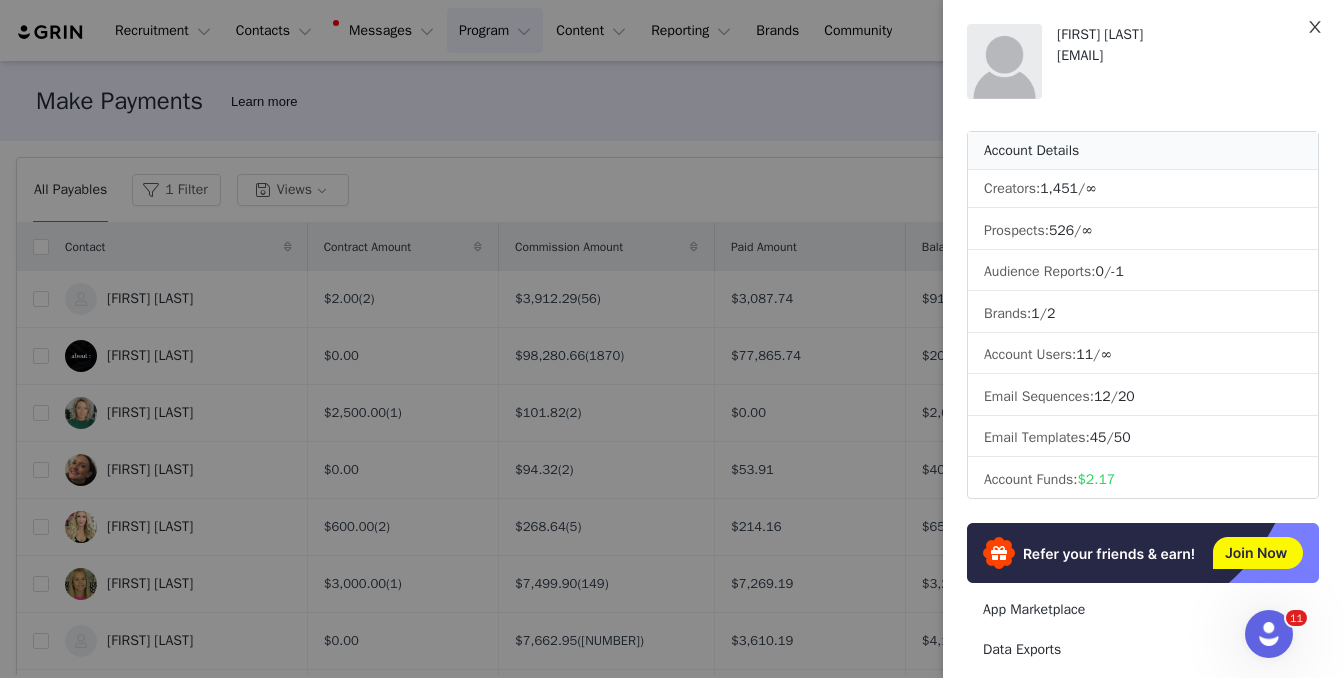 click 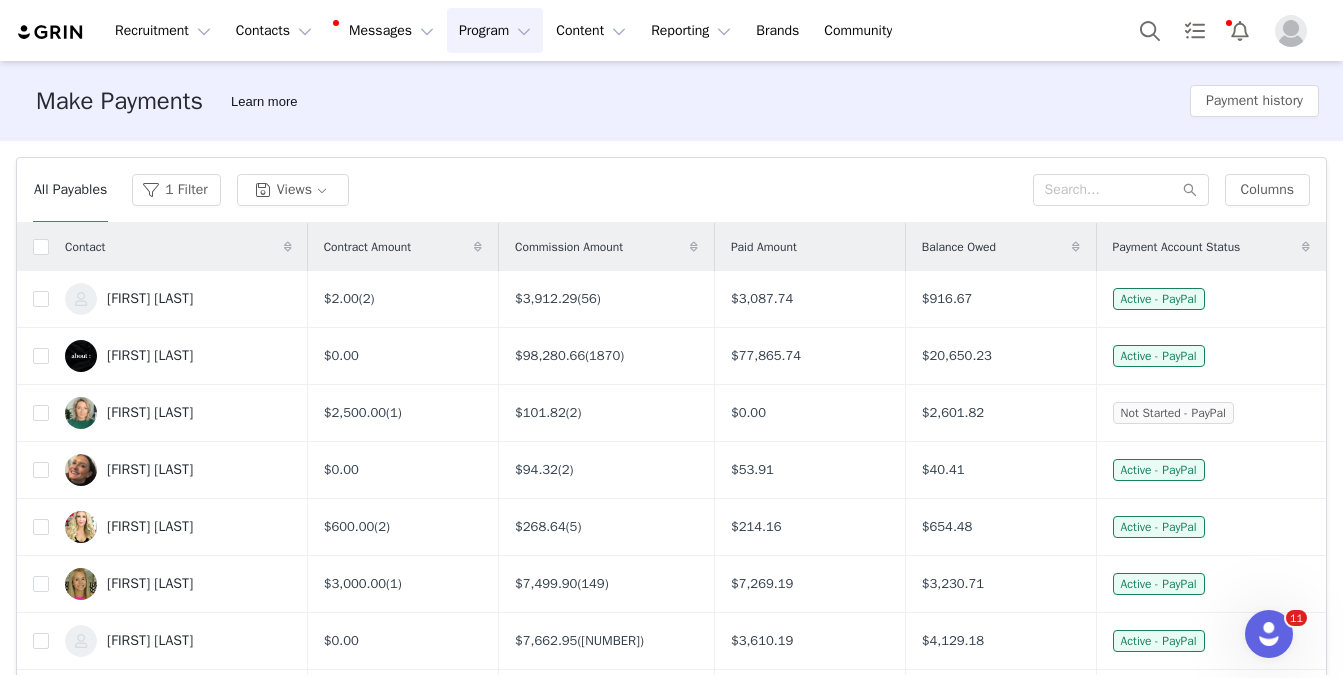scroll, scrollTop: 98, scrollLeft: 0, axis: vertical 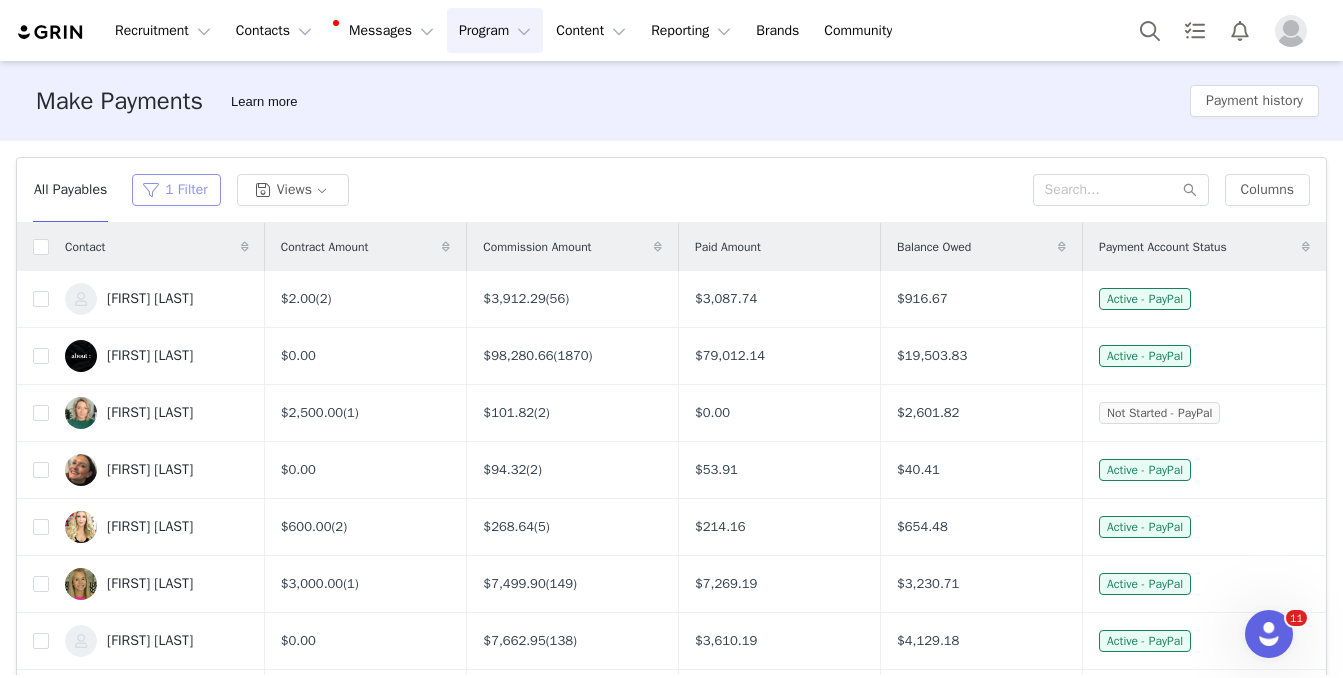 click on "1 Filter" at bounding box center [176, 190] 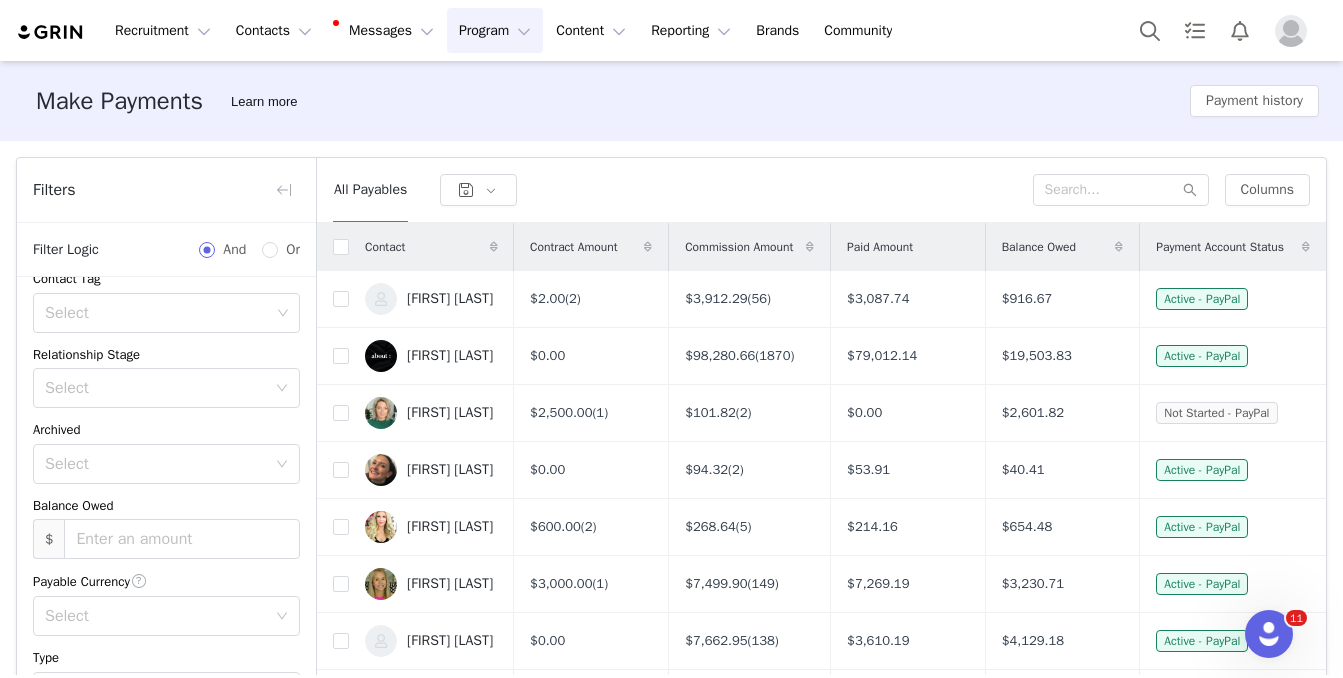 scroll, scrollTop: 889, scrollLeft: 0, axis: vertical 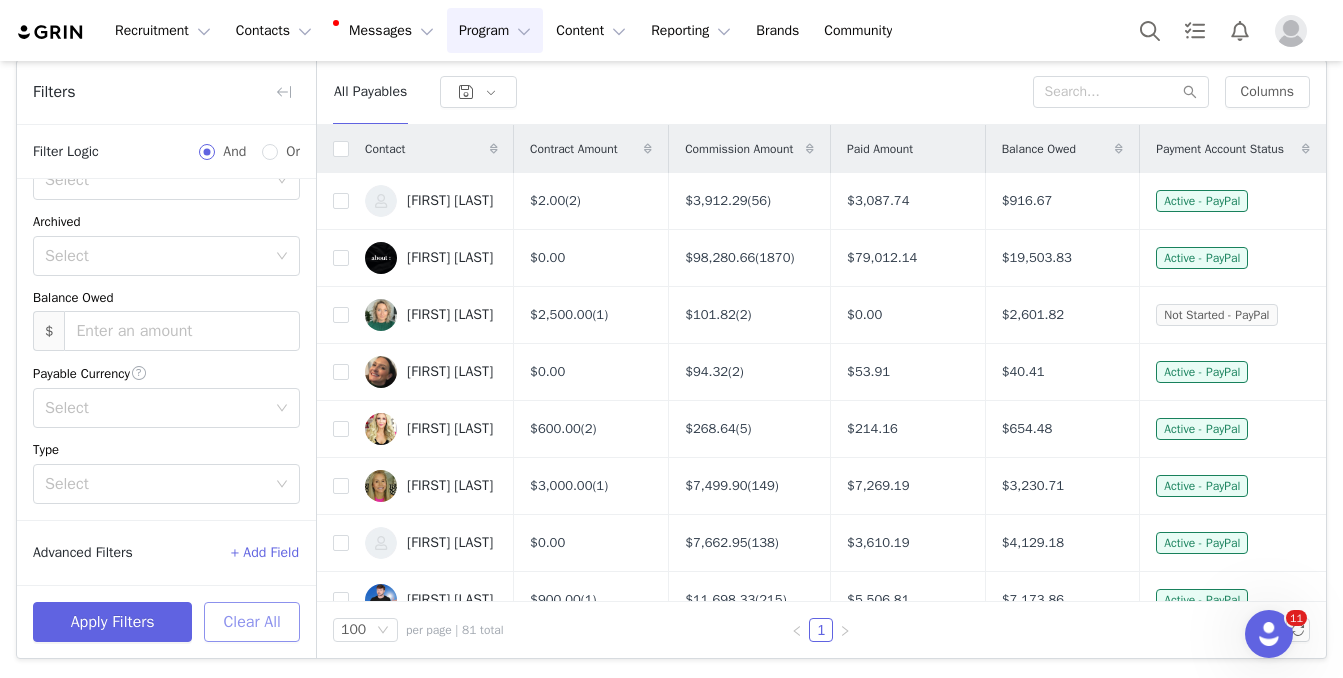 click on "Clear All" at bounding box center (252, 622) 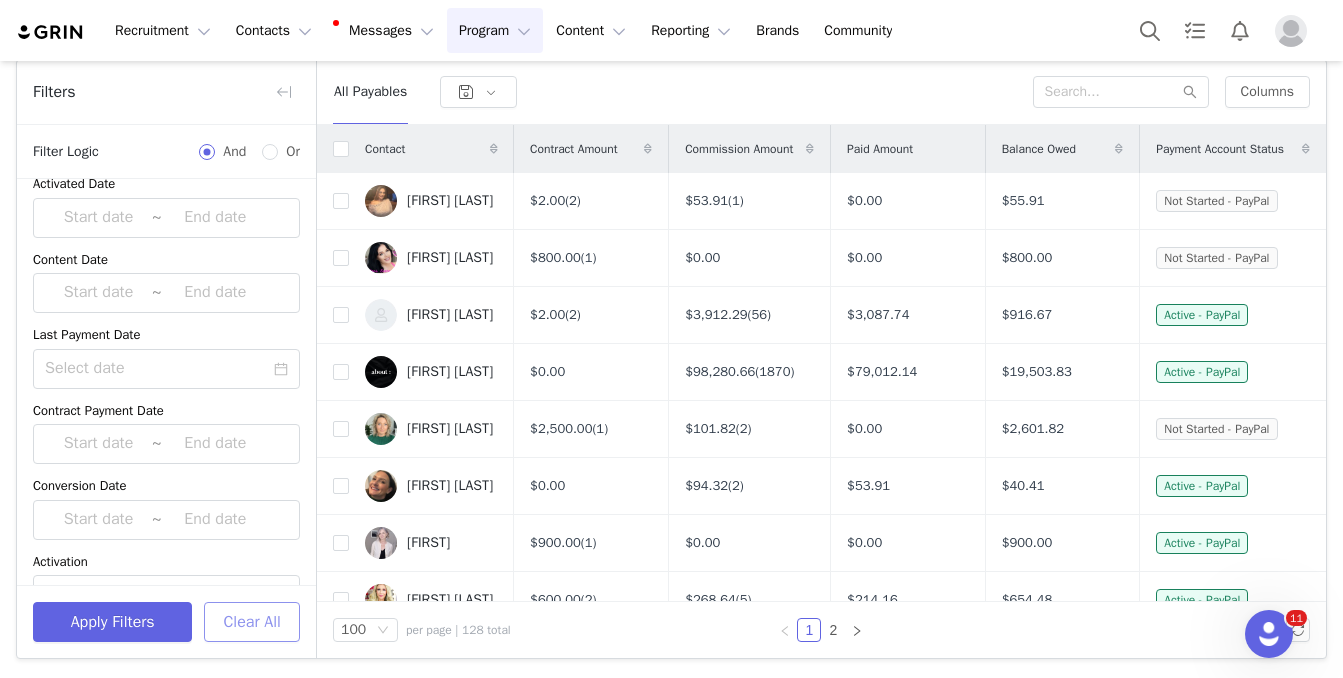 scroll, scrollTop: 0, scrollLeft: 0, axis: both 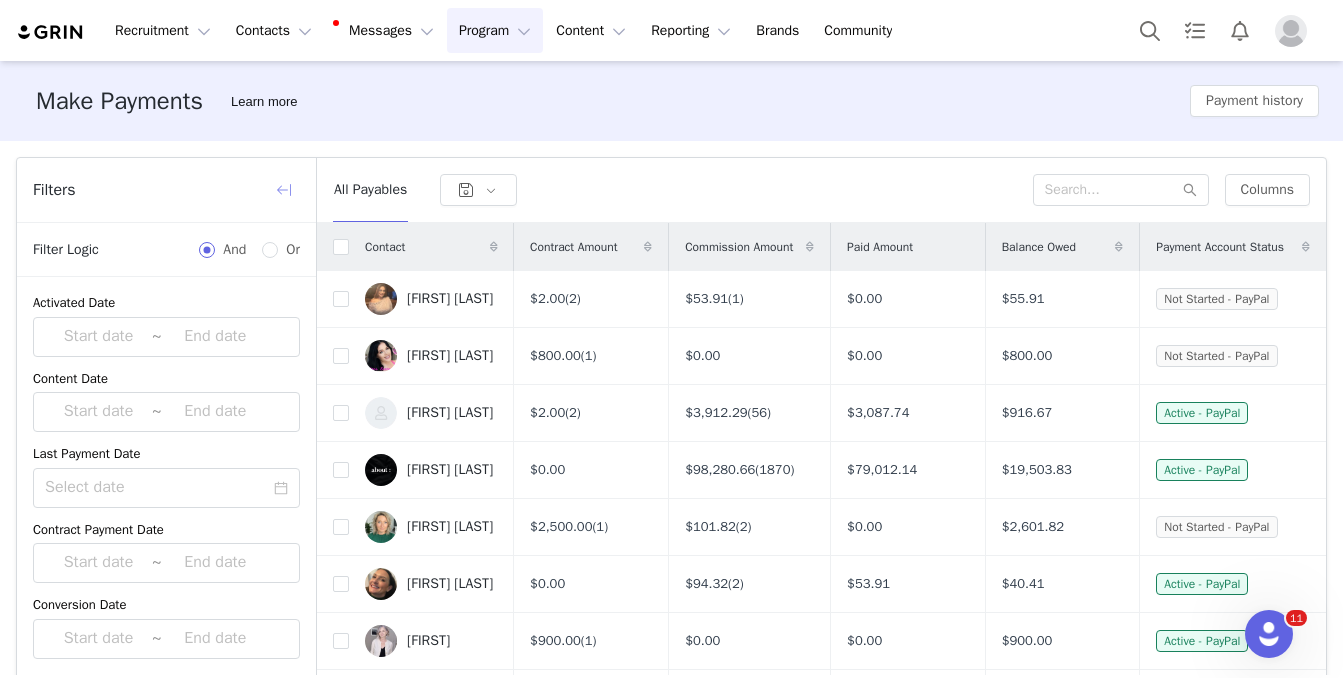 click at bounding box center [284, 190] 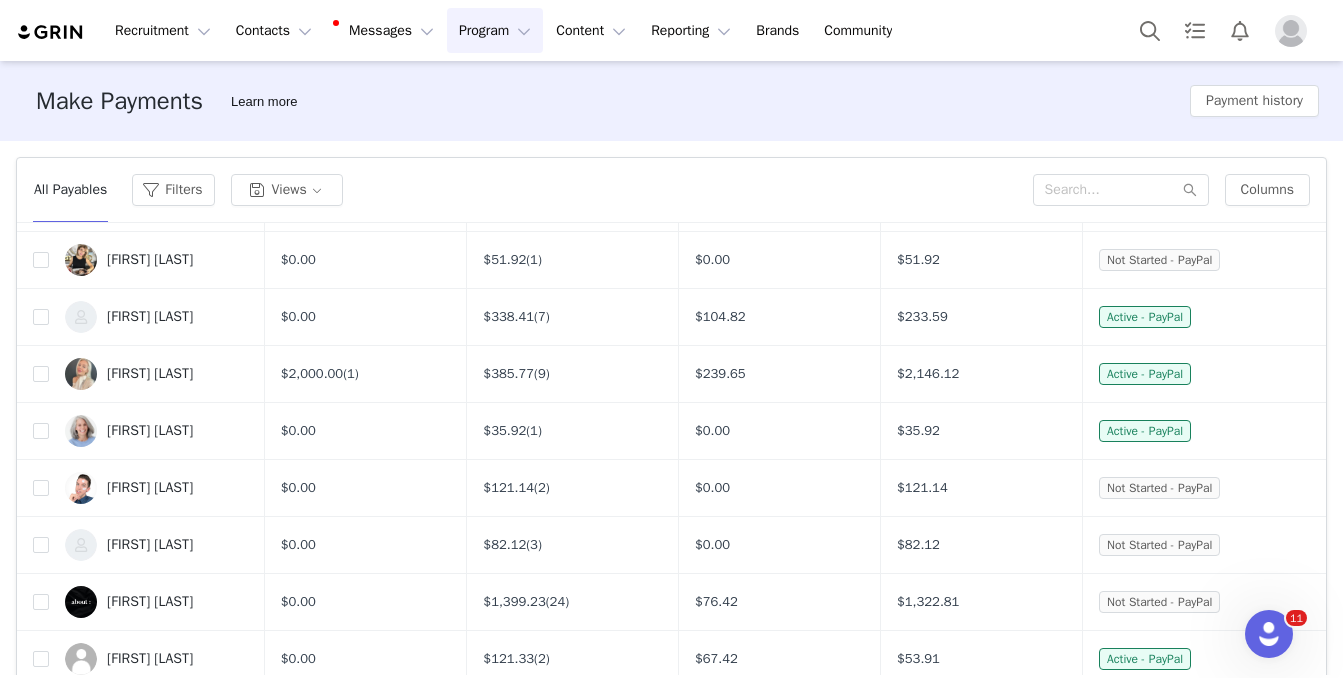 scroll, scrollTop: 1855, scrollLeft: 0, axis: vertical 